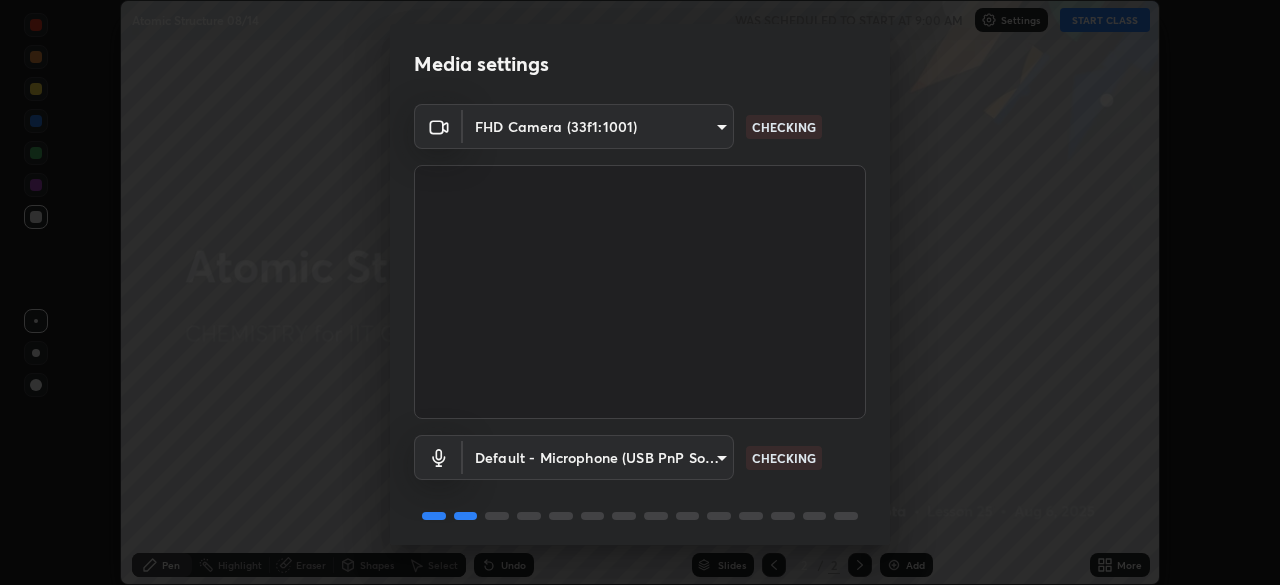 scroll, scrollTop: 0, scrollLeft: 0, axis: both 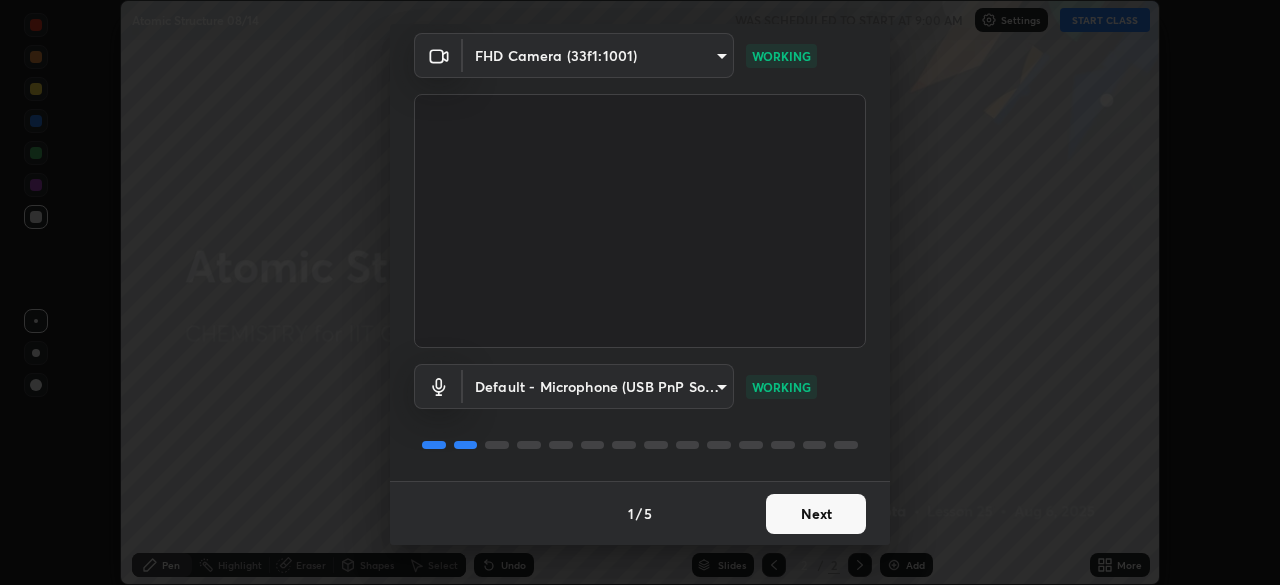 click on "Next" at bounding box center [816, 514] 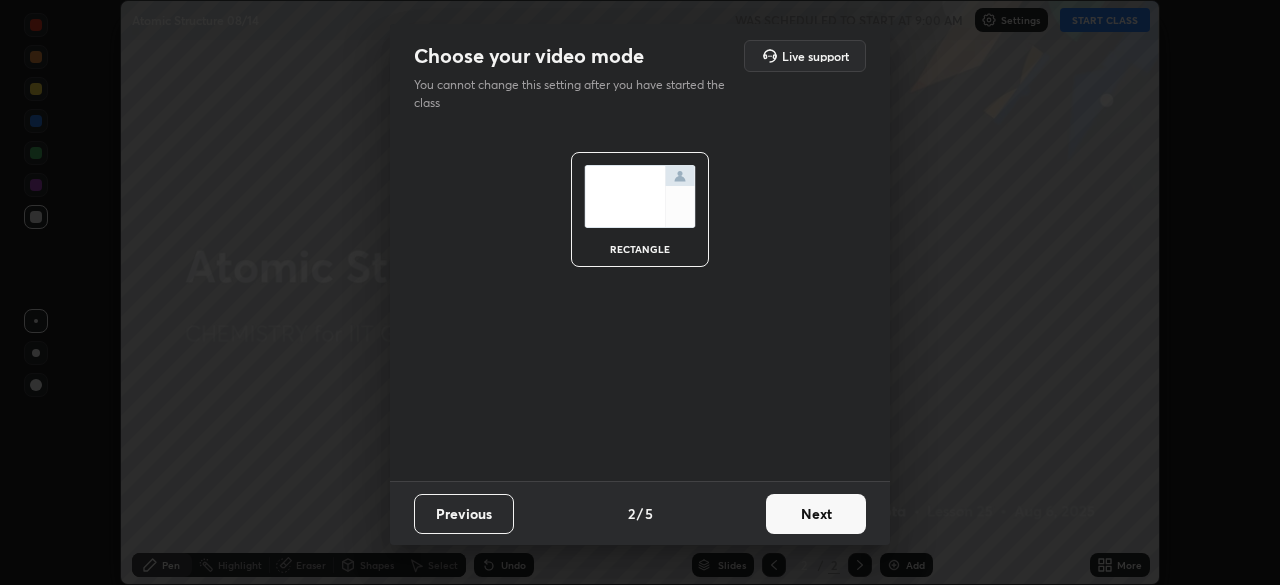 click on "Next" at bounding box center [816, 514] 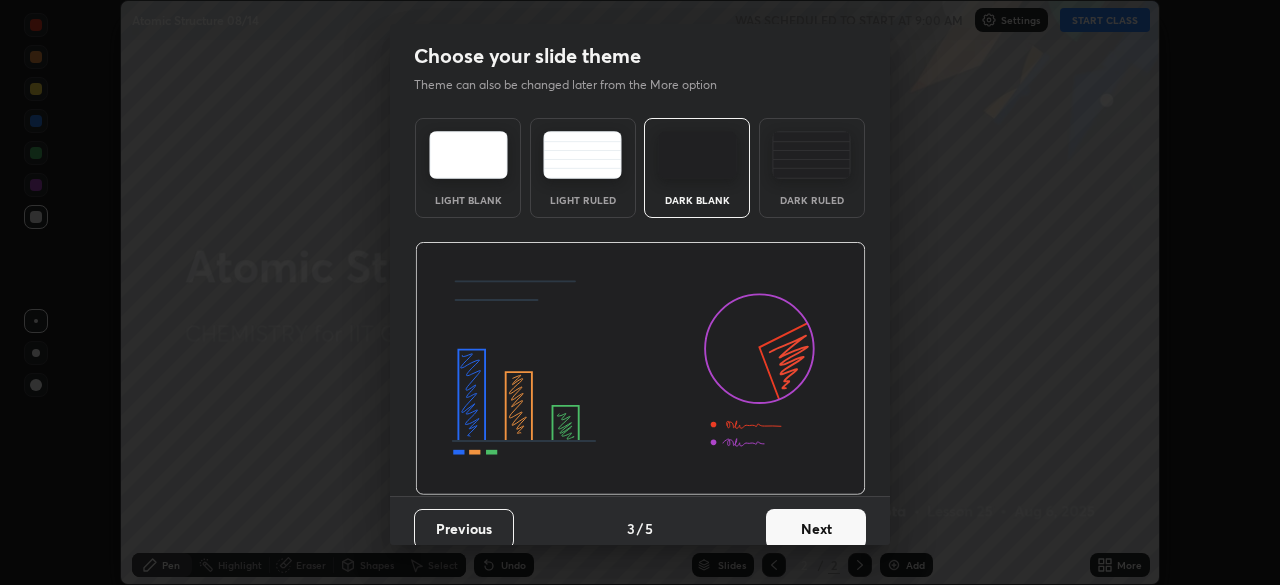 click on "Next" at bounding box center [816, 529] 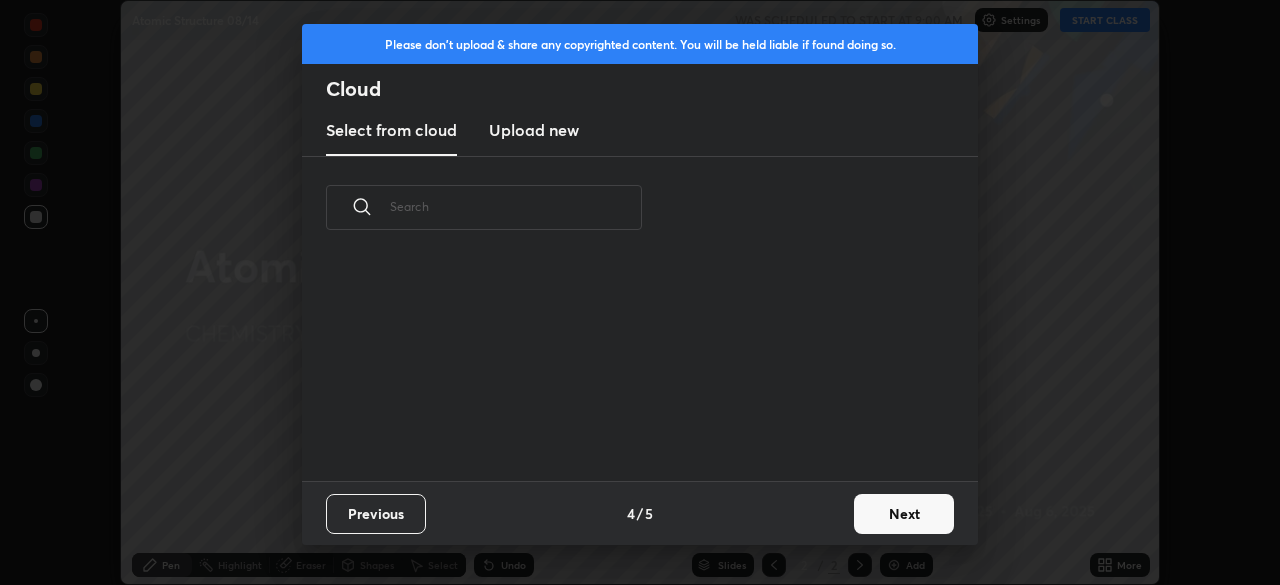 click on "Next" at bounding box center (904, 514) 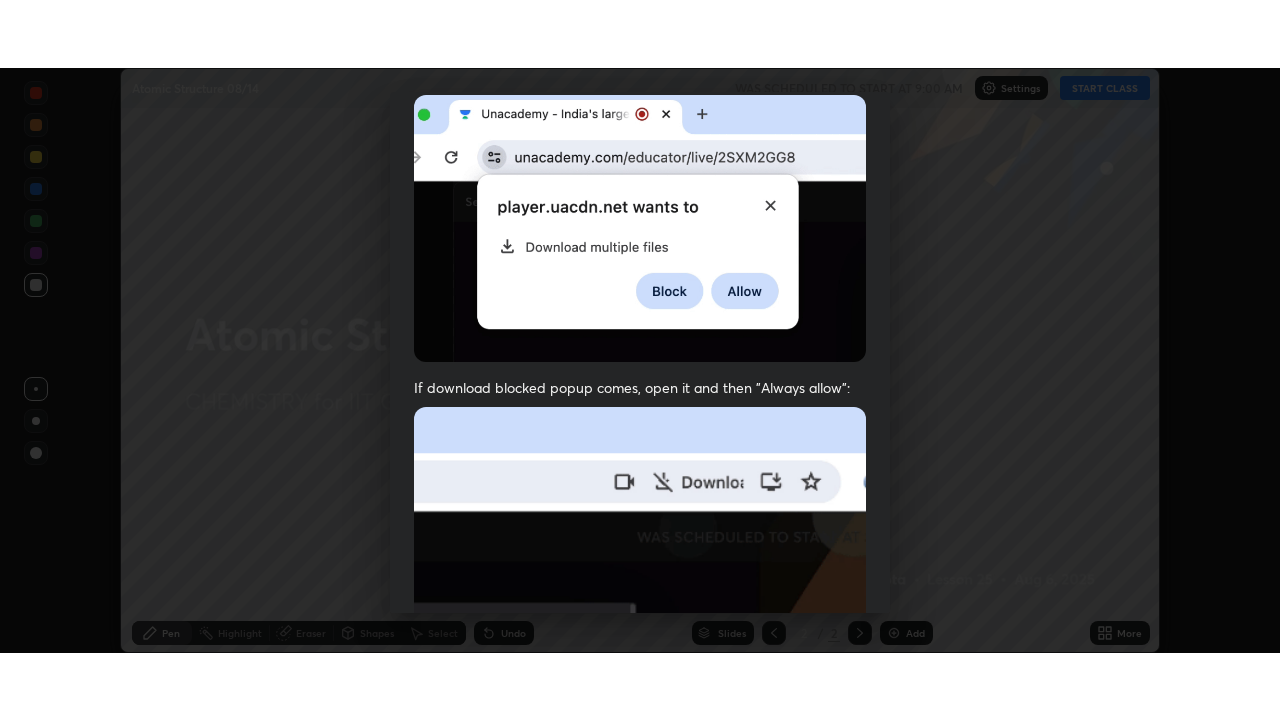 scroll, scrollTop: 479, scrollLeft: 0, axis: vertical 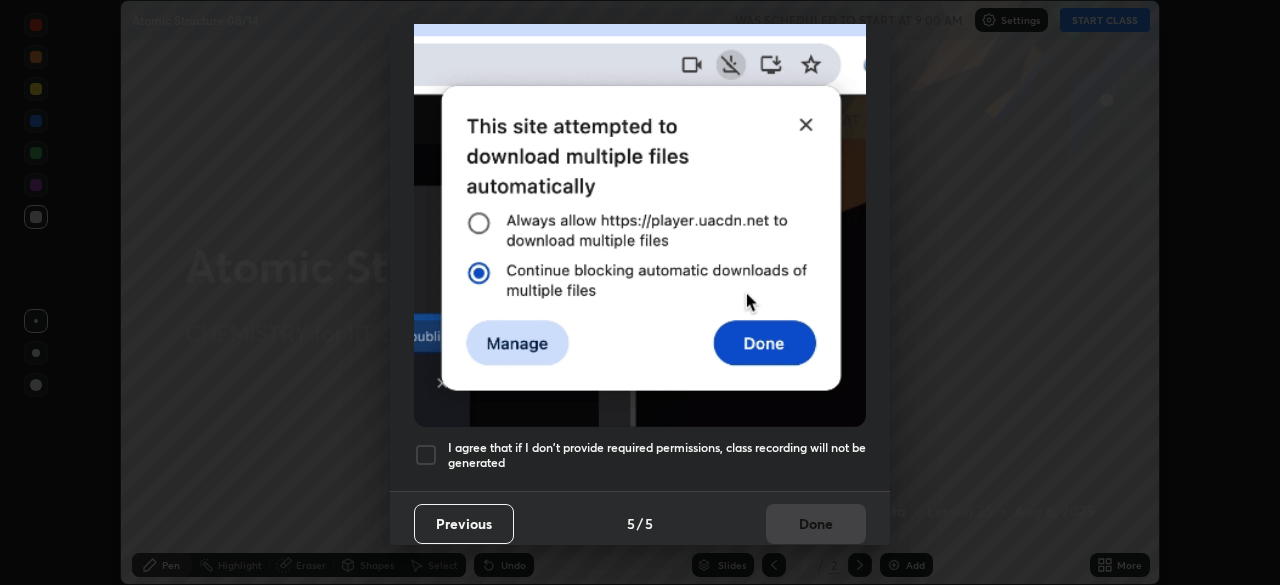 click at bounding box center (426, 455) 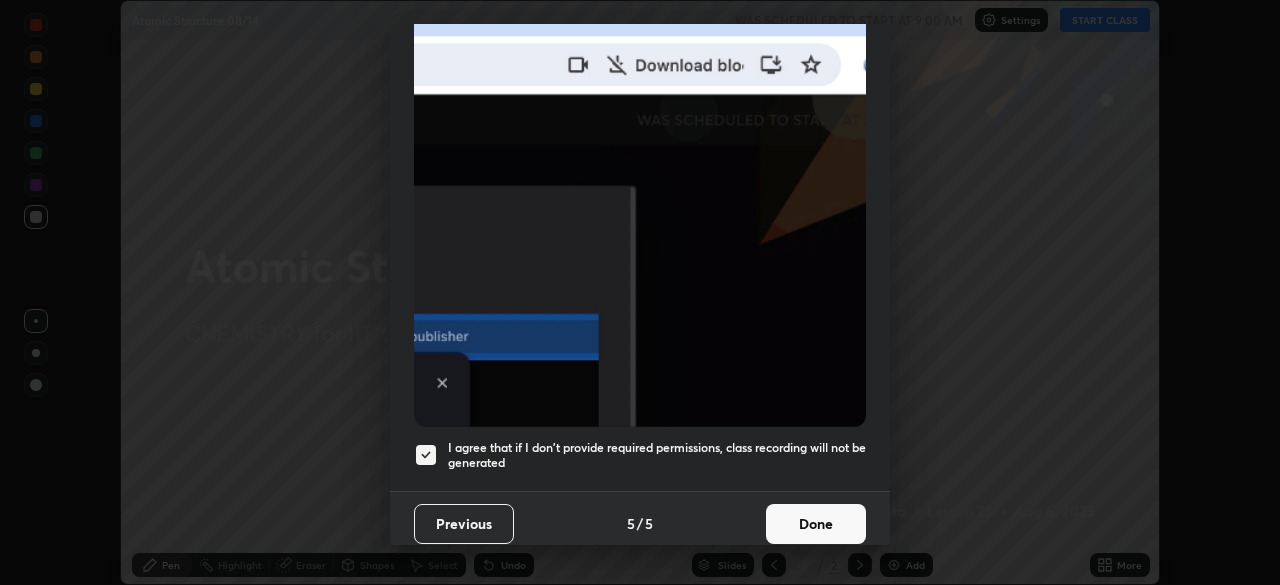 click on "Done" at bounding box center (816, 524) 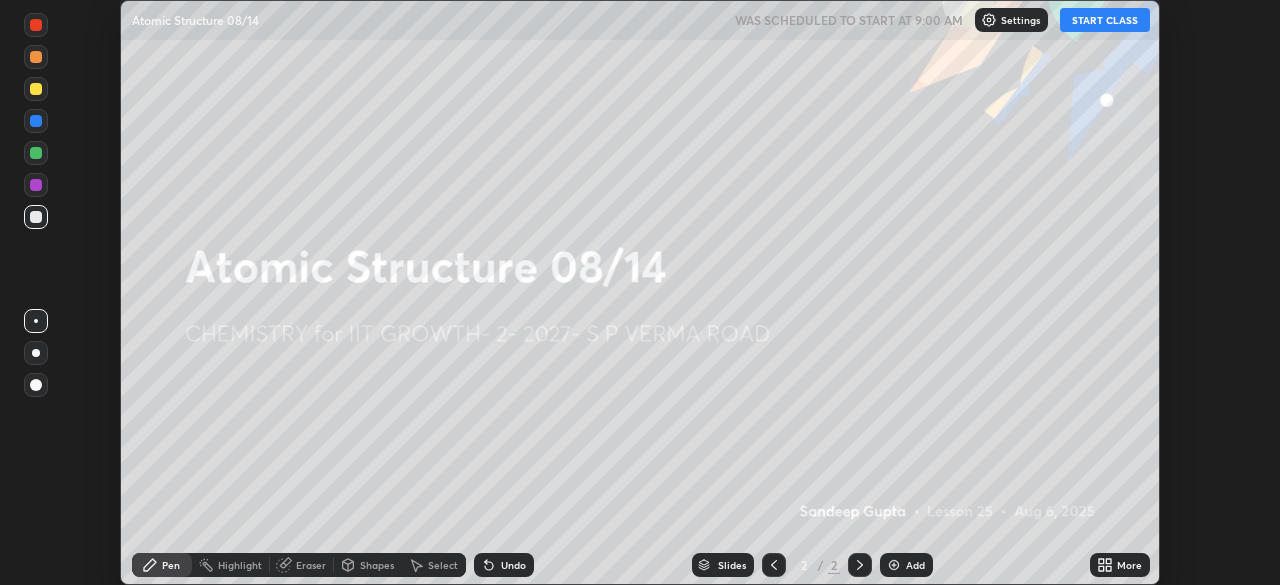 click 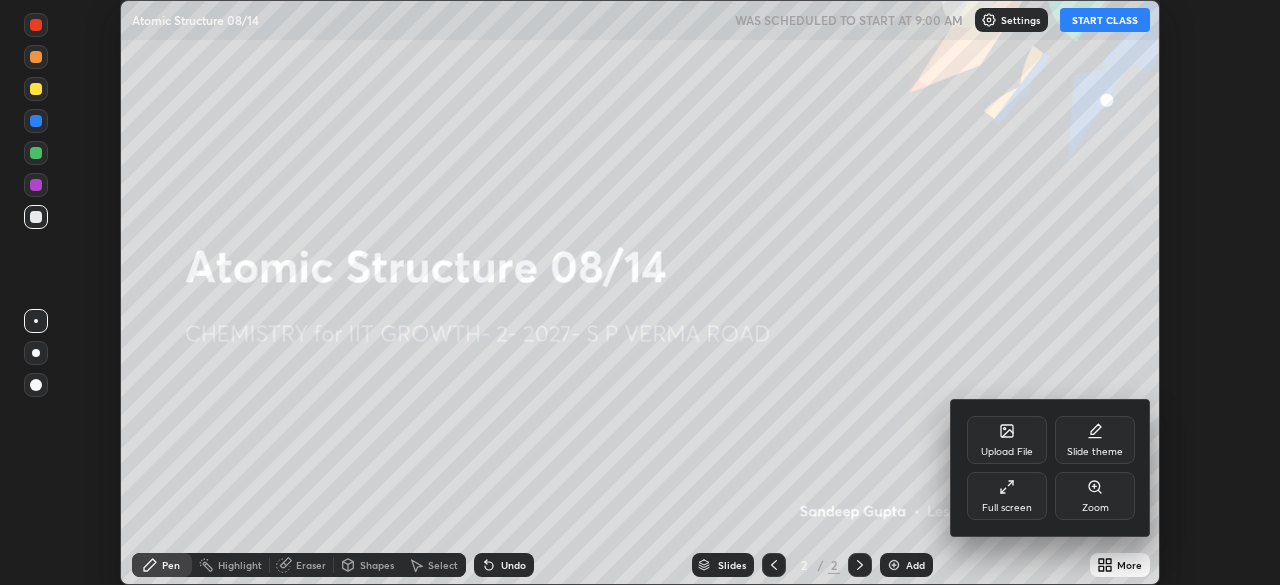 click on "Full screen" at bounding box center (1007, 496) 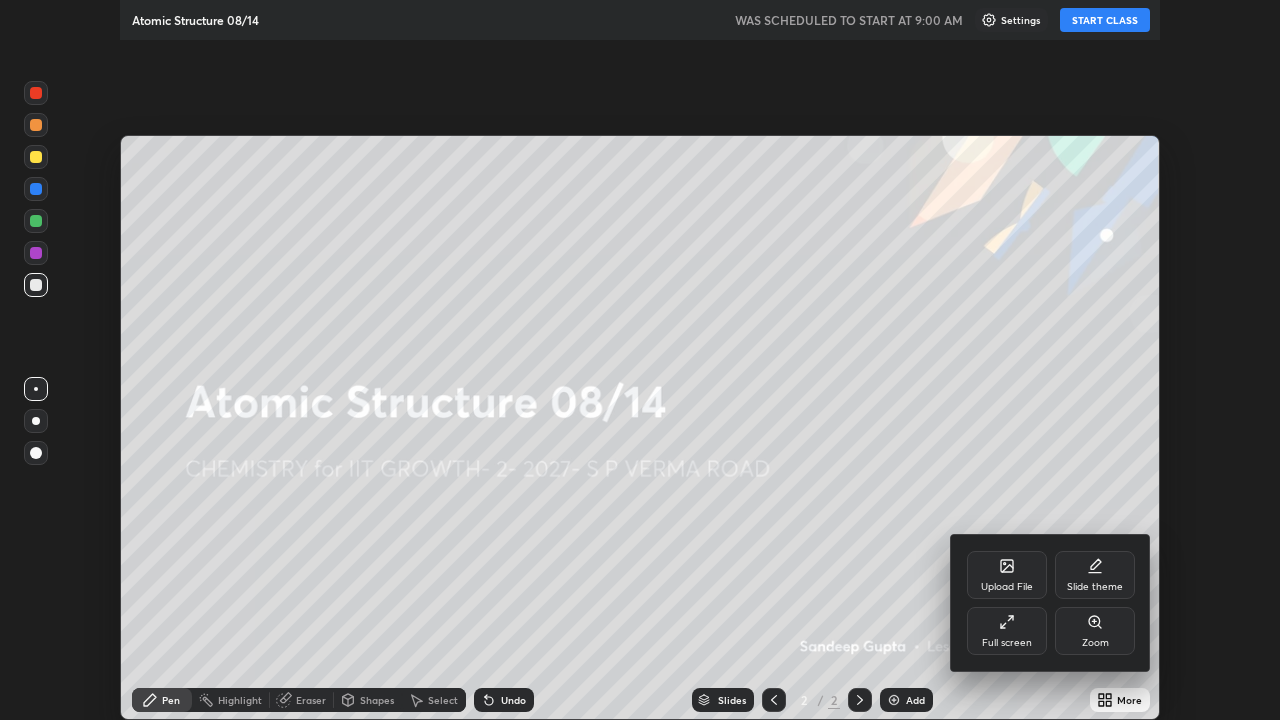 scroll, scrollTop: 99280, scrollLeft: 98720, axis: both 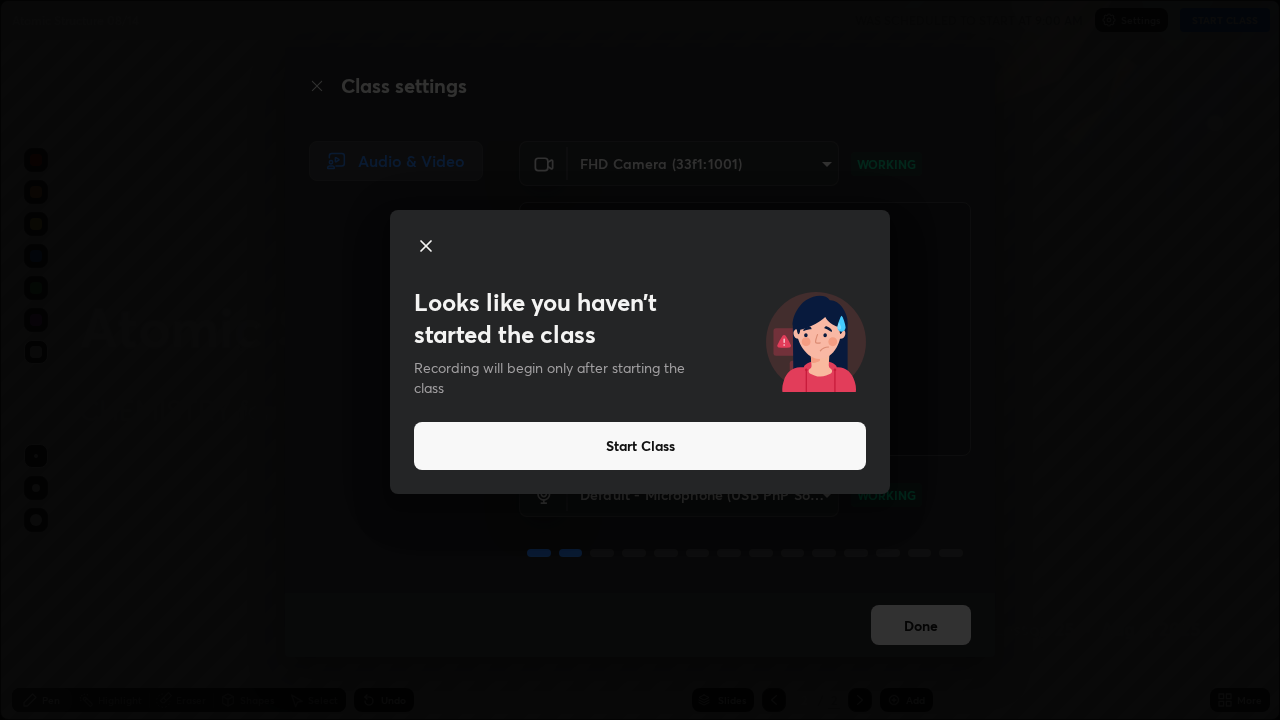 click 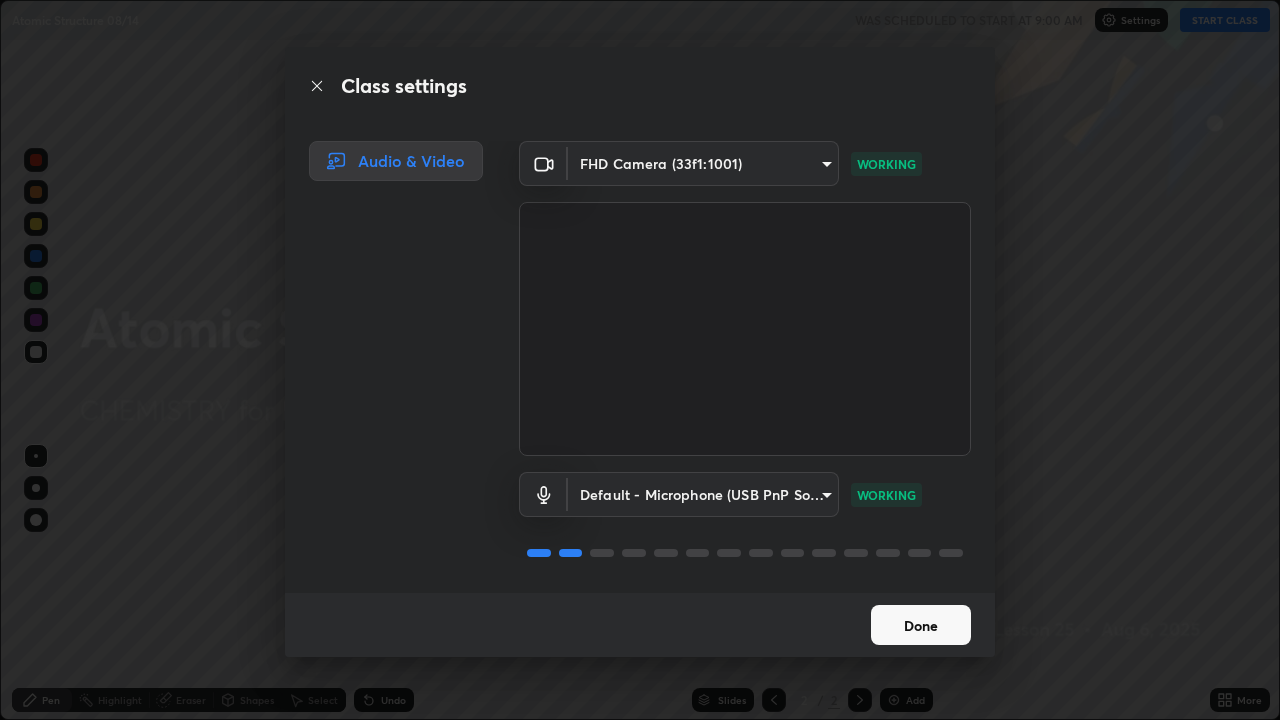 click on "Done" at bounding box center (921, 625) 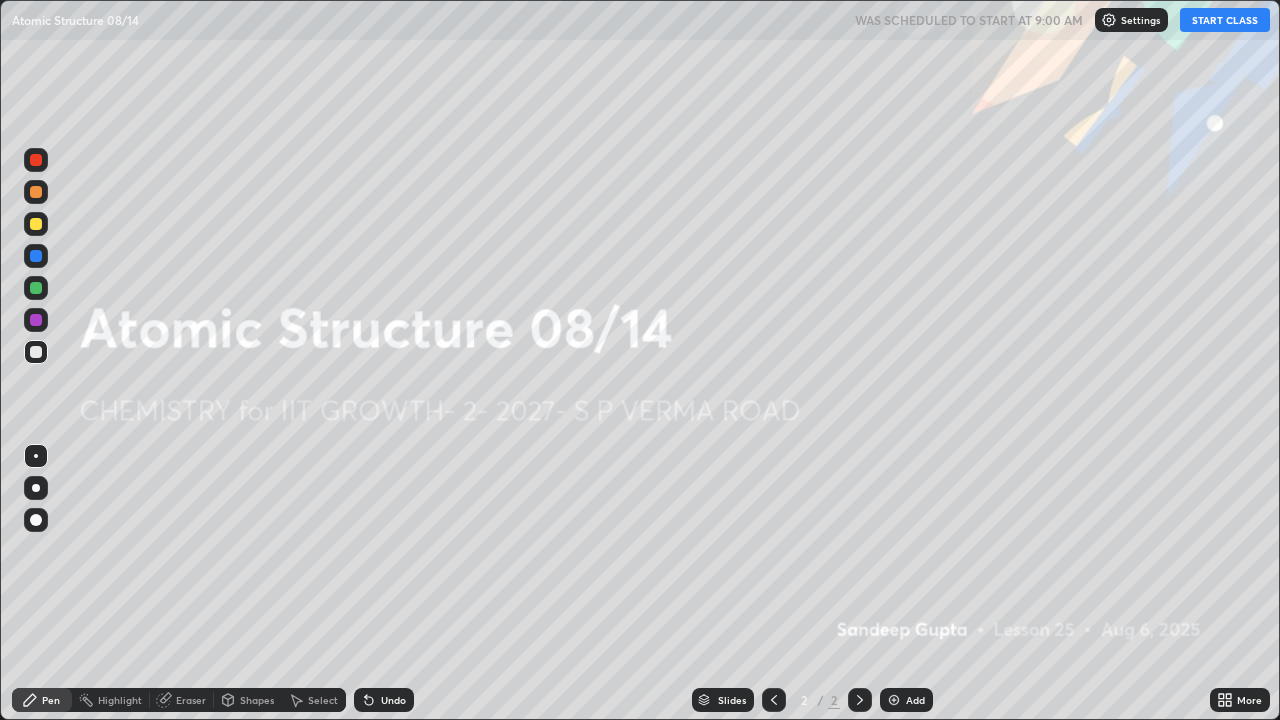 click on "START CLASS" at bounding box center [1225, 20] 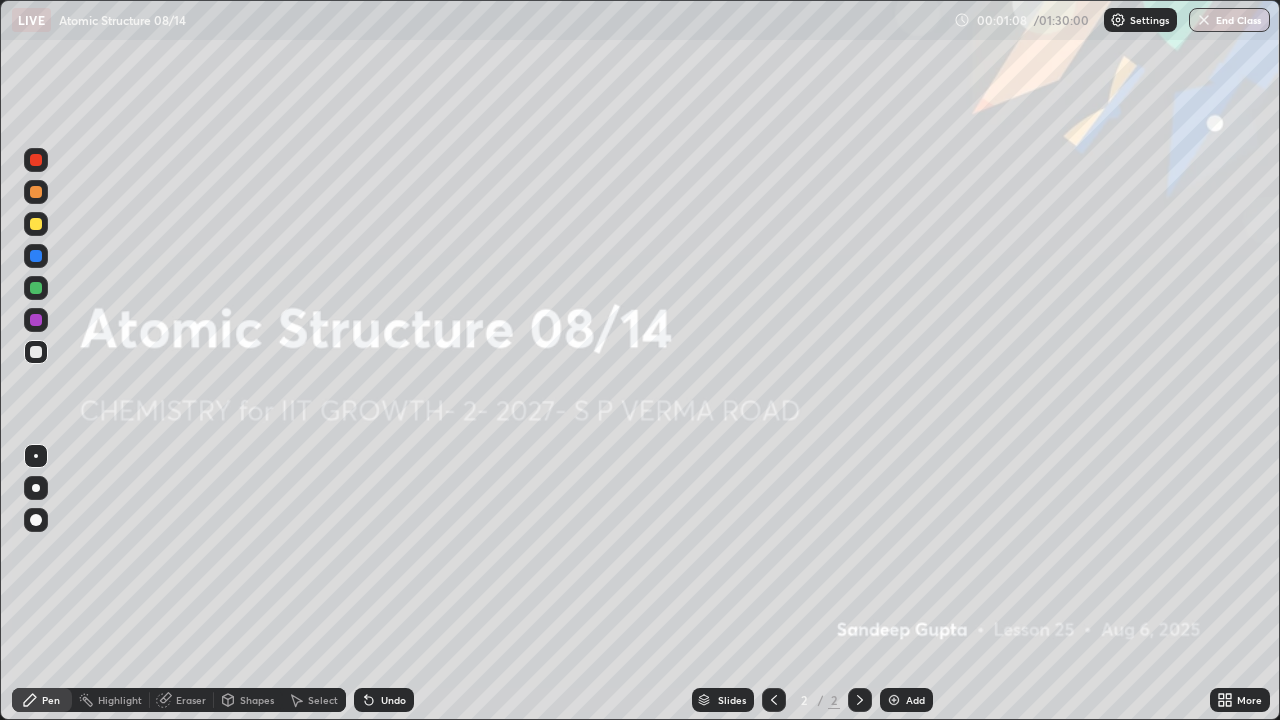 click on "Add" at bounding box center (915, 700) 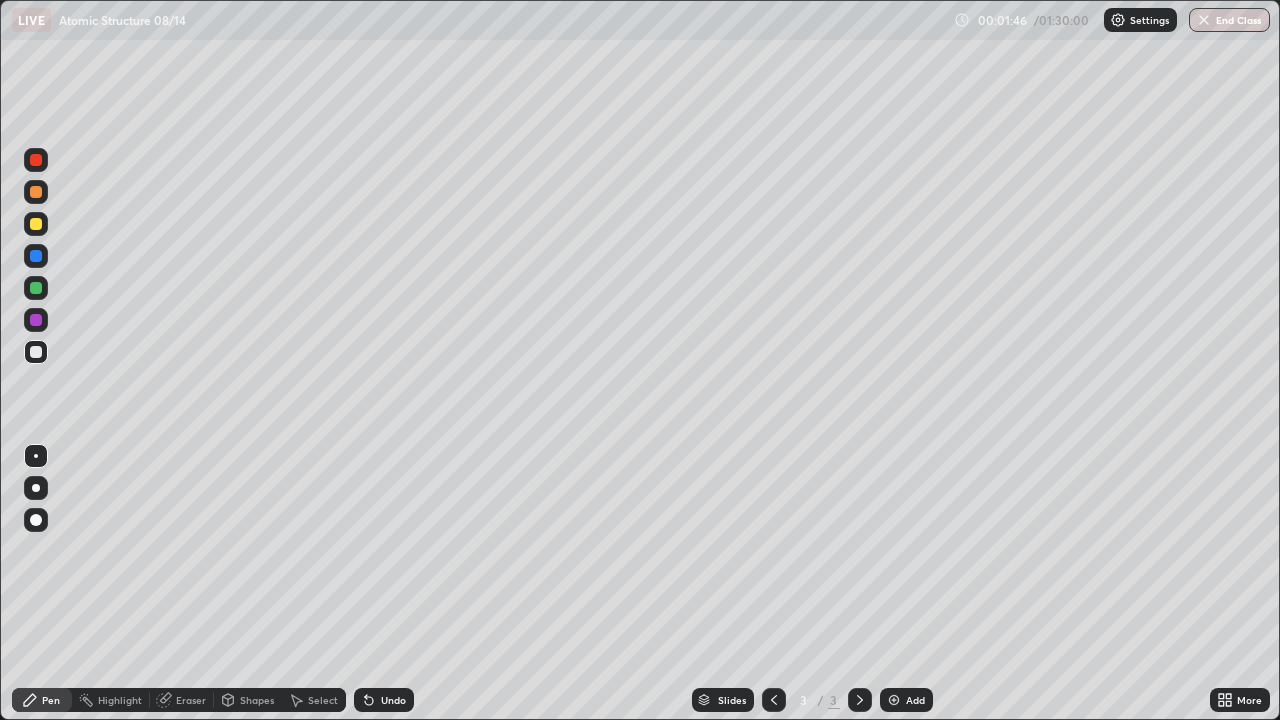 click 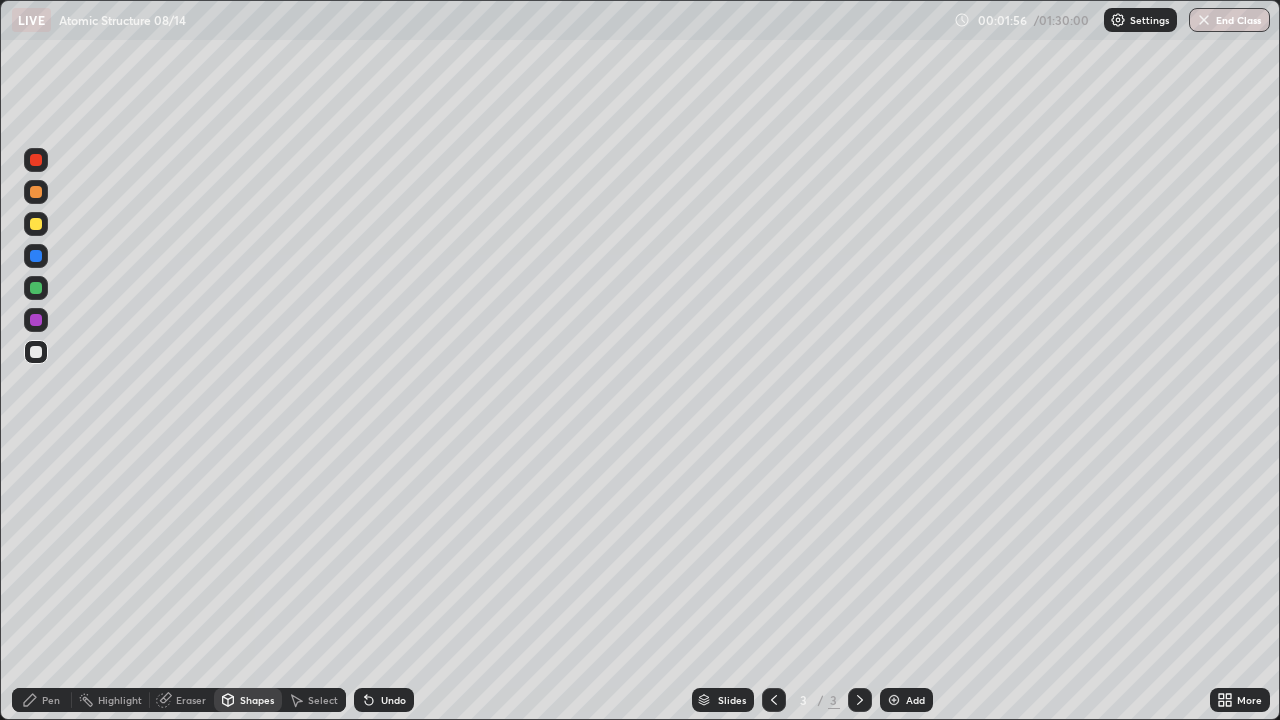 click on "Undo" at bounding box center [393, 700] 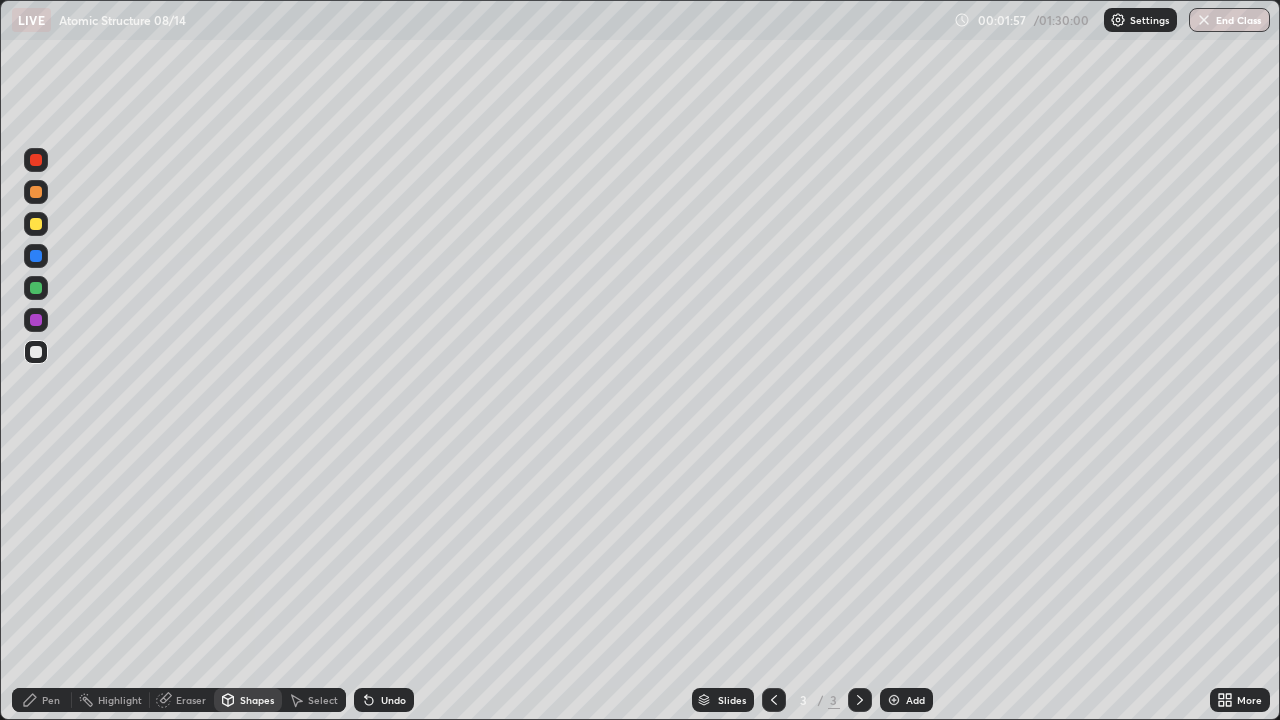 click on "Pen" at bounding box center (51, 700) 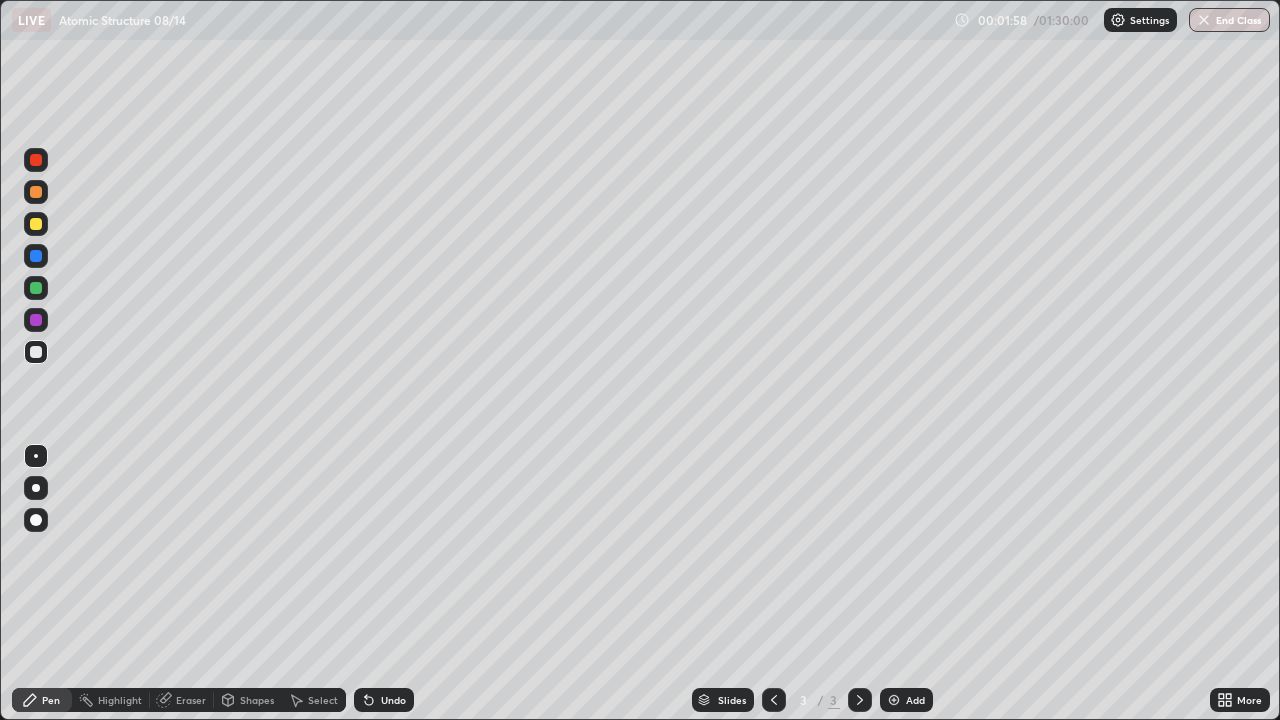 click at bounding box center [36, 224] 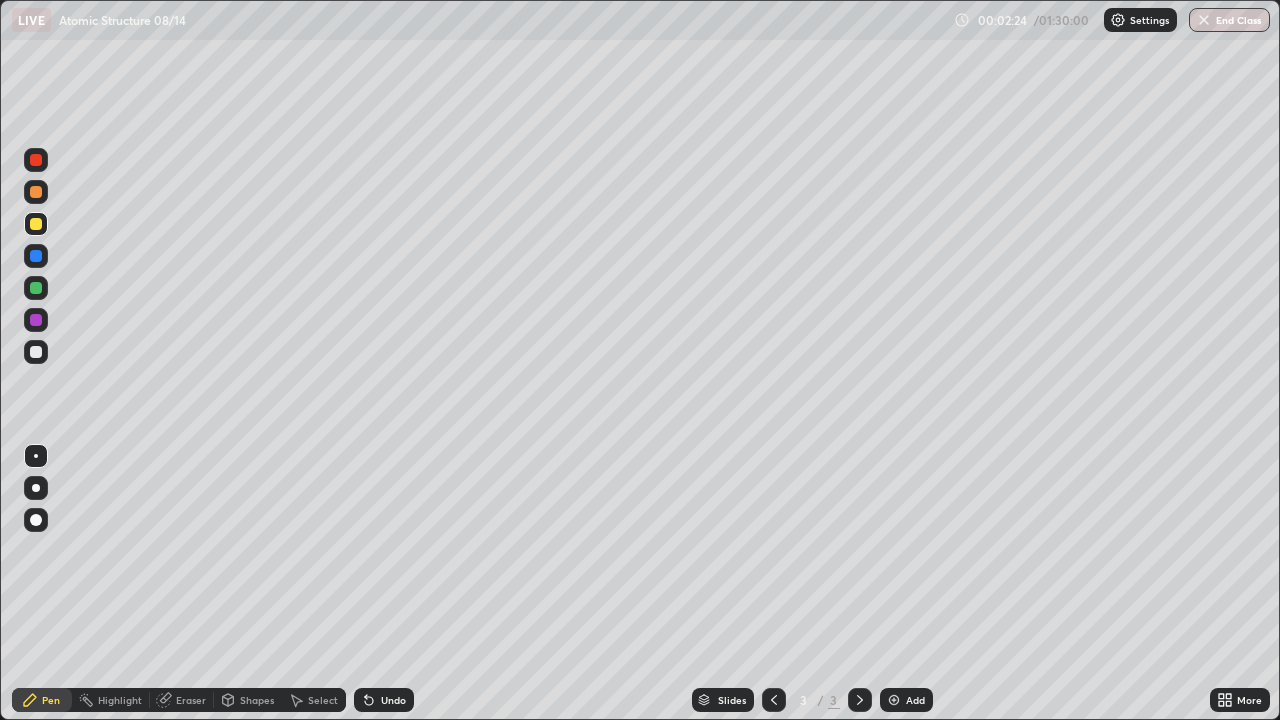 click on "Eraser" at bounding box center (191, 700) 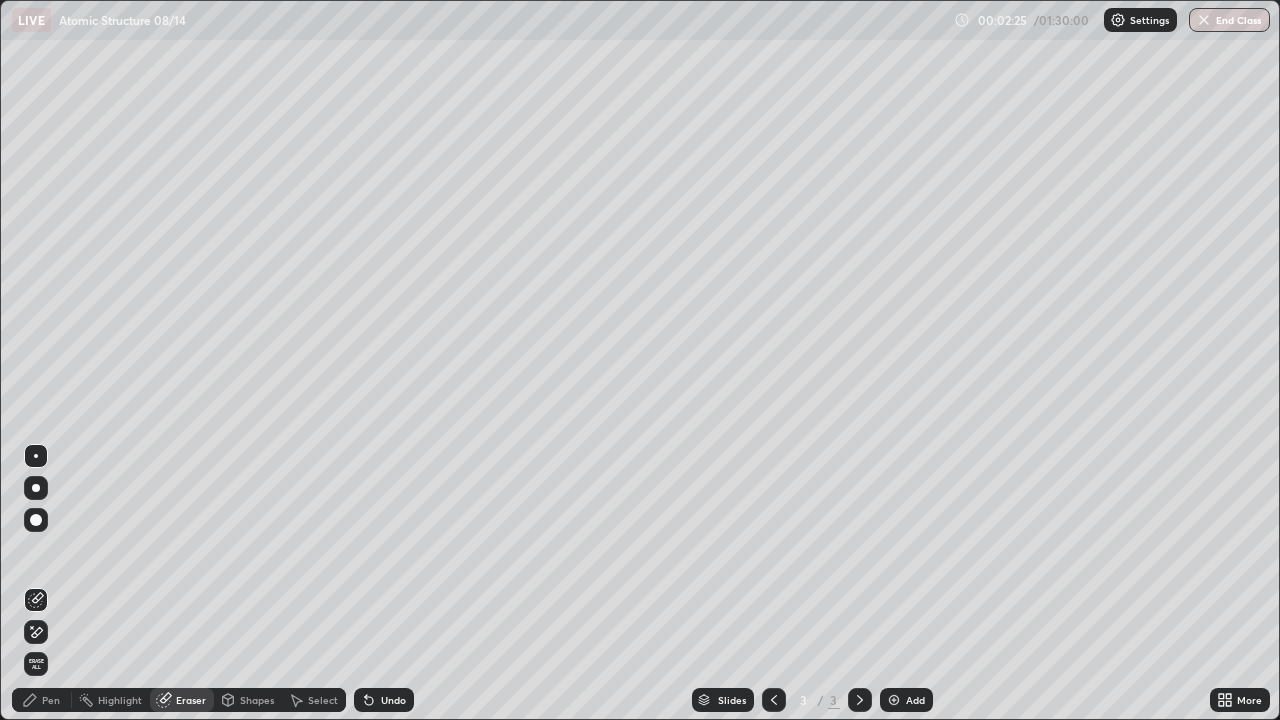 click 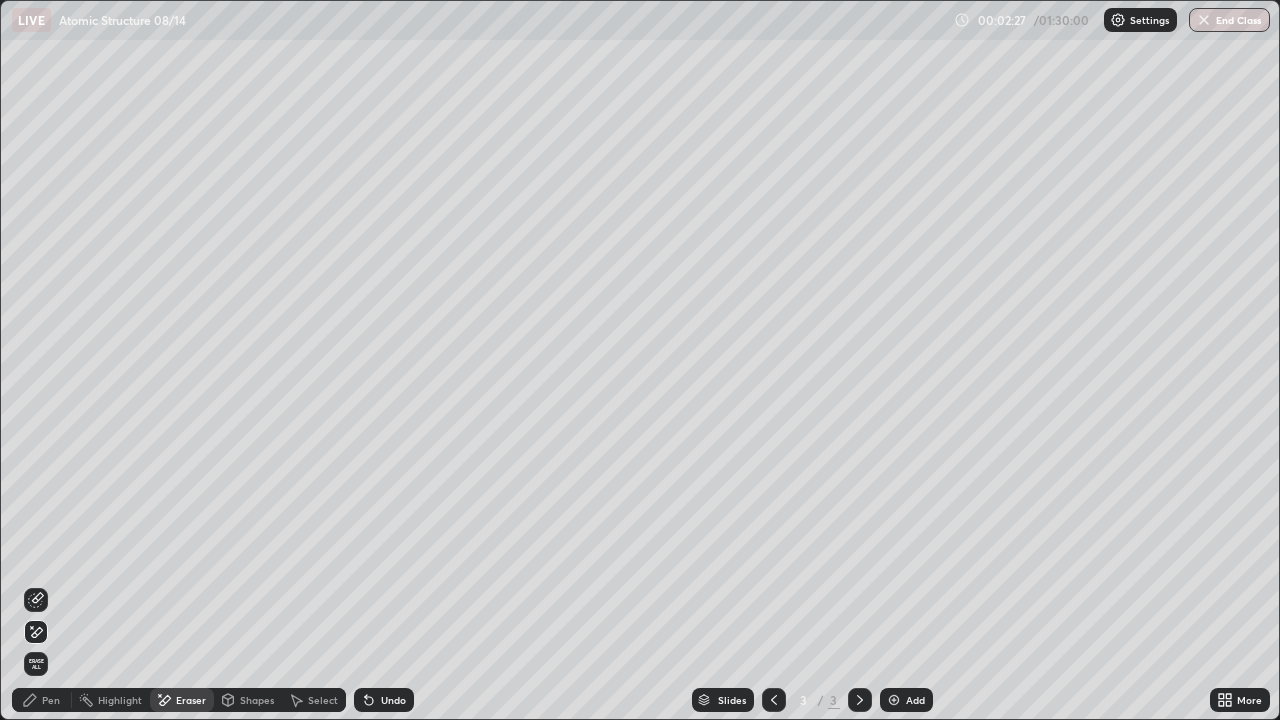 click on "Pen" at bounding box center [42, 700] 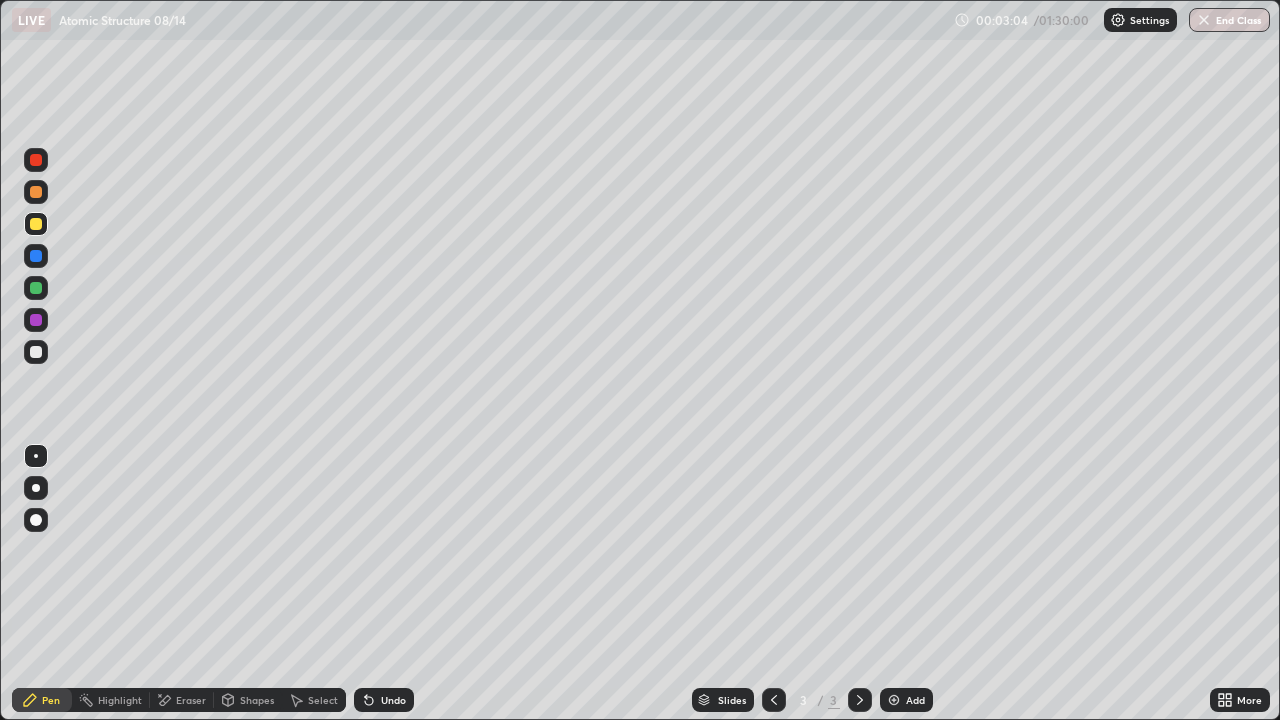 click at bounding box center (36, 352) 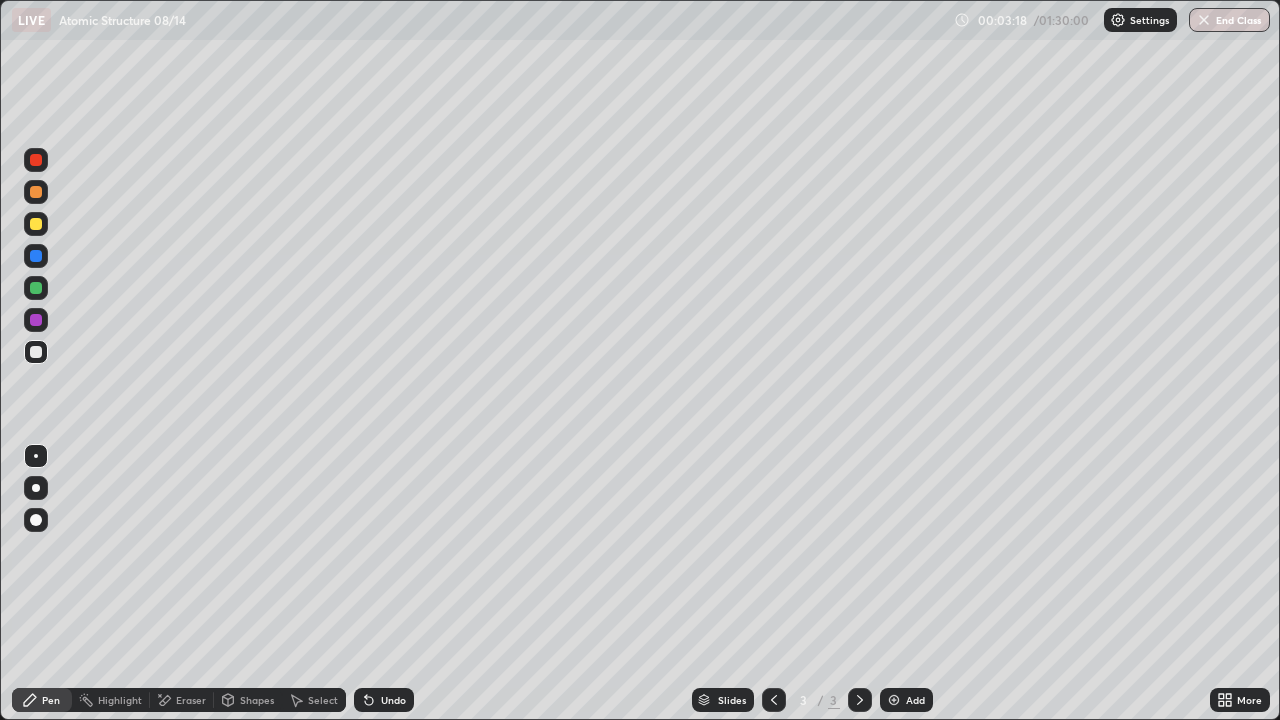 click on "Undo" at bounding box center (384, 700) 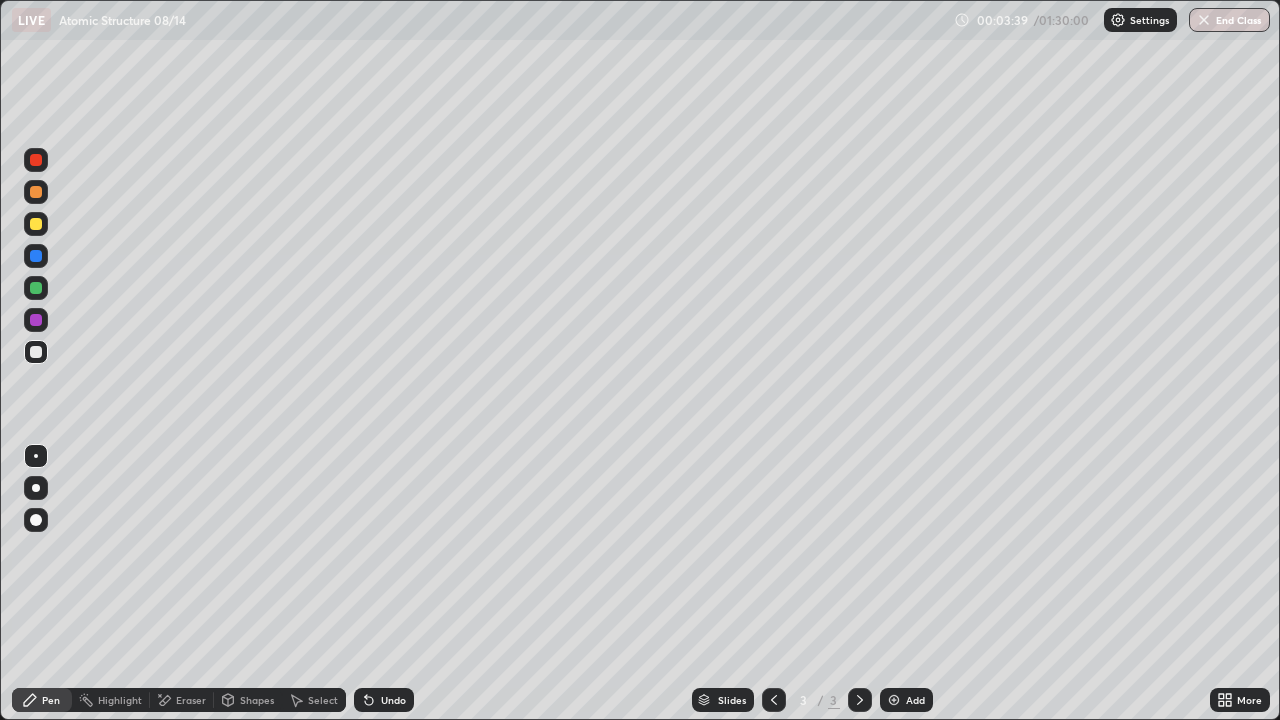 click on "Undo" at bounding box center (393, 700) 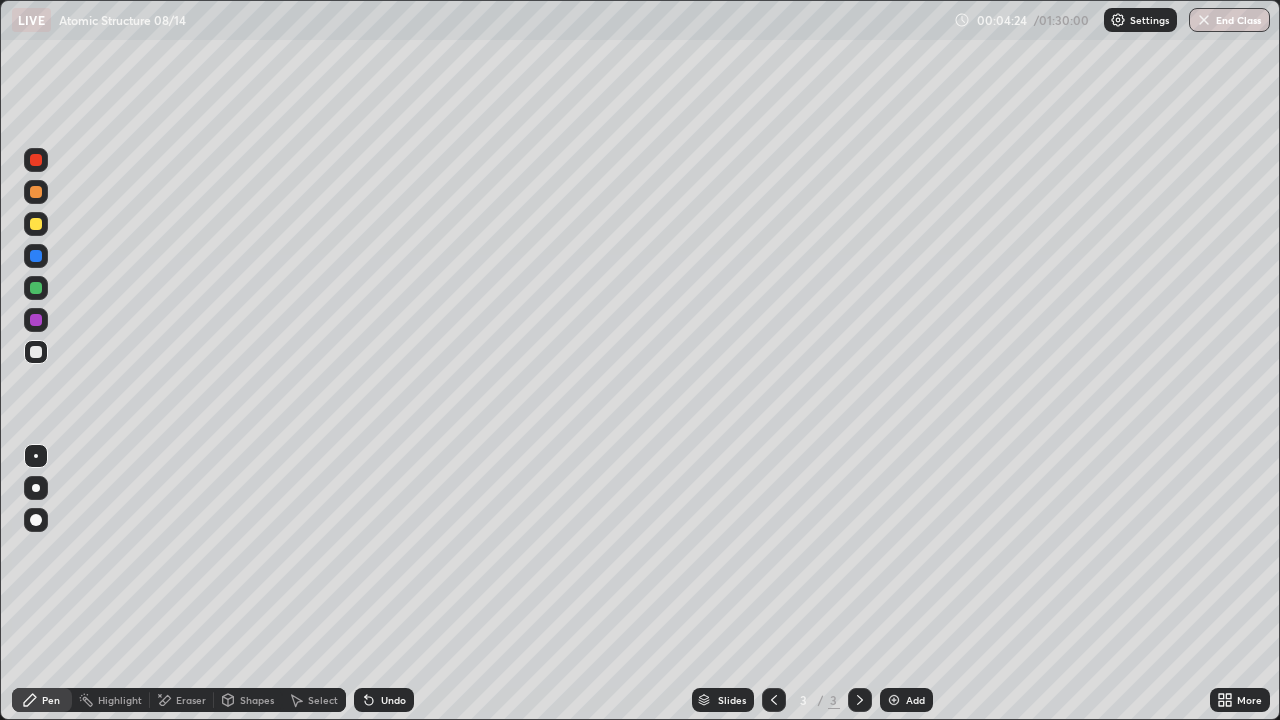 click at bounding box center [36, 288] 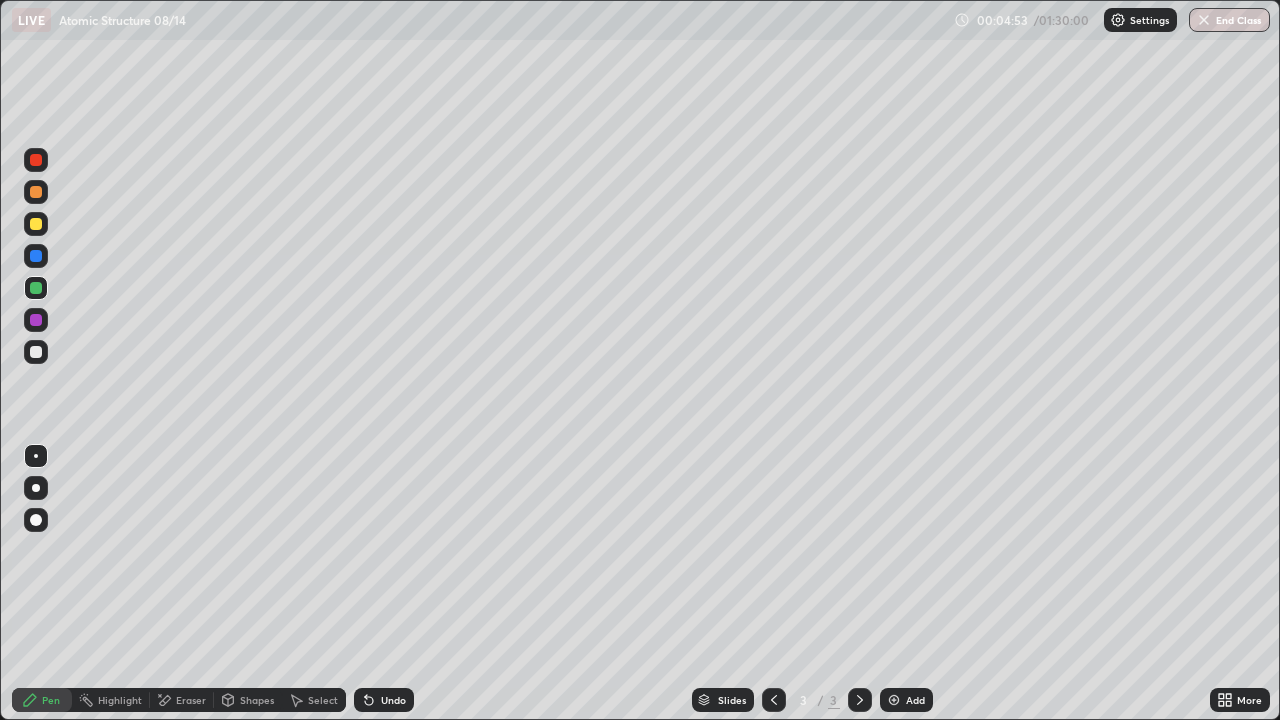 click on "Undo" at bounding box center [393, 700] 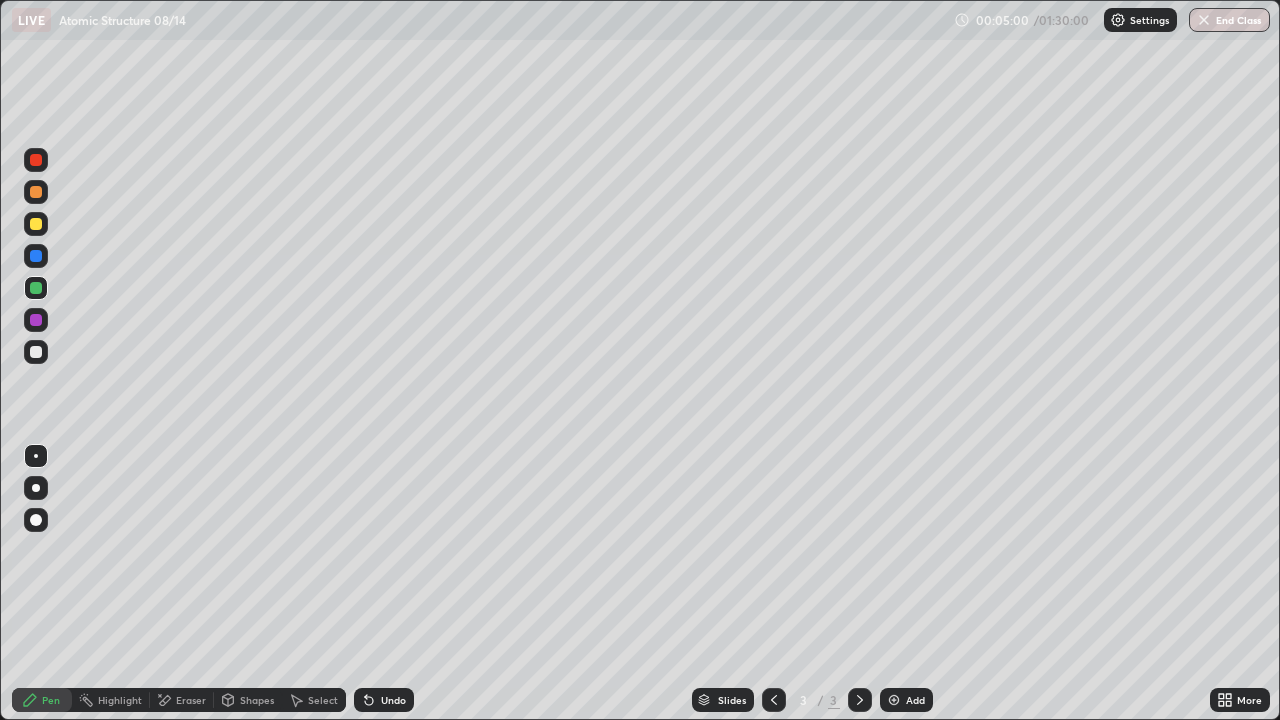 click 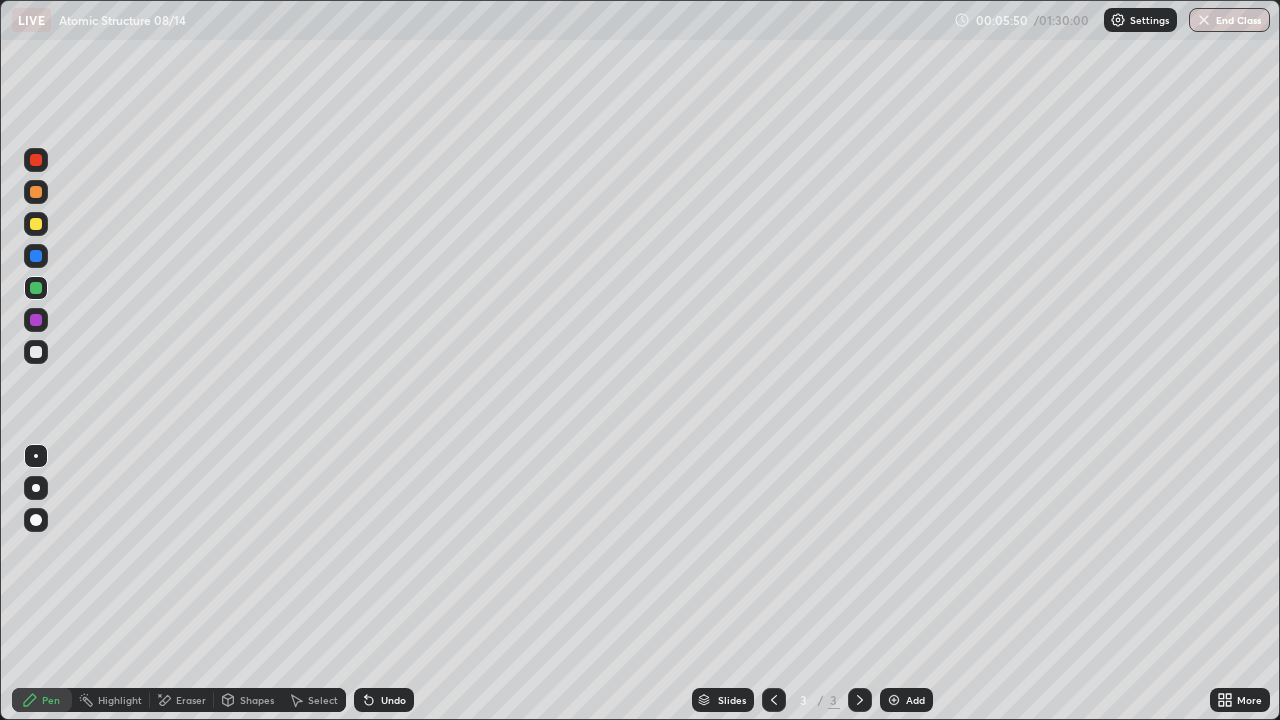 click on "Undo" at bounding box center (384, 700) 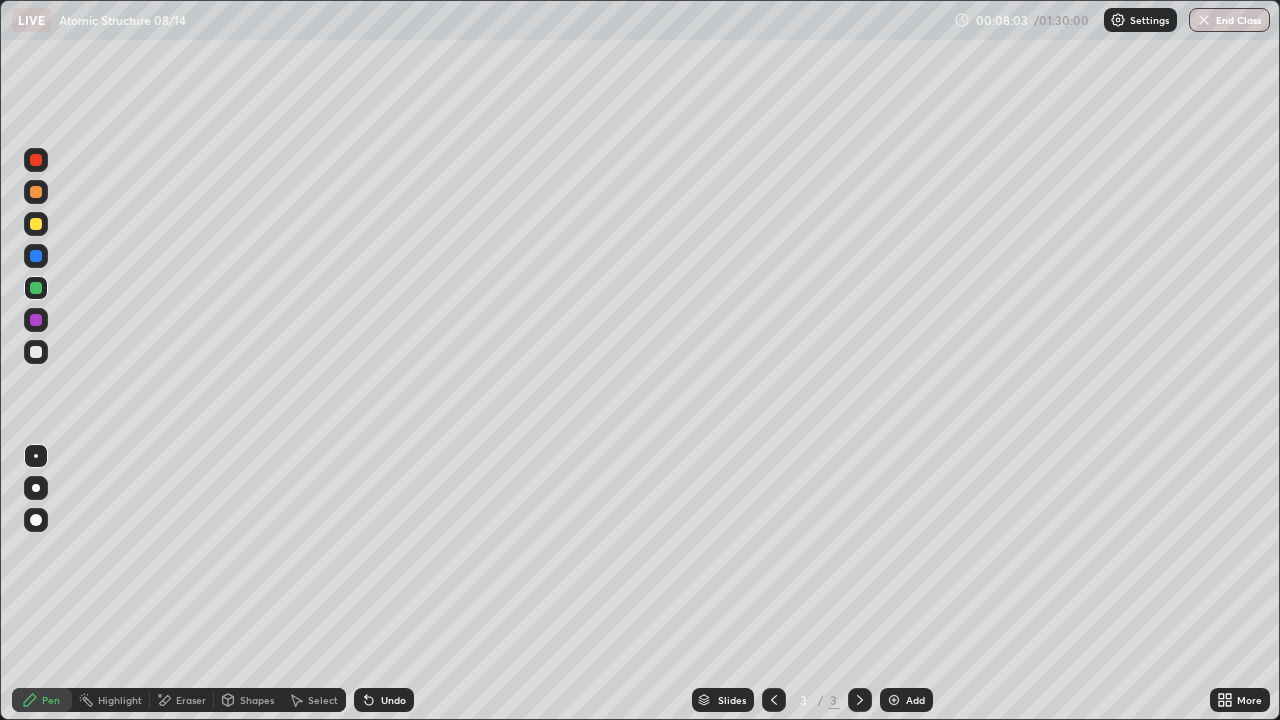 click at bounding box center [36, 352] 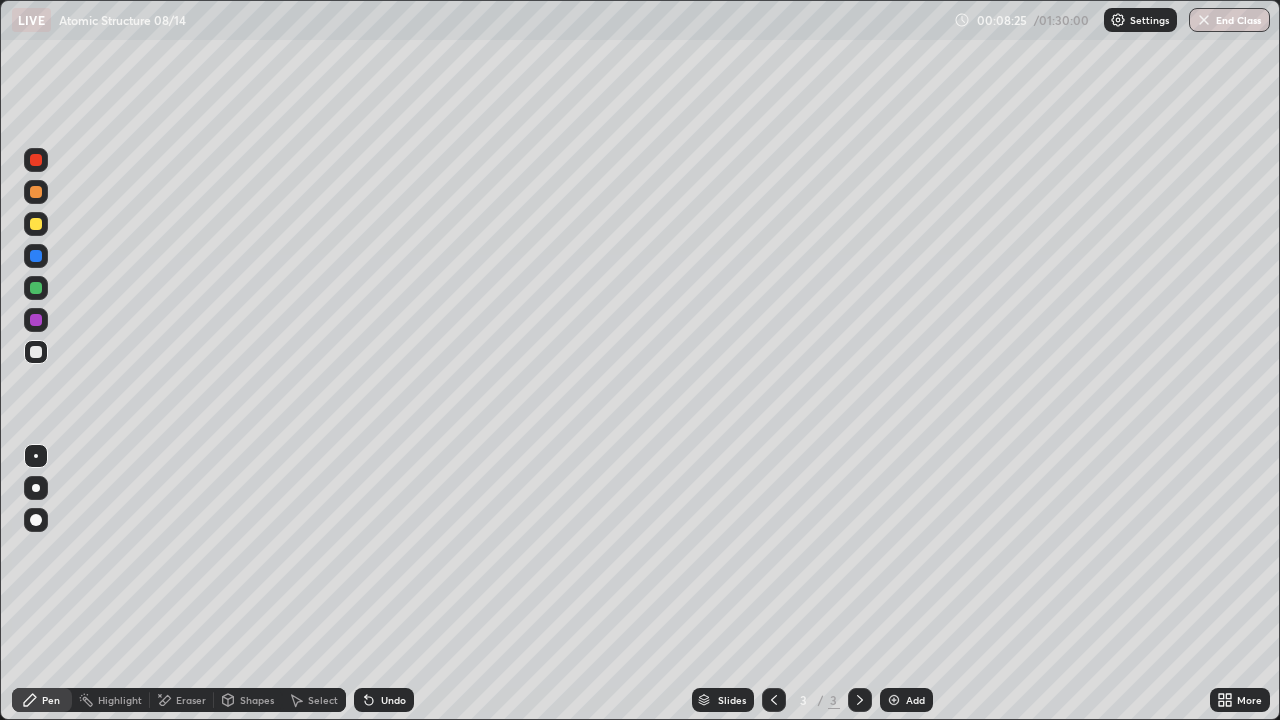 click 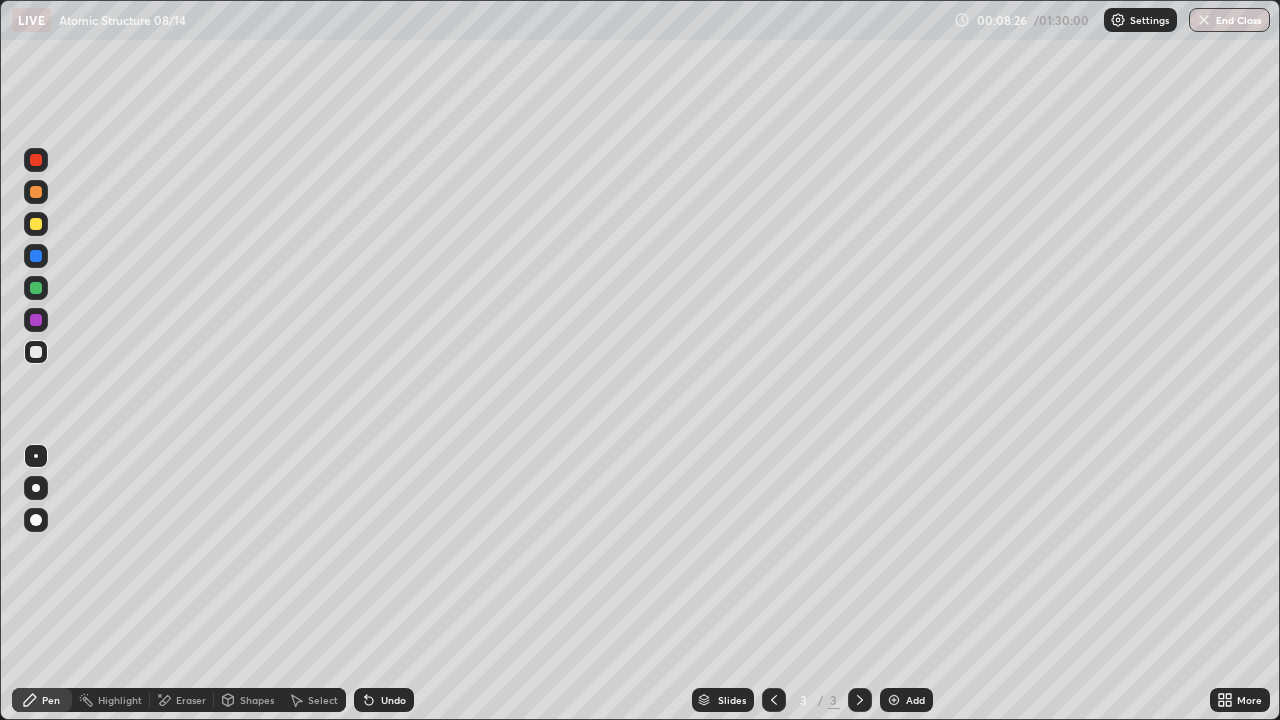 click on "Shapes" at bounding box center (248, 700) 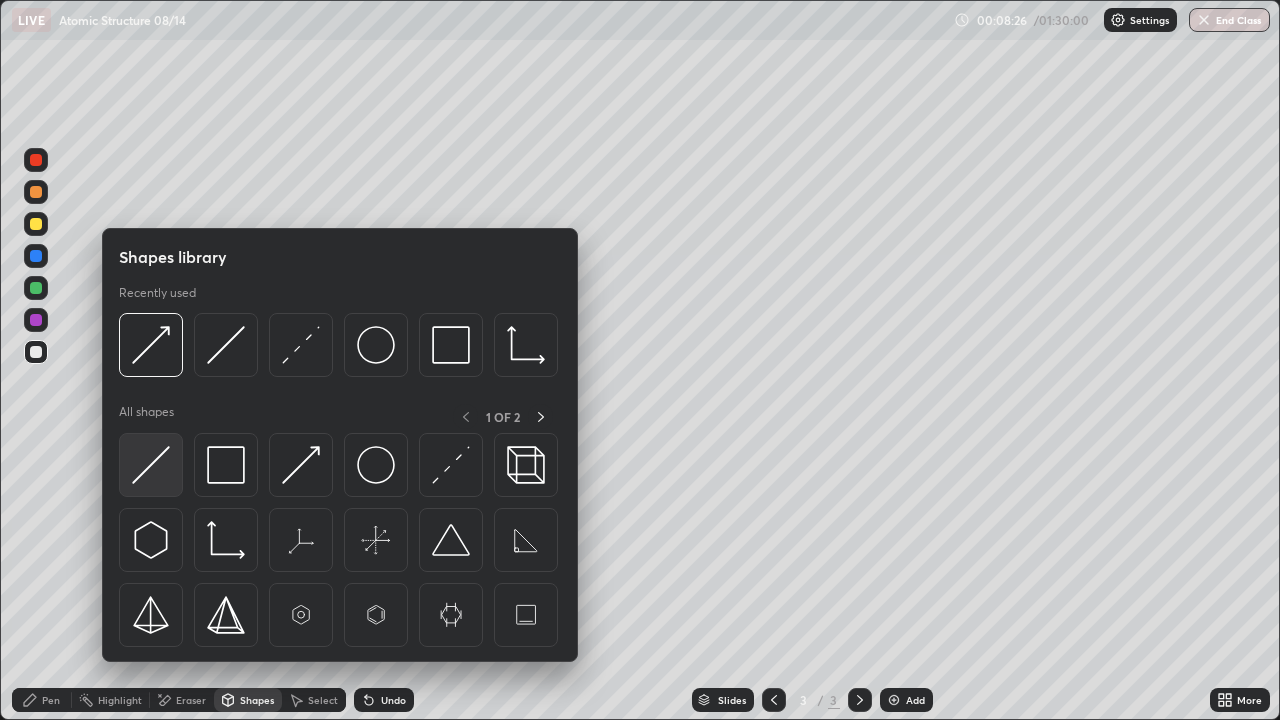 click at bounding box center [151, 465] 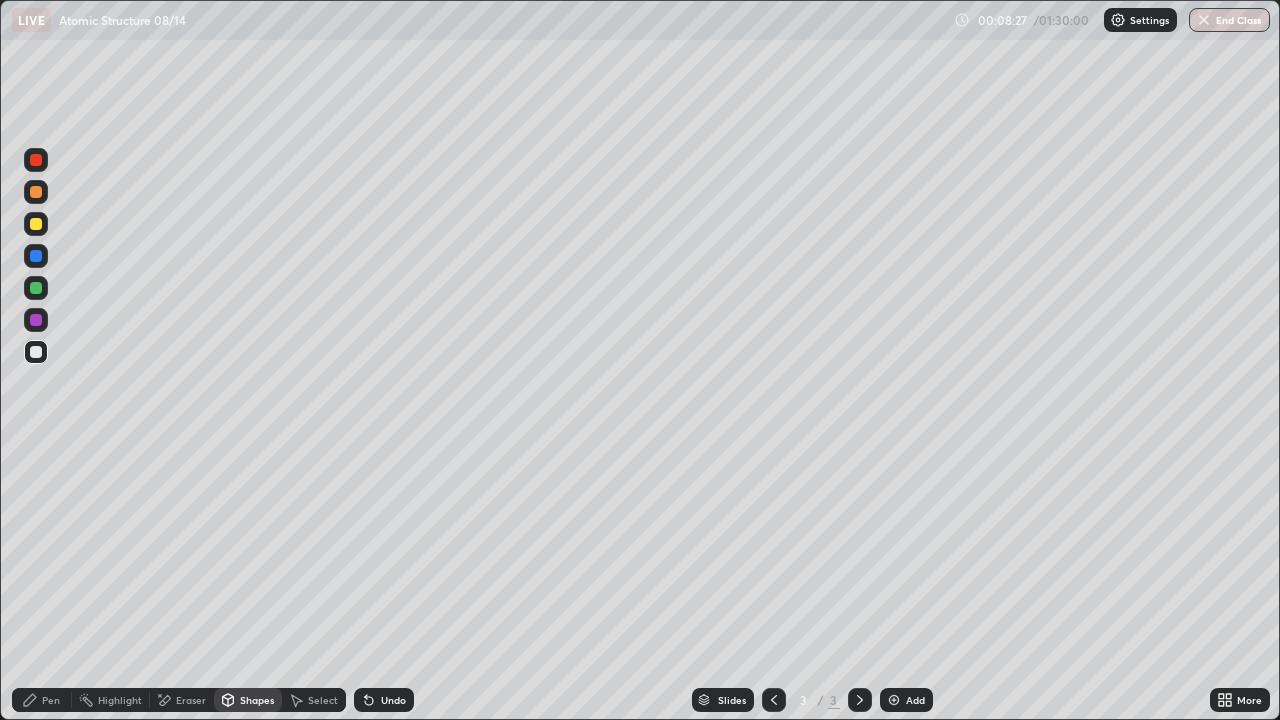 click at bounding box center (36, 288) 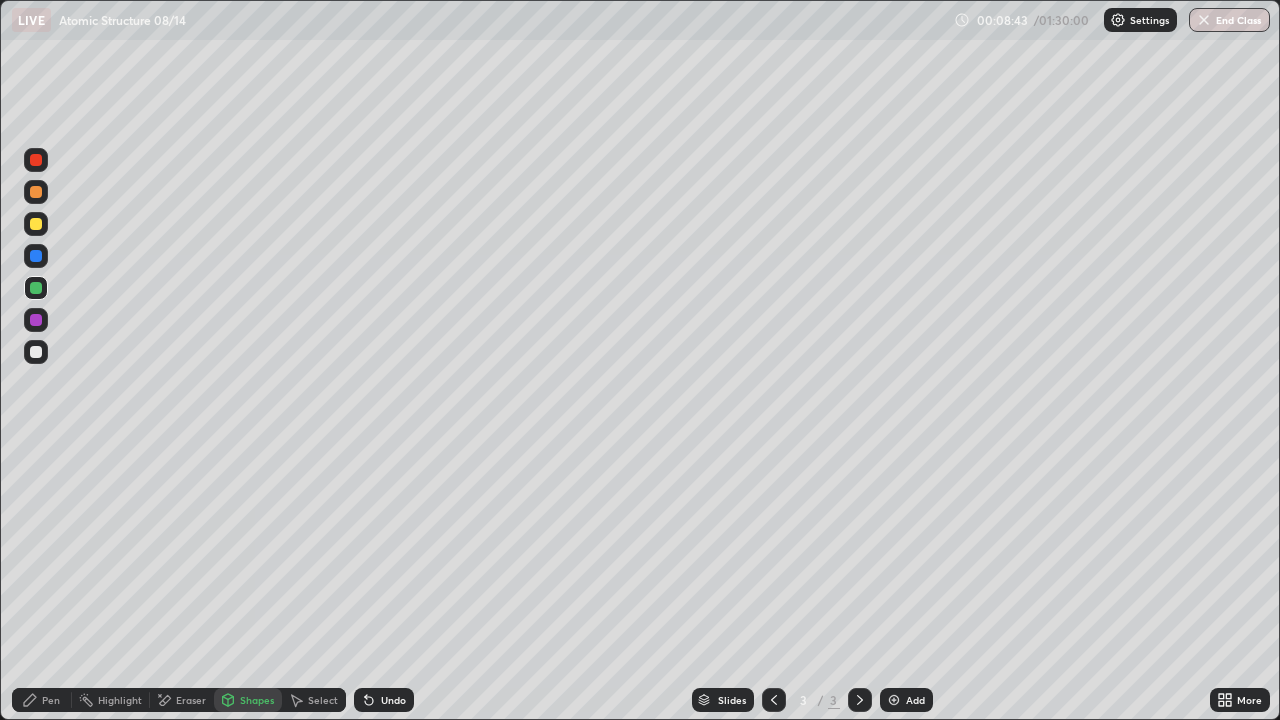 click on "Pen" at bounding box center [42, 700] 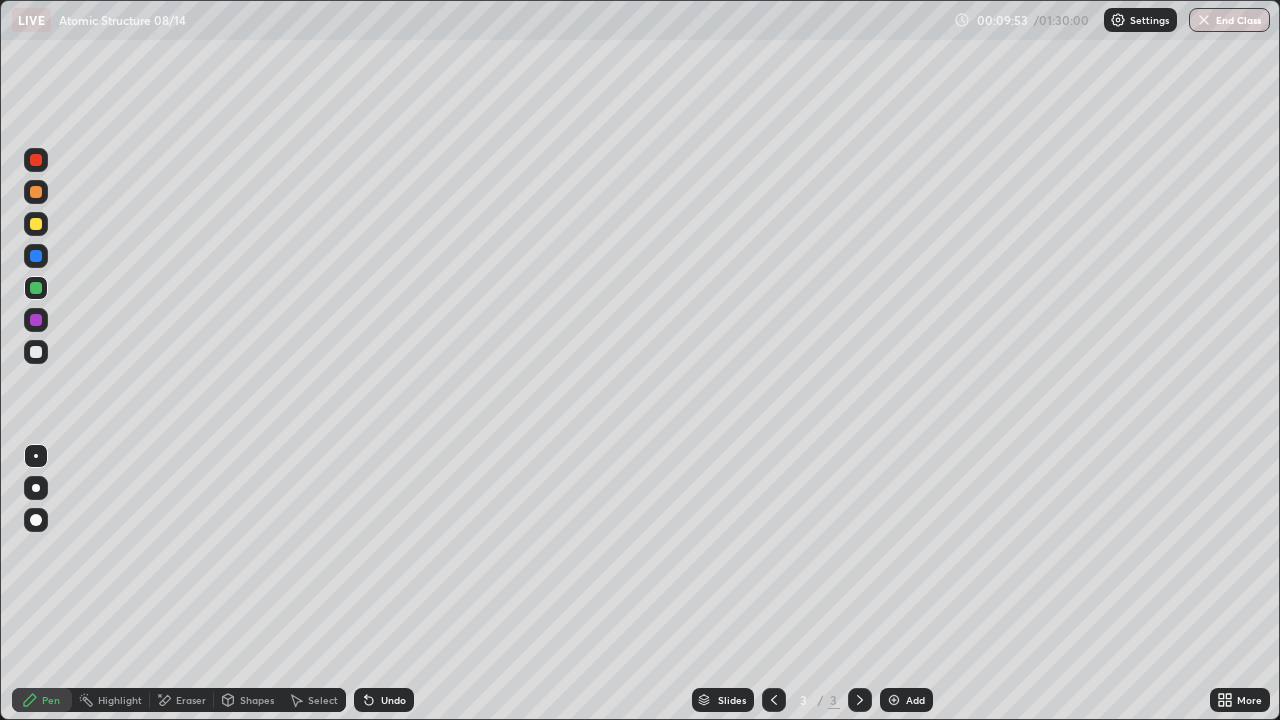 click on "Add" at bounding box center [906, 700] 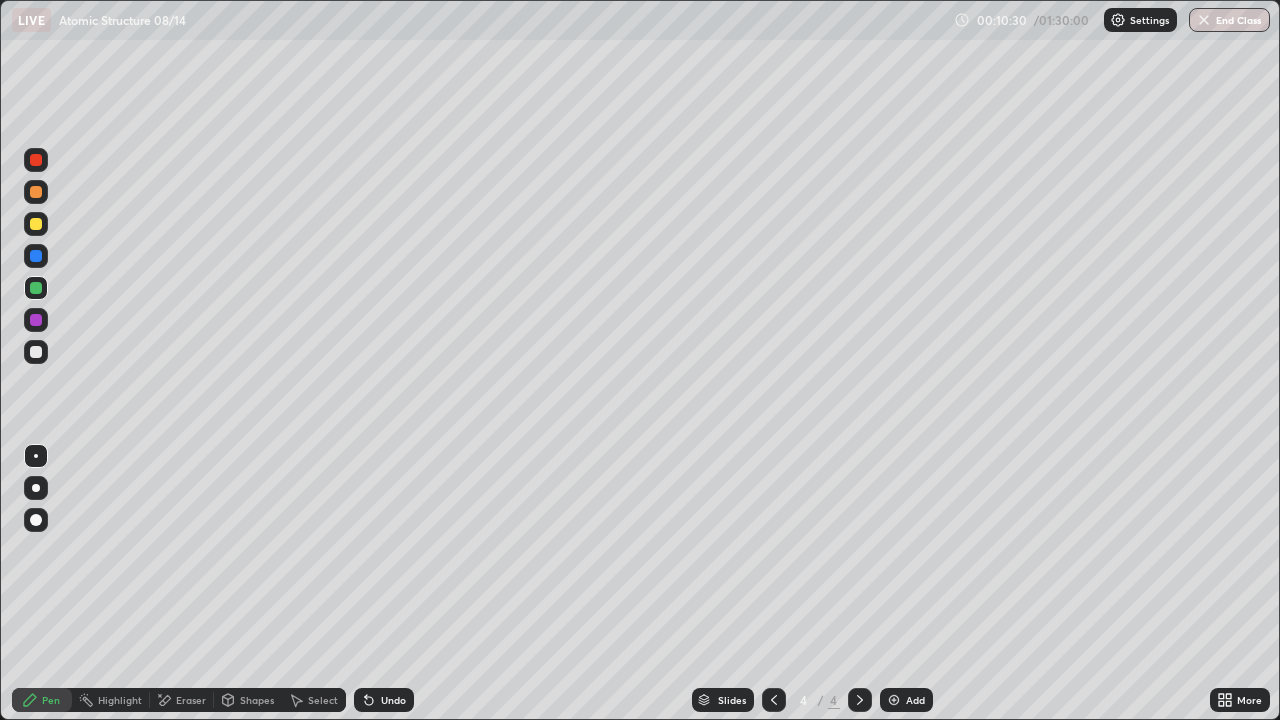 click on "Undo" at bounding box center (393, 700) 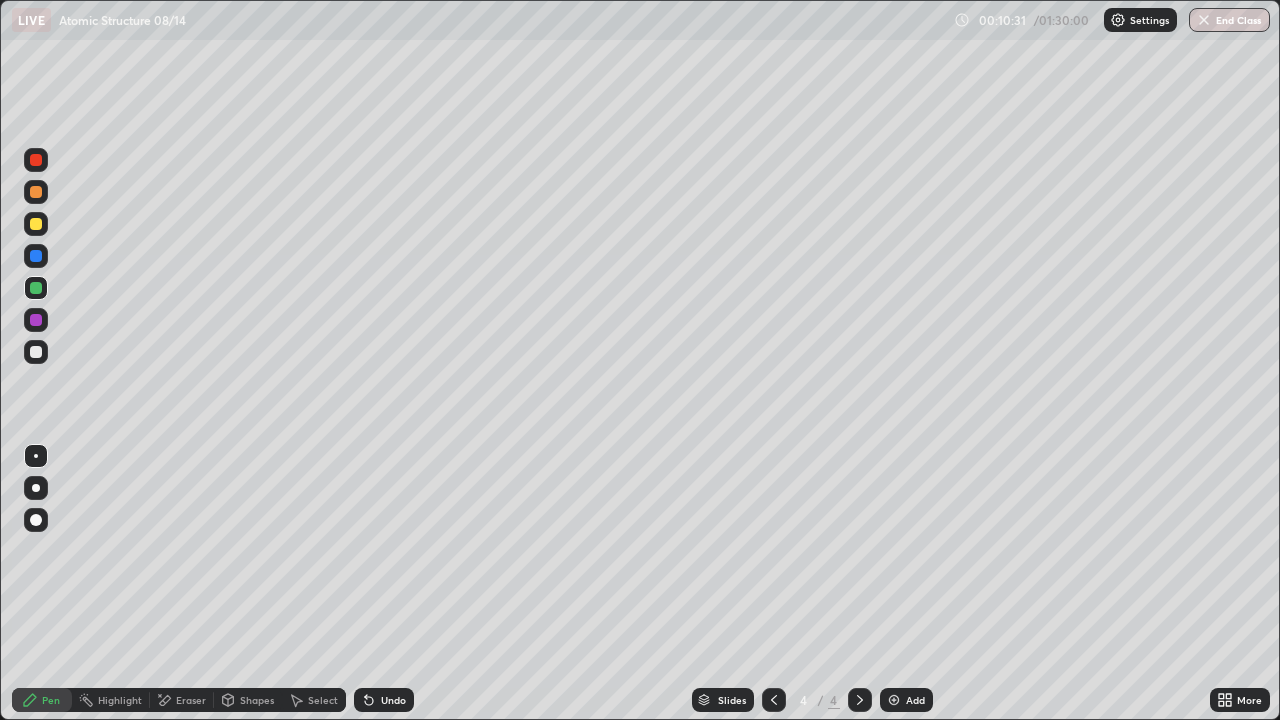 click on "Undo" at bounding box center (393, 700) 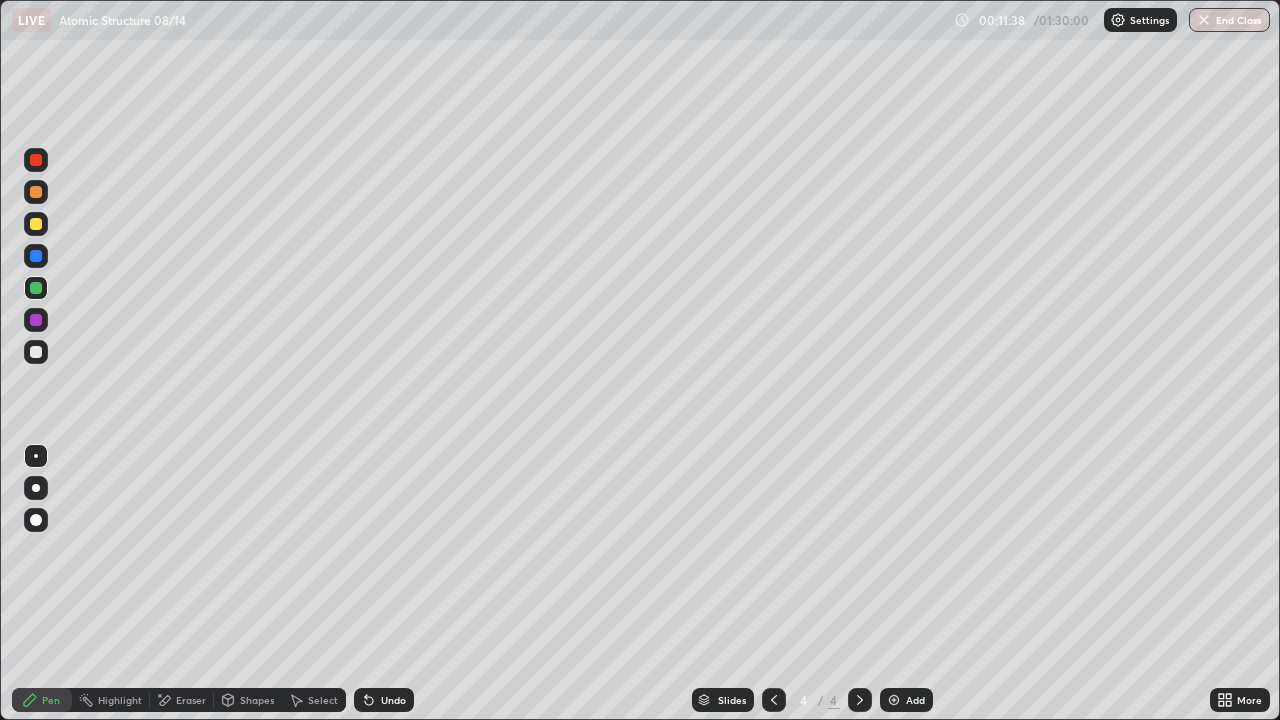 click on "Add" at bounding box center (906, 700) 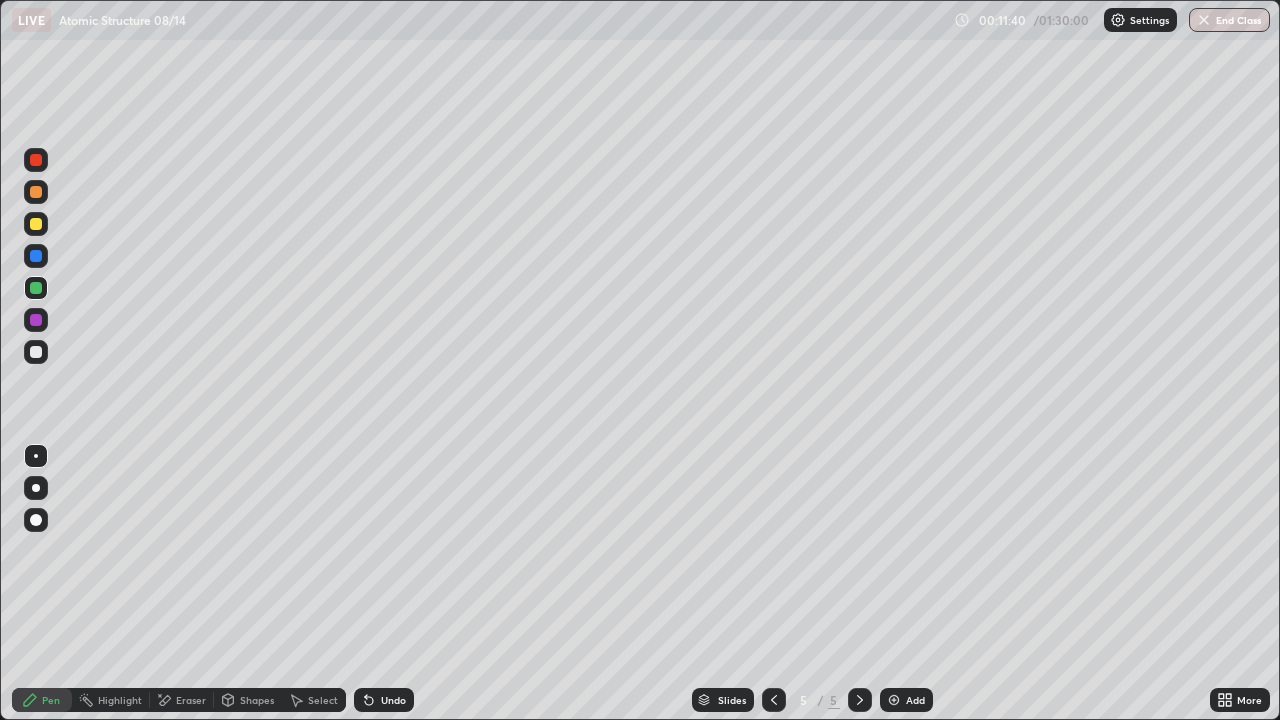 click at bounding box center [36, 352] 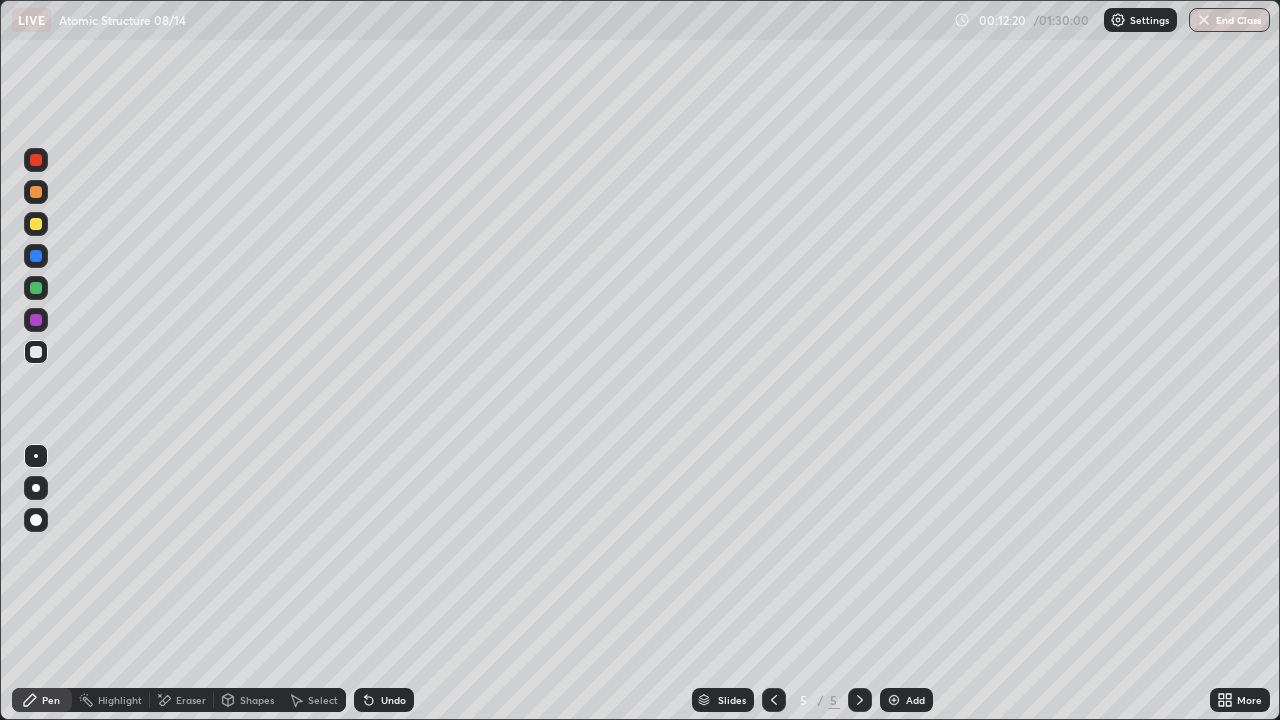 click at bounding box center (36, 224) 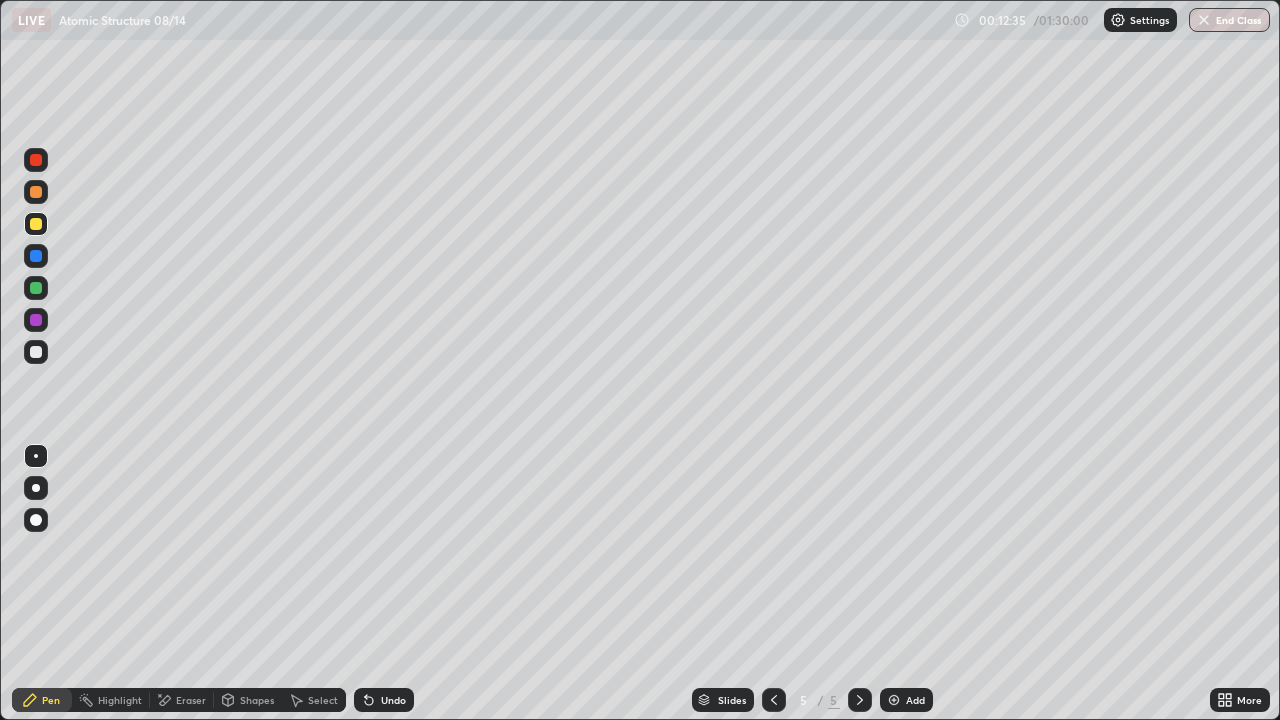 click on "Shapes" at bounding box center [257, 700] 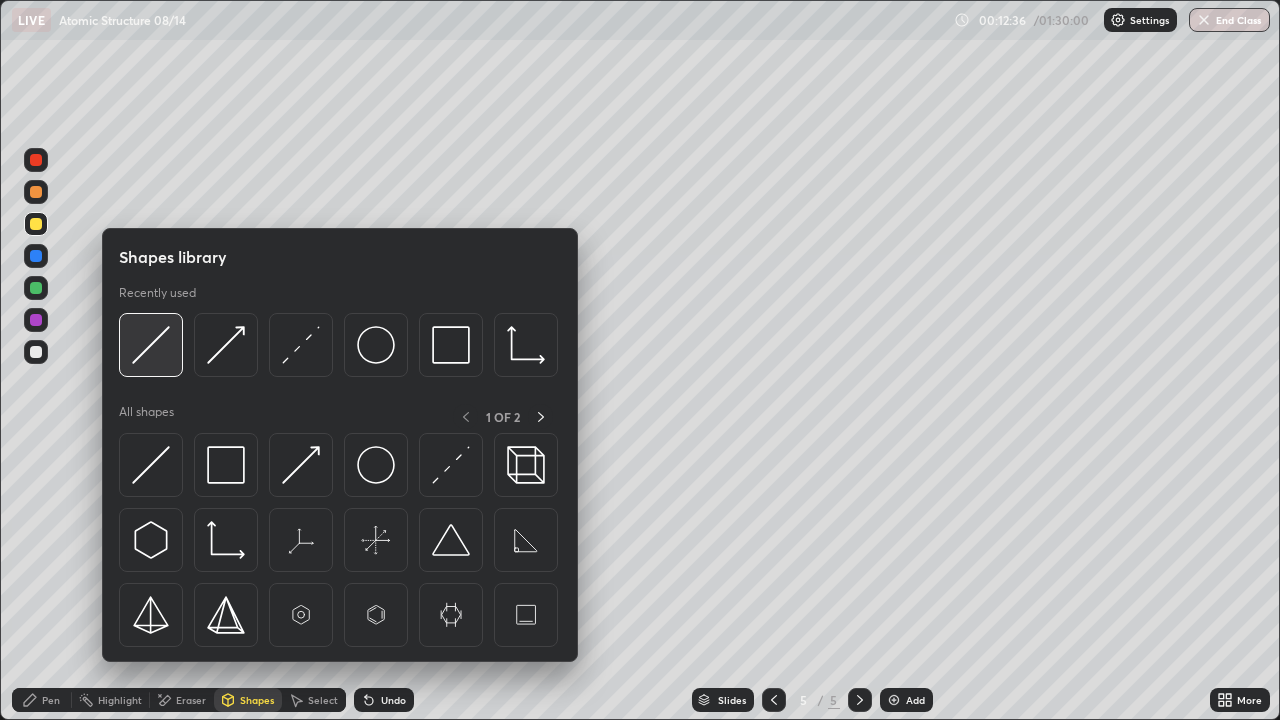 click at bounding box center (151, 345) 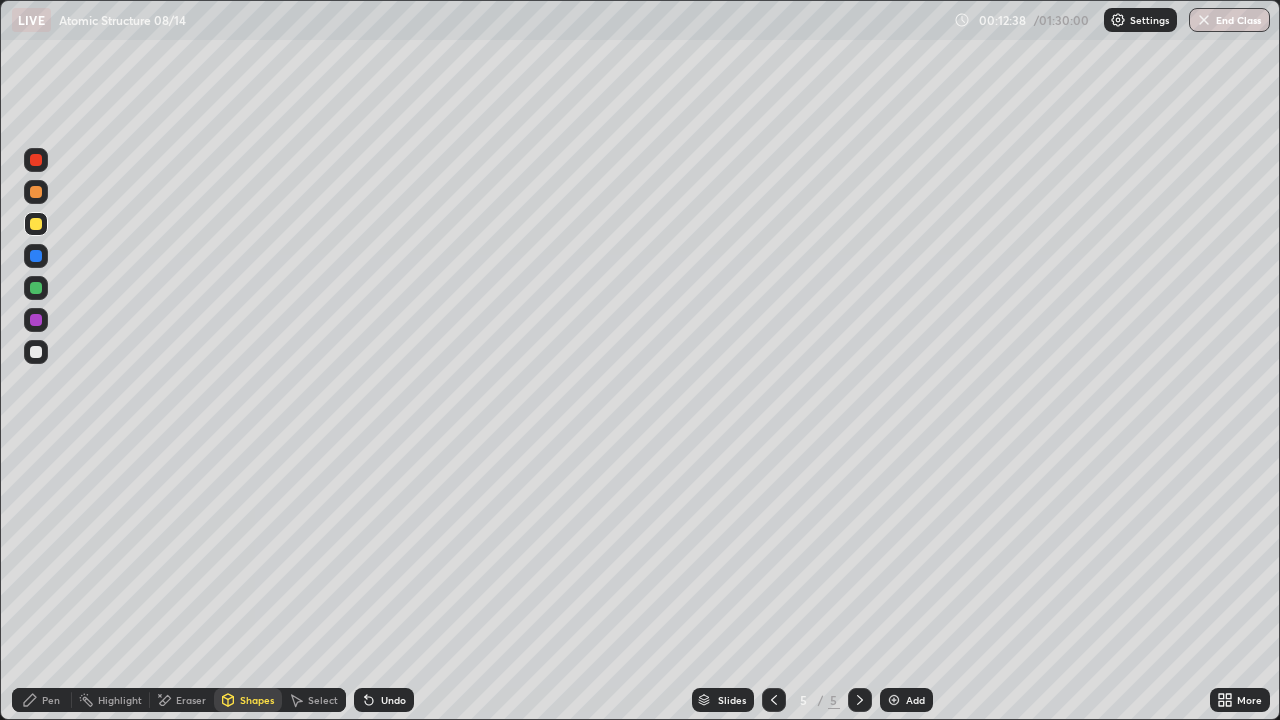 click on "Shapes" at bounding box center [257, 700] 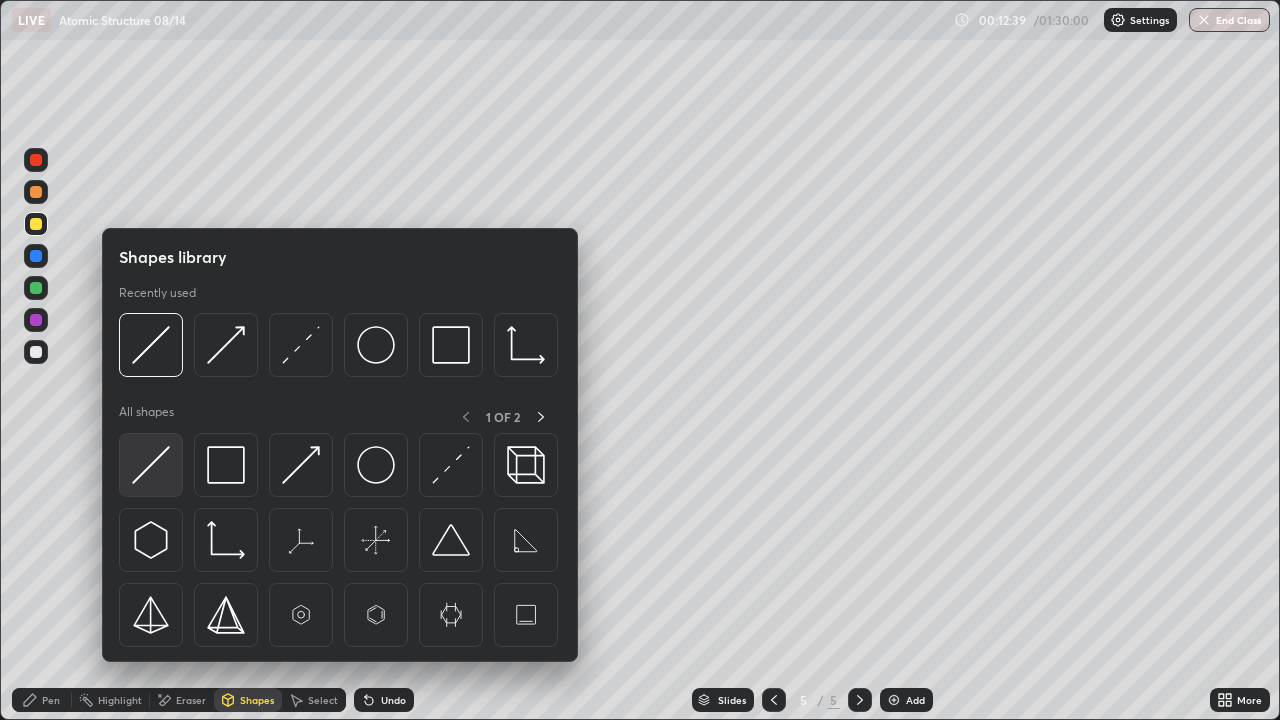 click at bounding box center (151, 465) 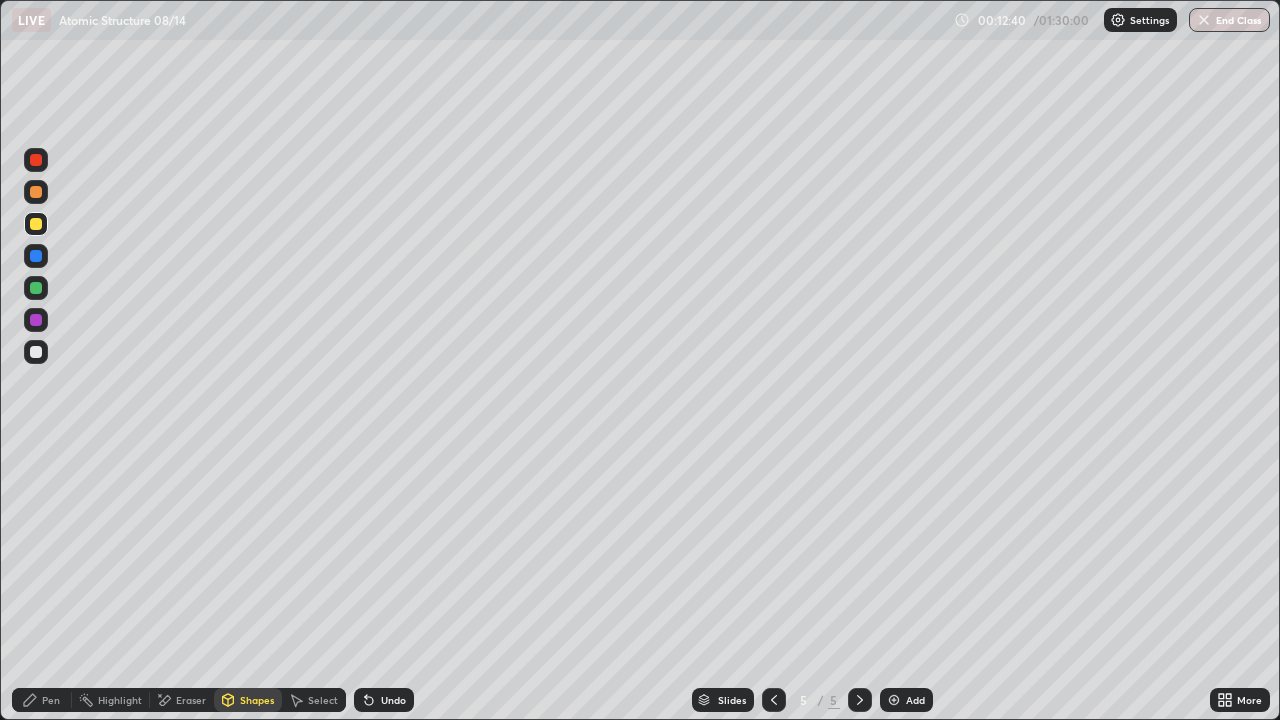 click at bounding box center (36, 288) 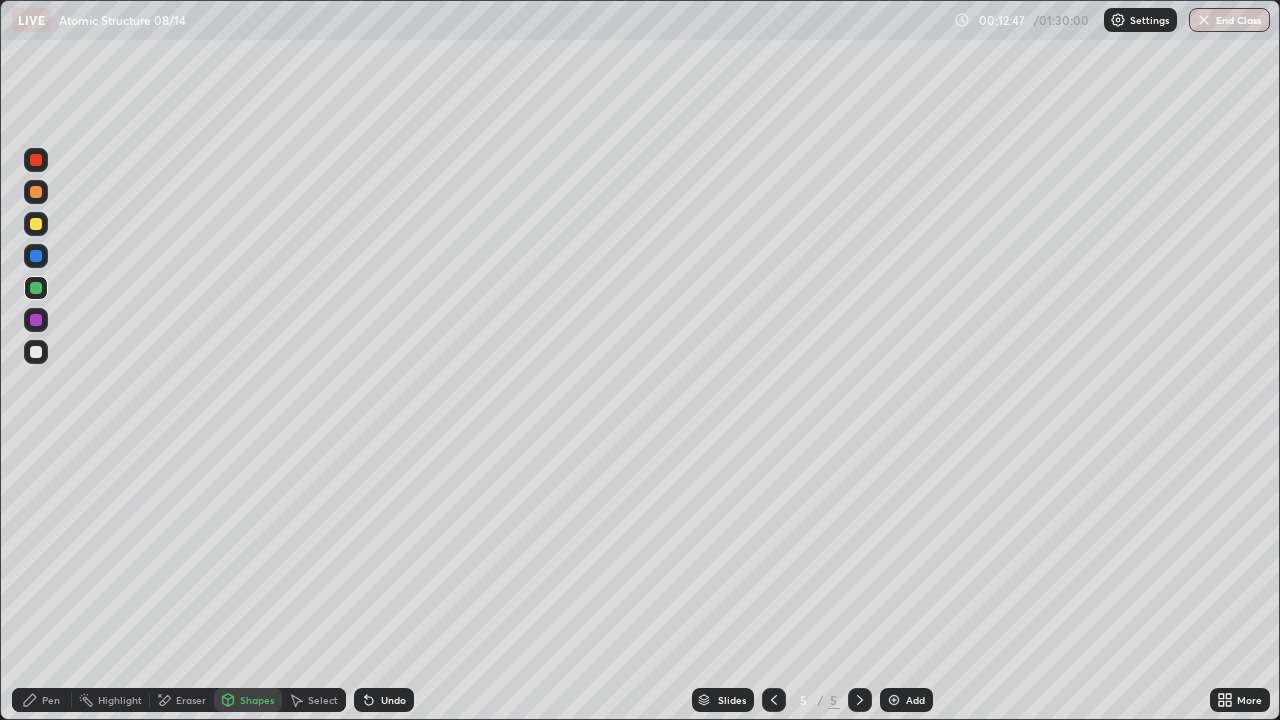 click on "Undo" at bounding box center [393, 700] 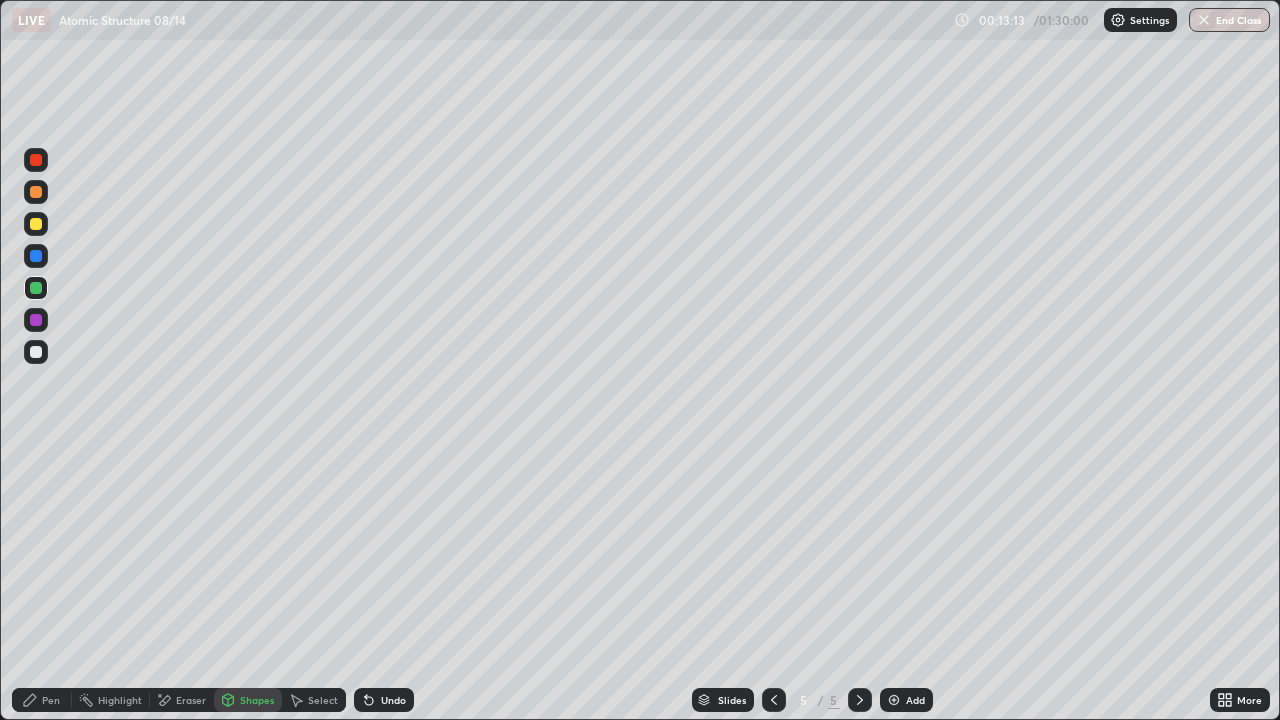 click on "Shapes" at bounding box center [257, 700] 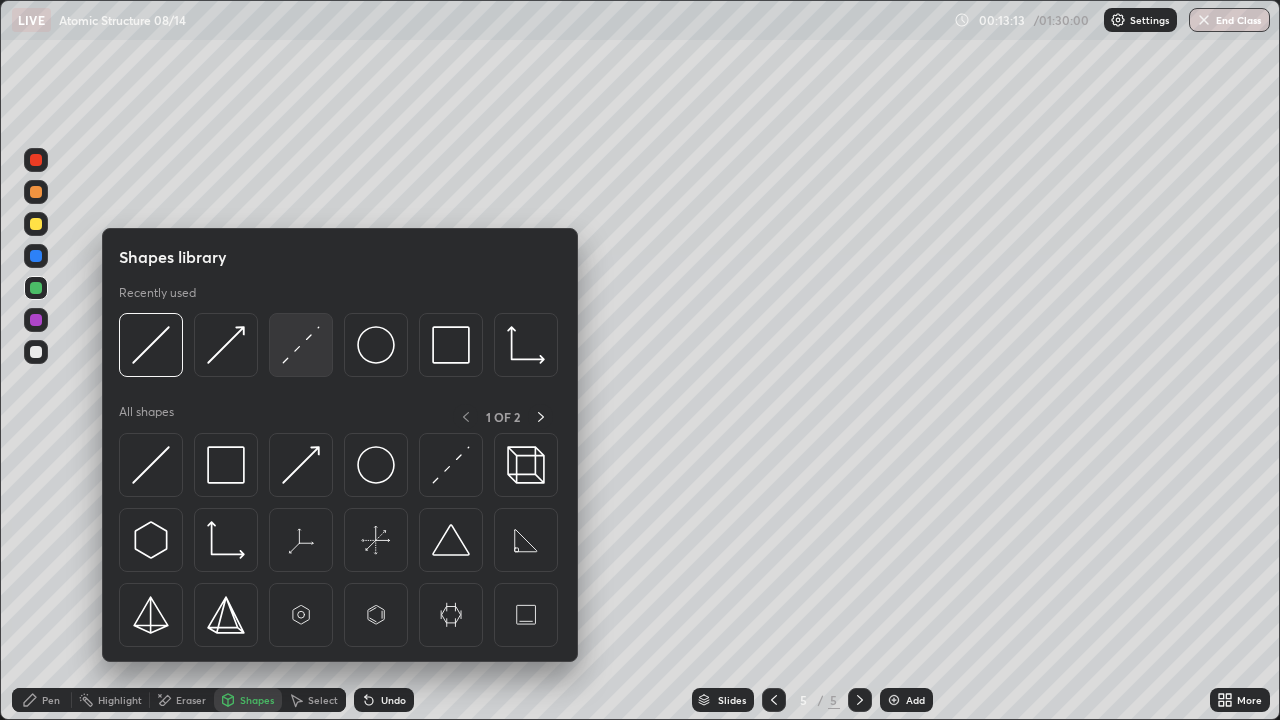click at bounding box center (301, 345) 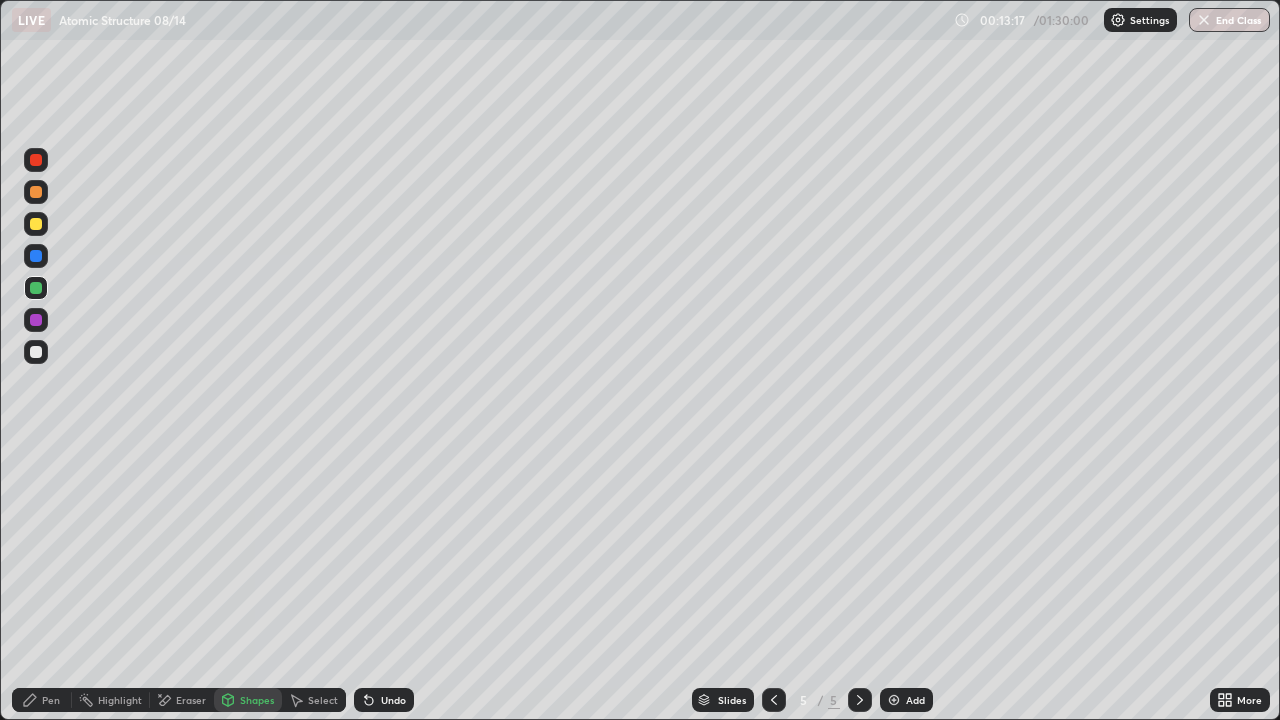 click 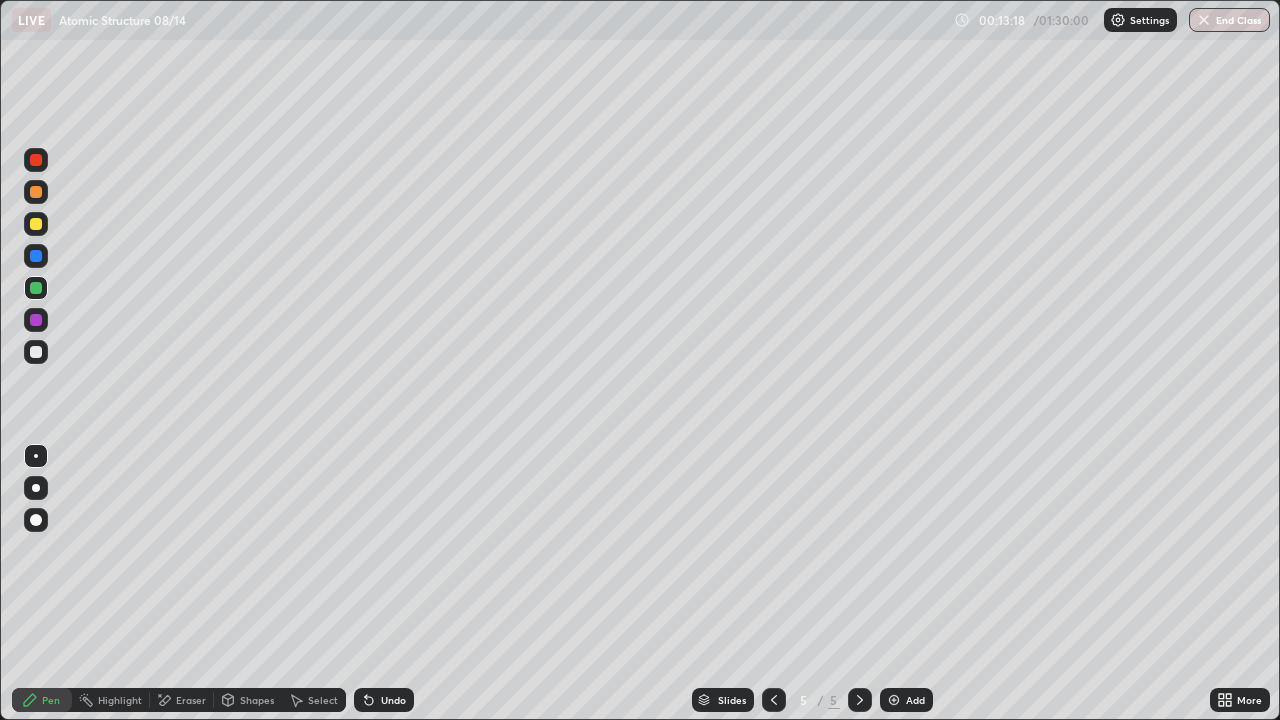 click at bounding box center (36, 352) 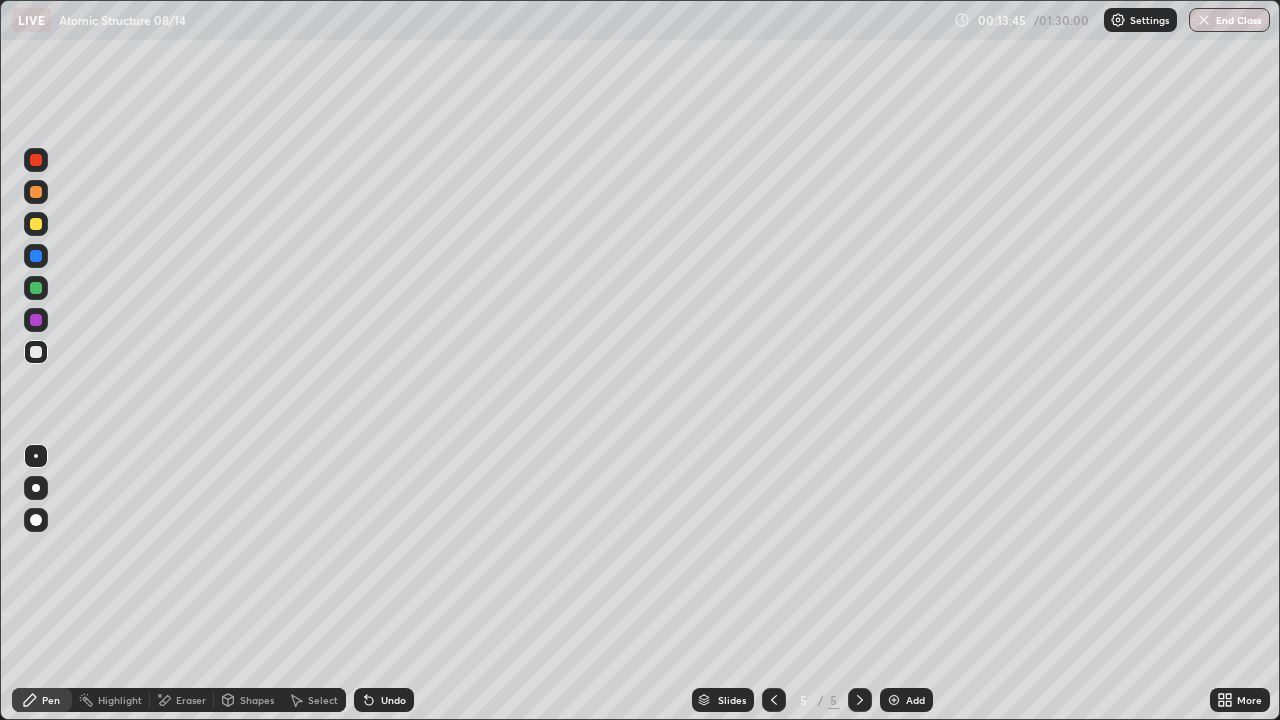 click 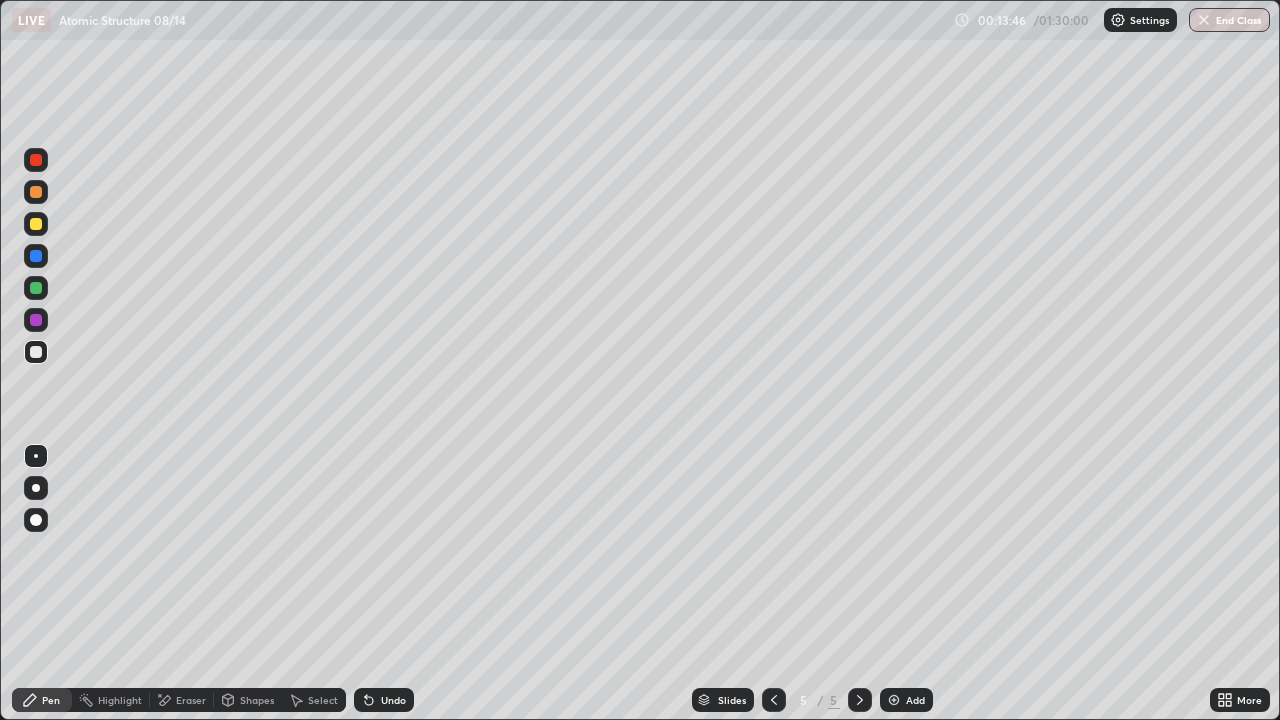 click 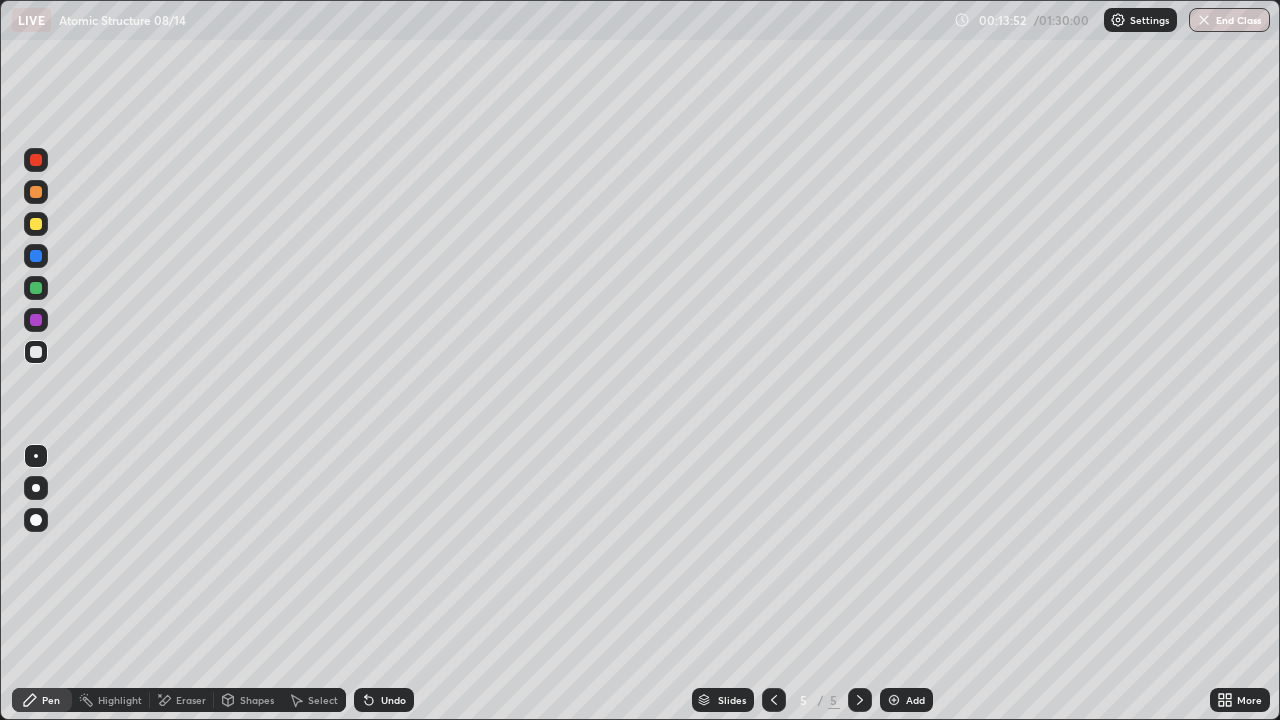 click on "Undo" at bounding box center (393, 700) 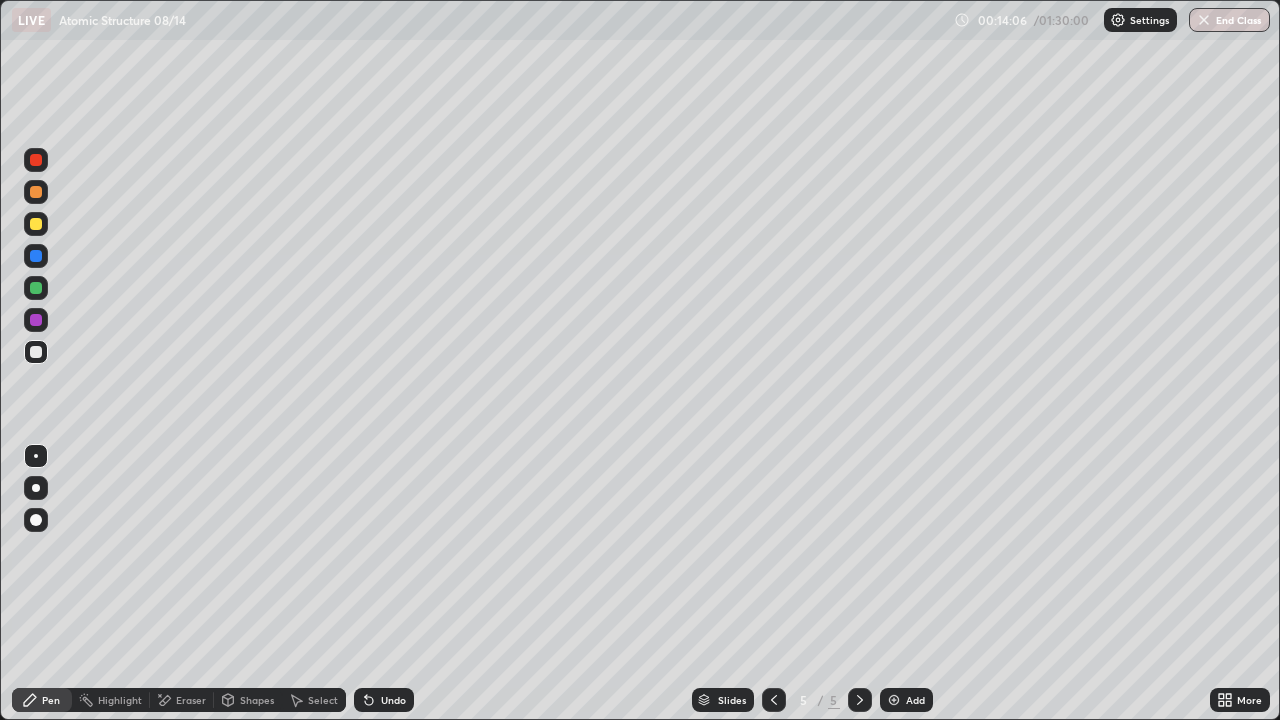 click 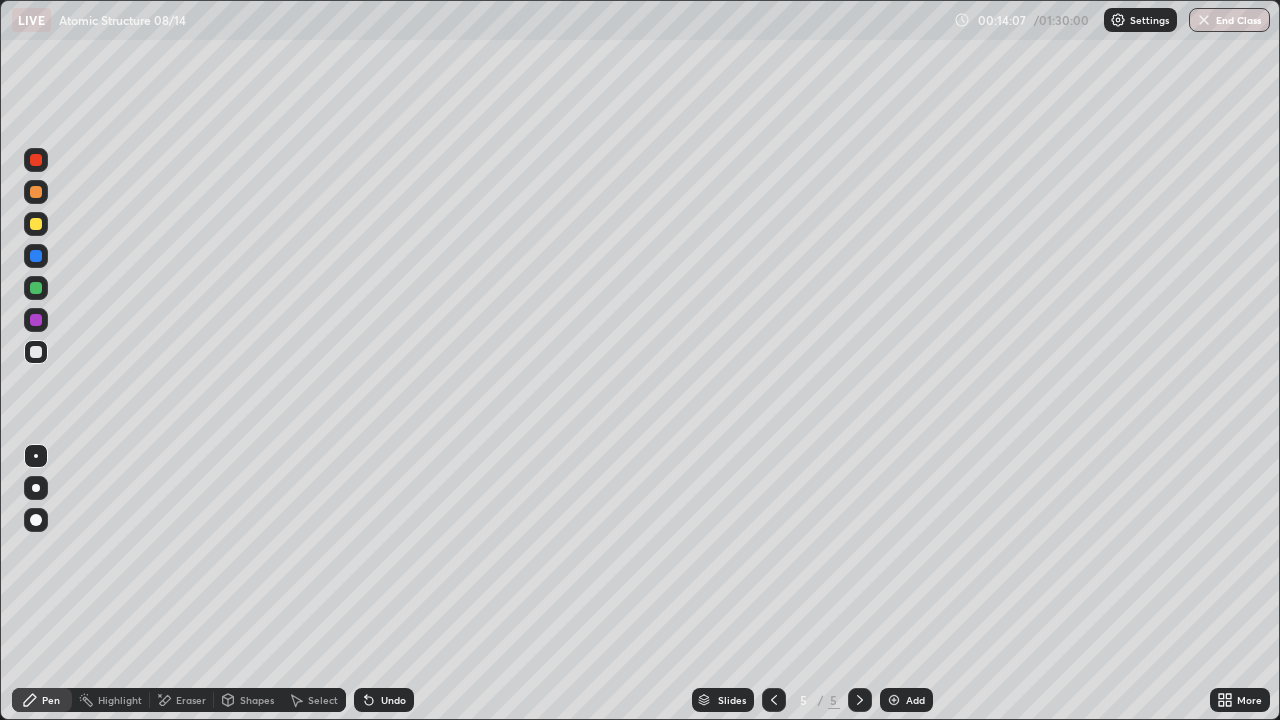 click on "Undo" at bounding box center [384, 700] 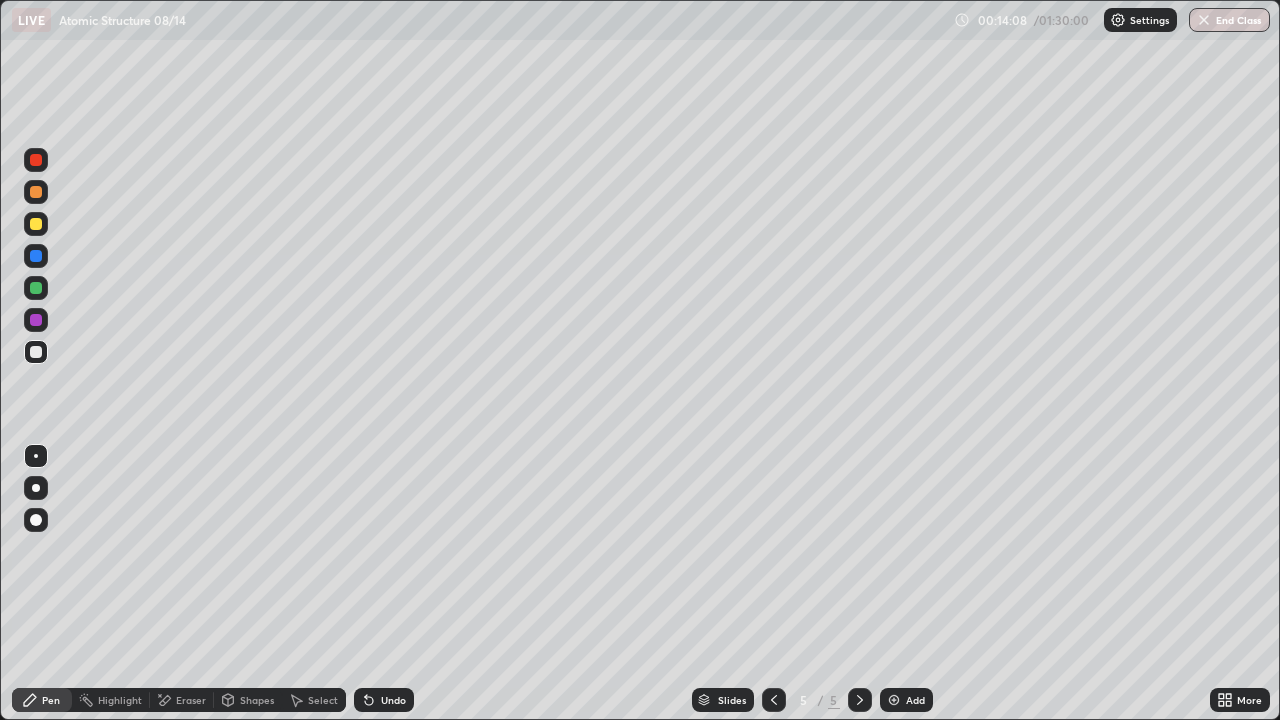 click on "Undo" at bounding box center [393, 700] 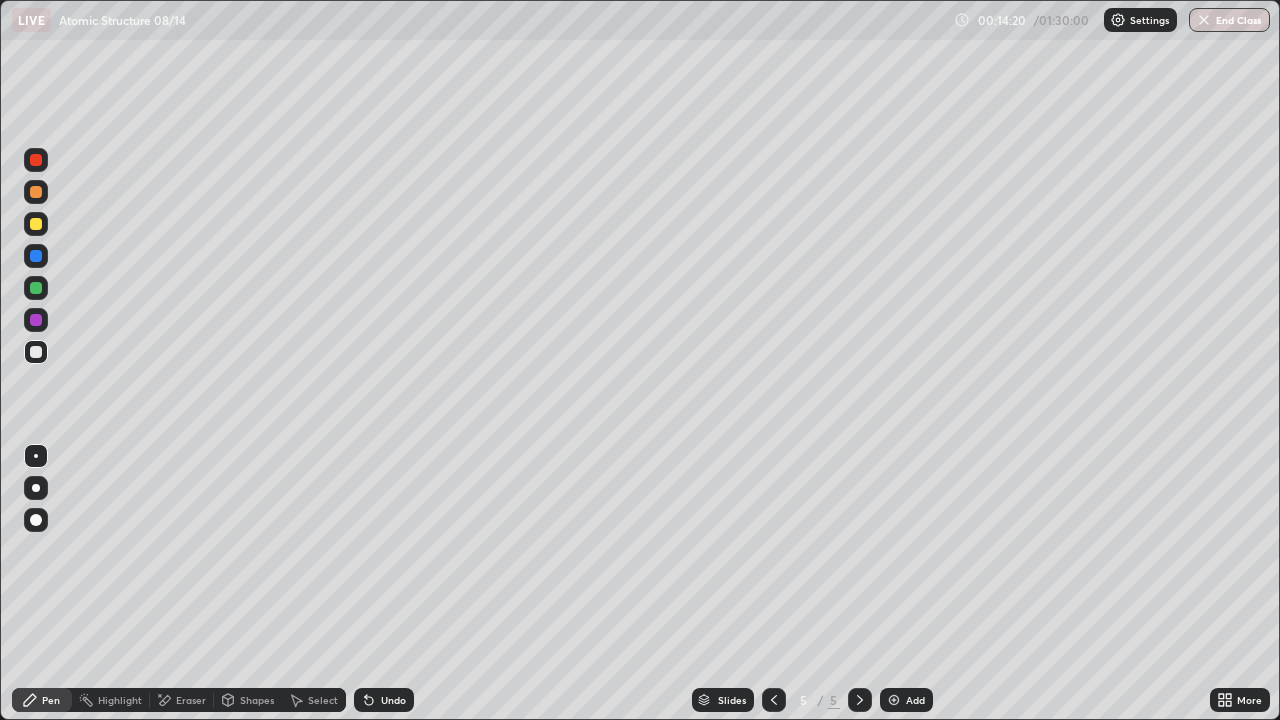 click on "Shapes" at bounding box center [257, 700] 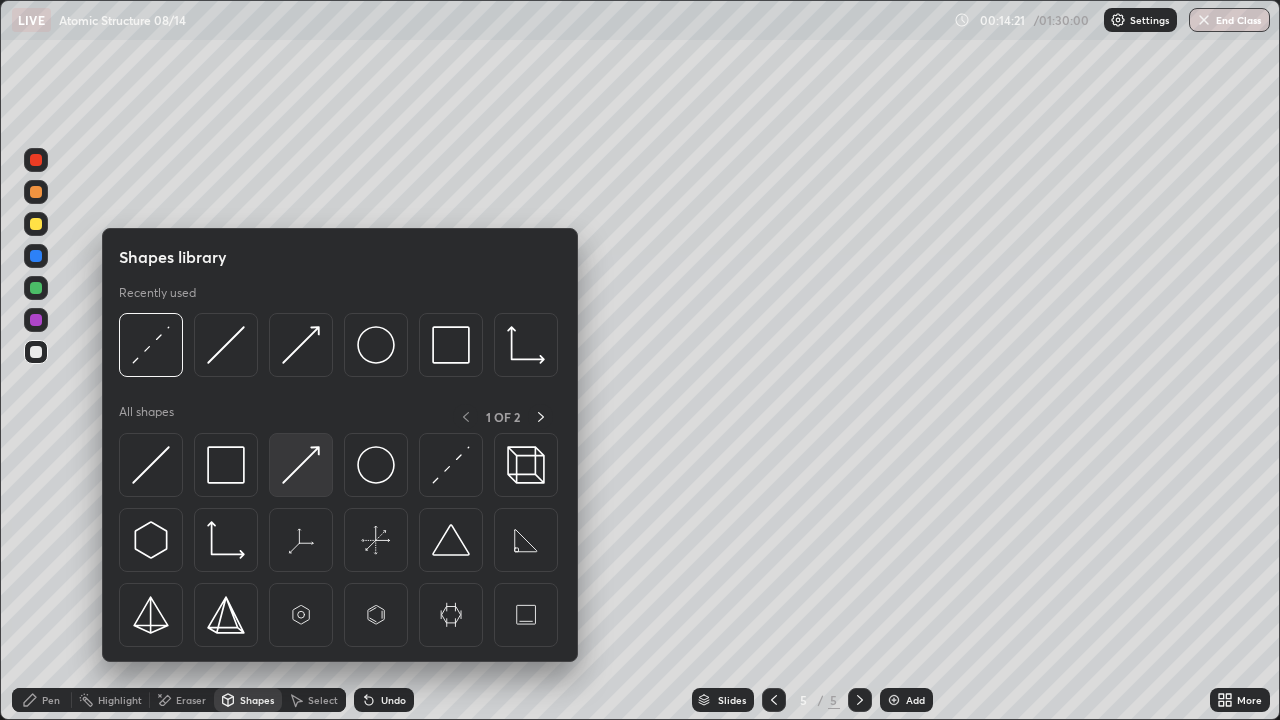 click at bounding box center [301, 465] 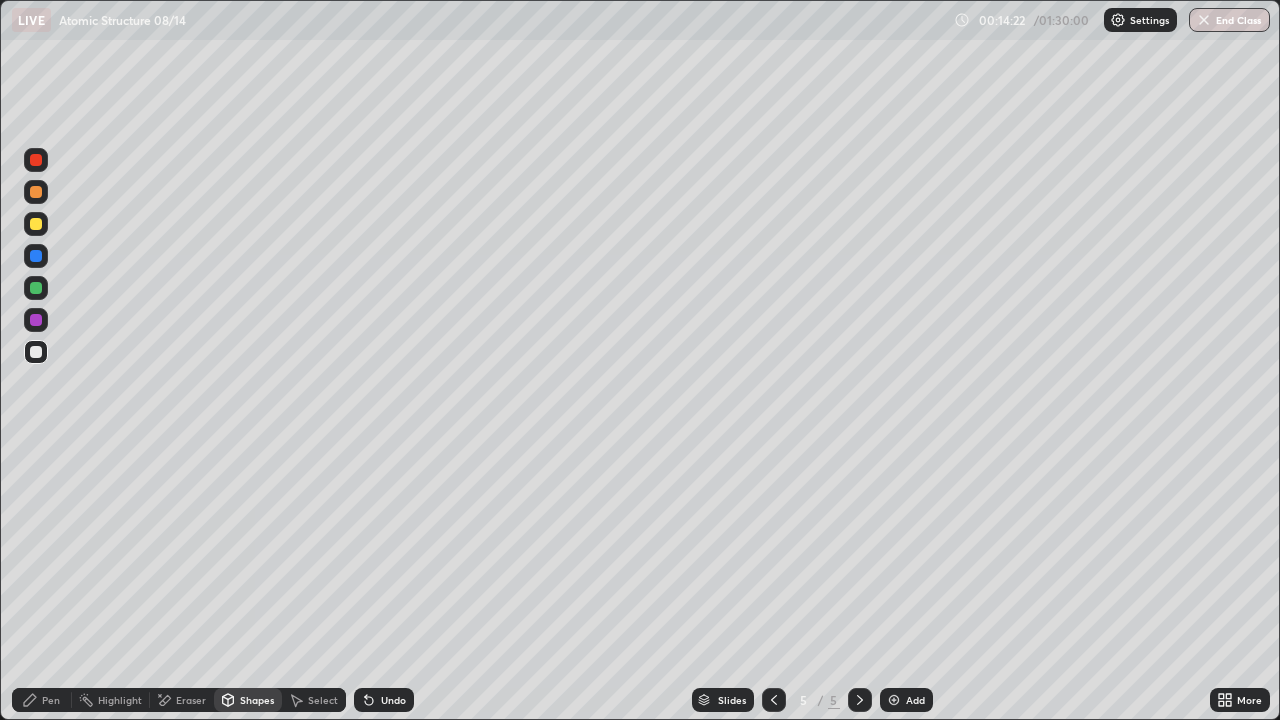 click at bounding box center (36, 224) 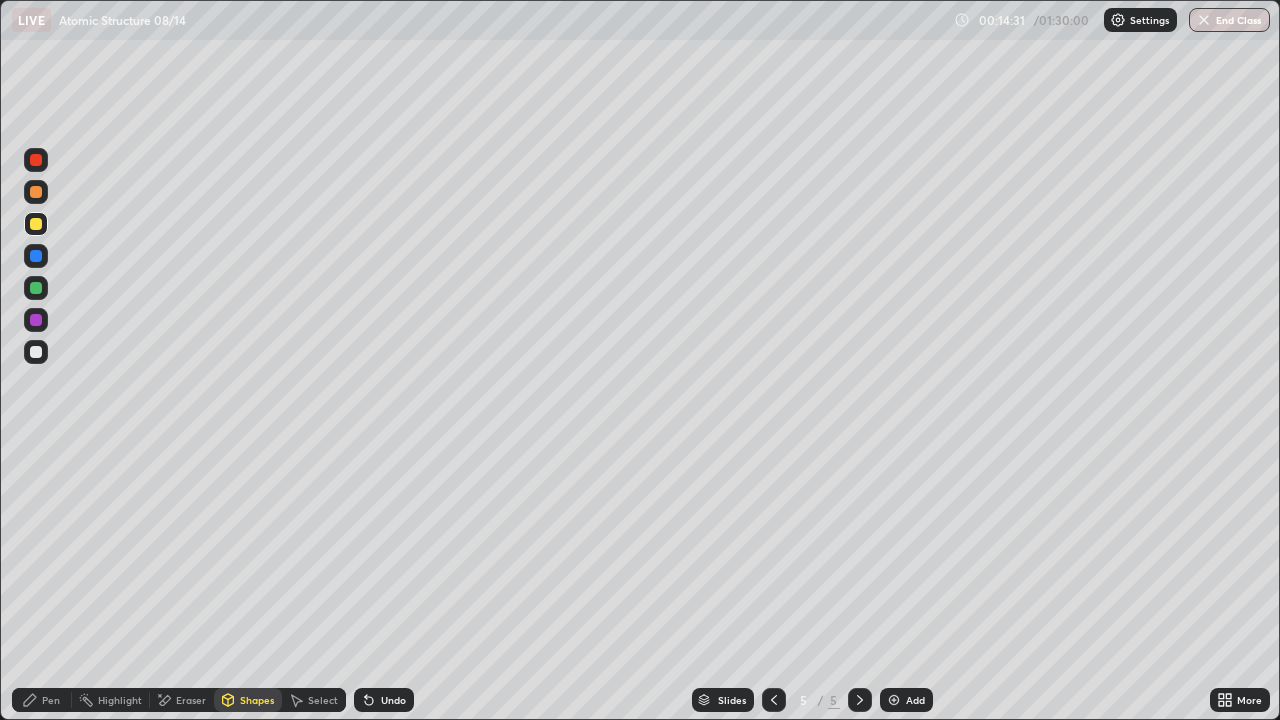 click 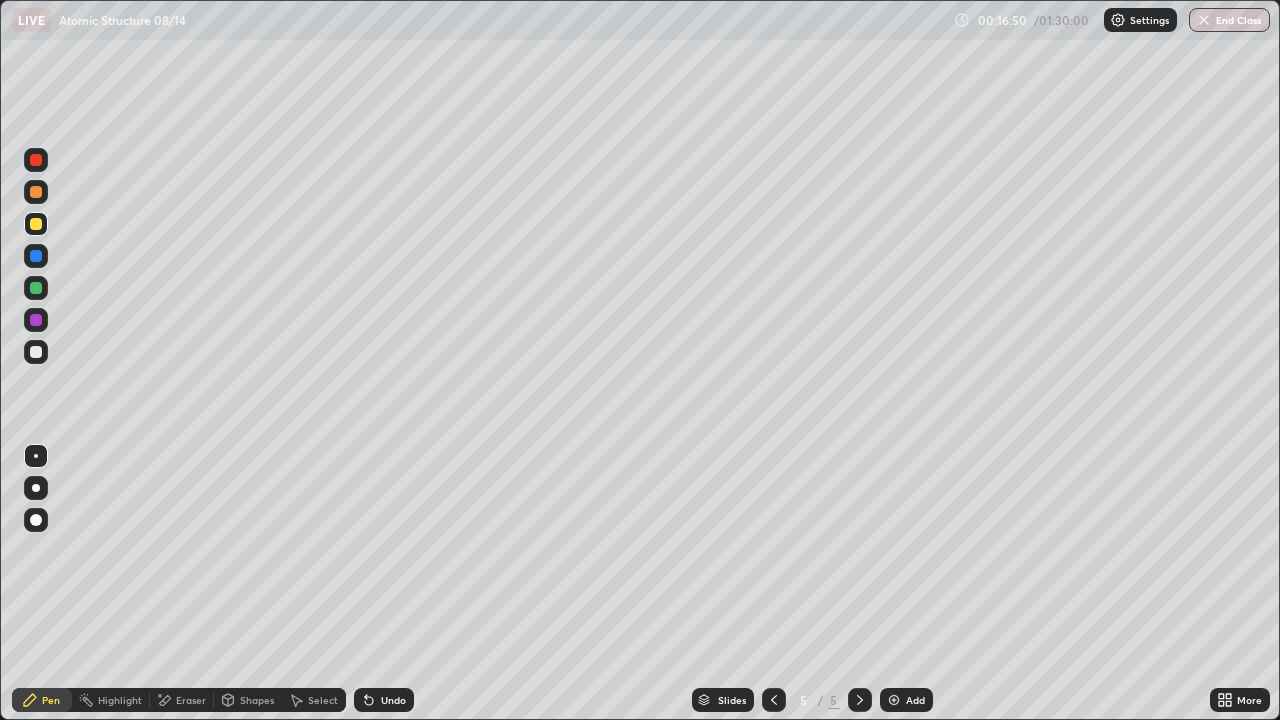 click at bounding box center (36, 352) 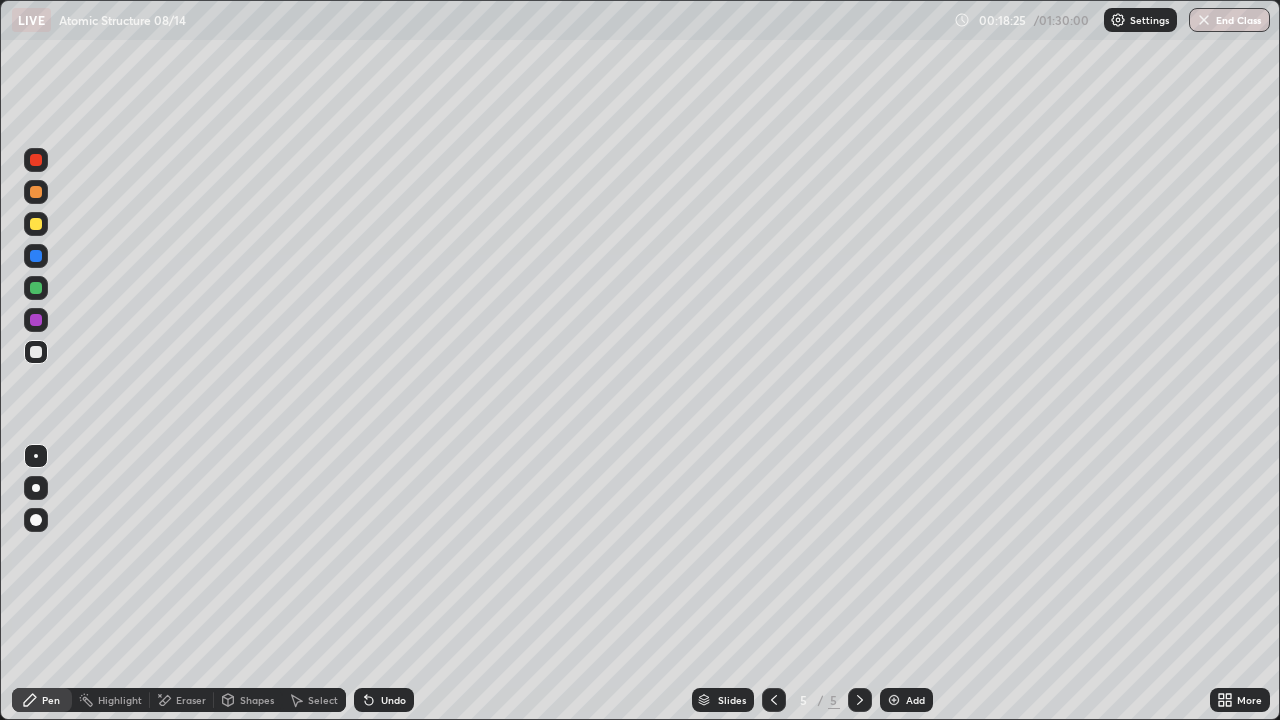 click 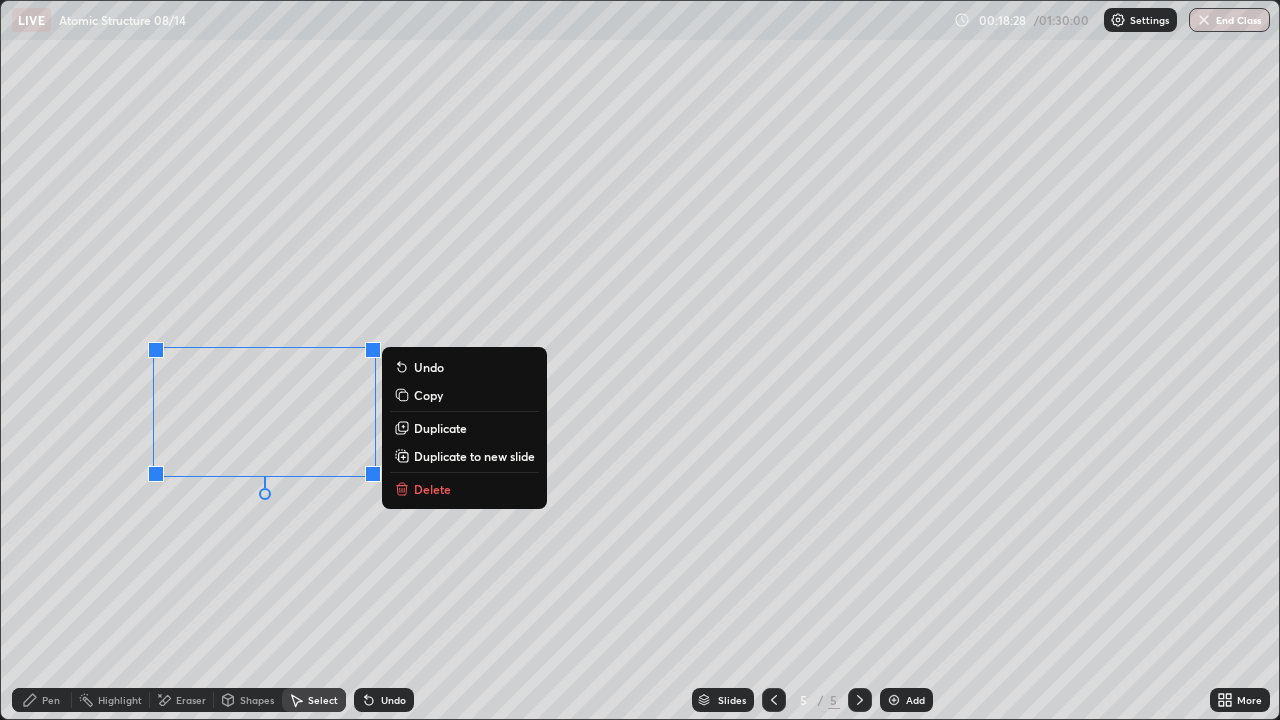 click 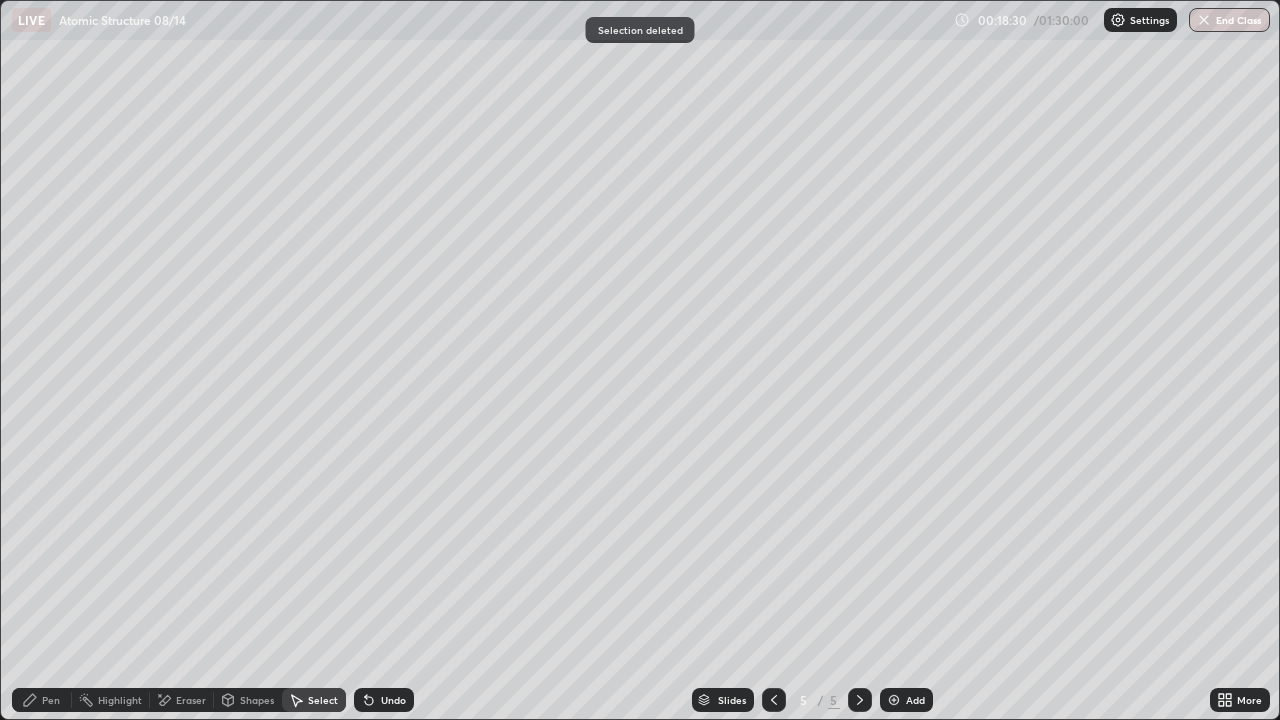 click on "Eraser" at bounding box center (191, 700) 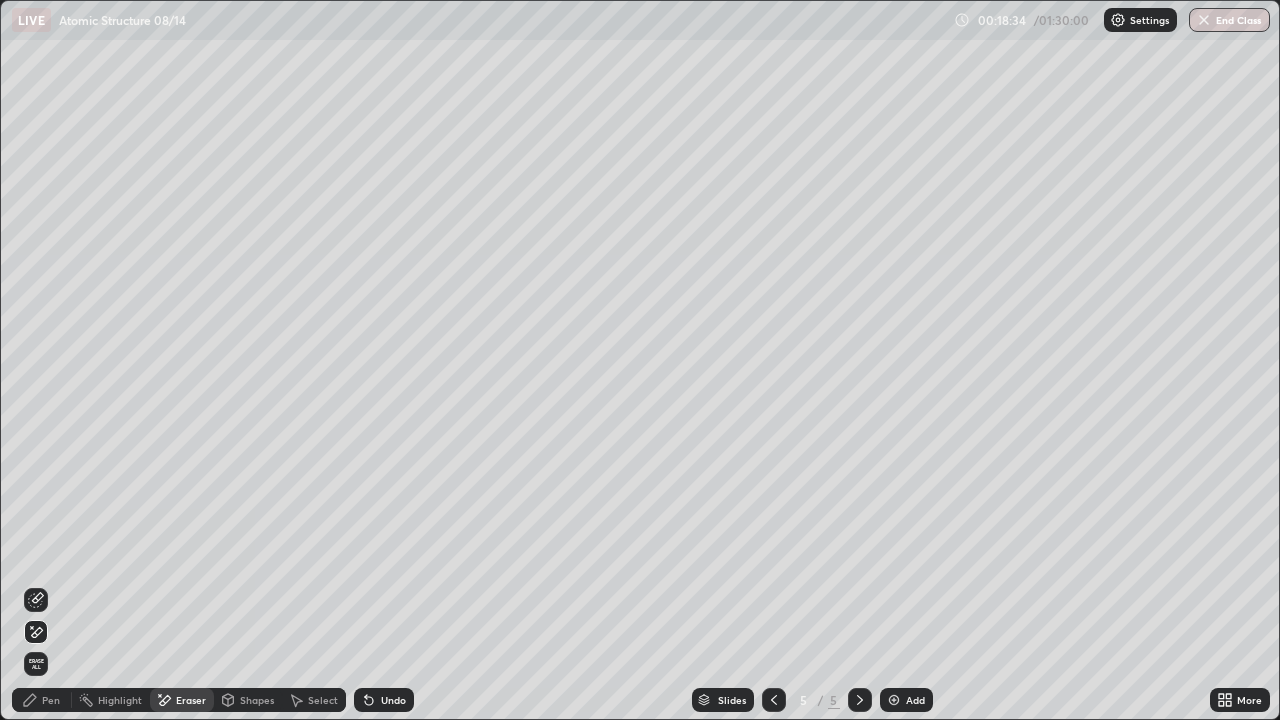 click on "Eraser" at bounding box center [182, 700] 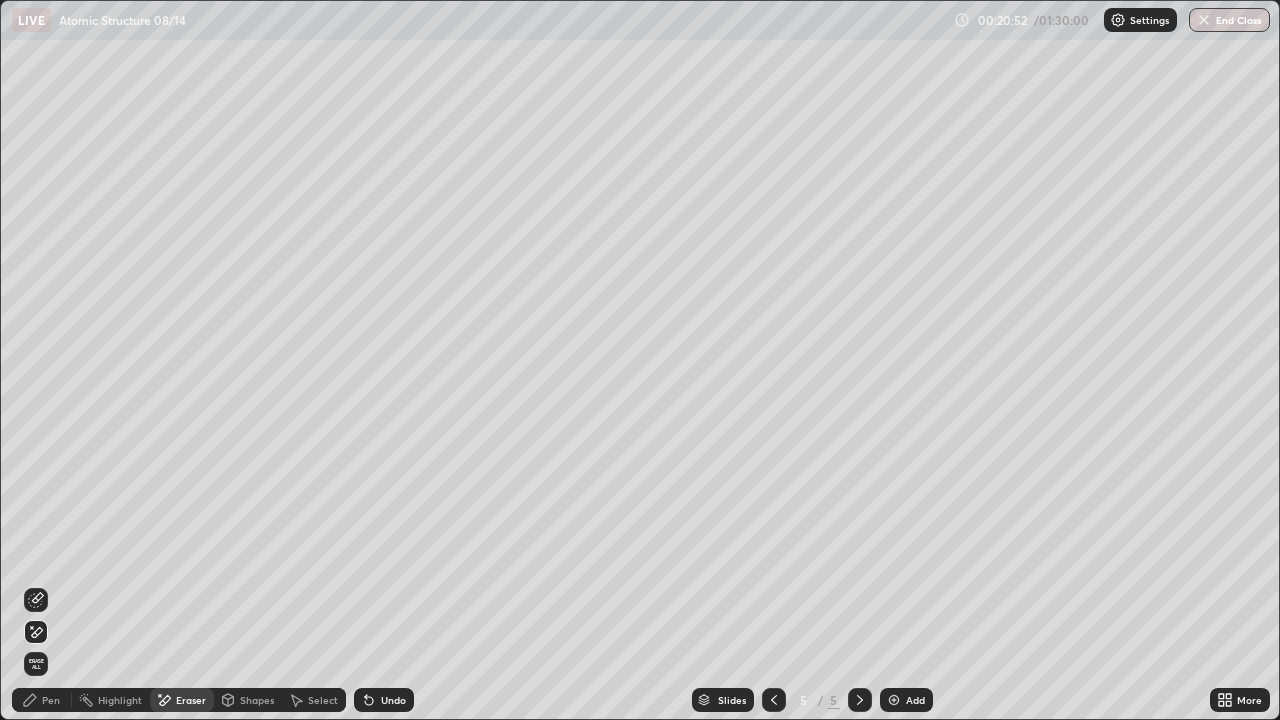 click on "Pen" at bounding box center [51, 700] 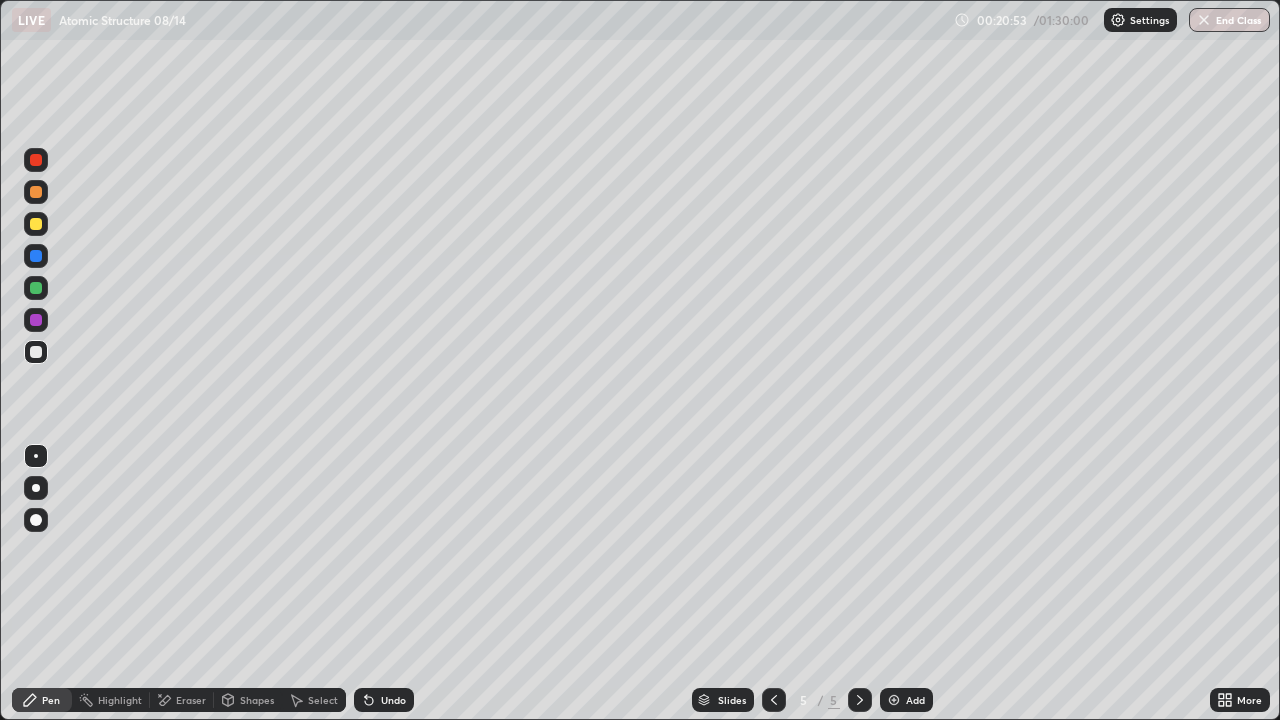 click at bounding box center [36, 224] 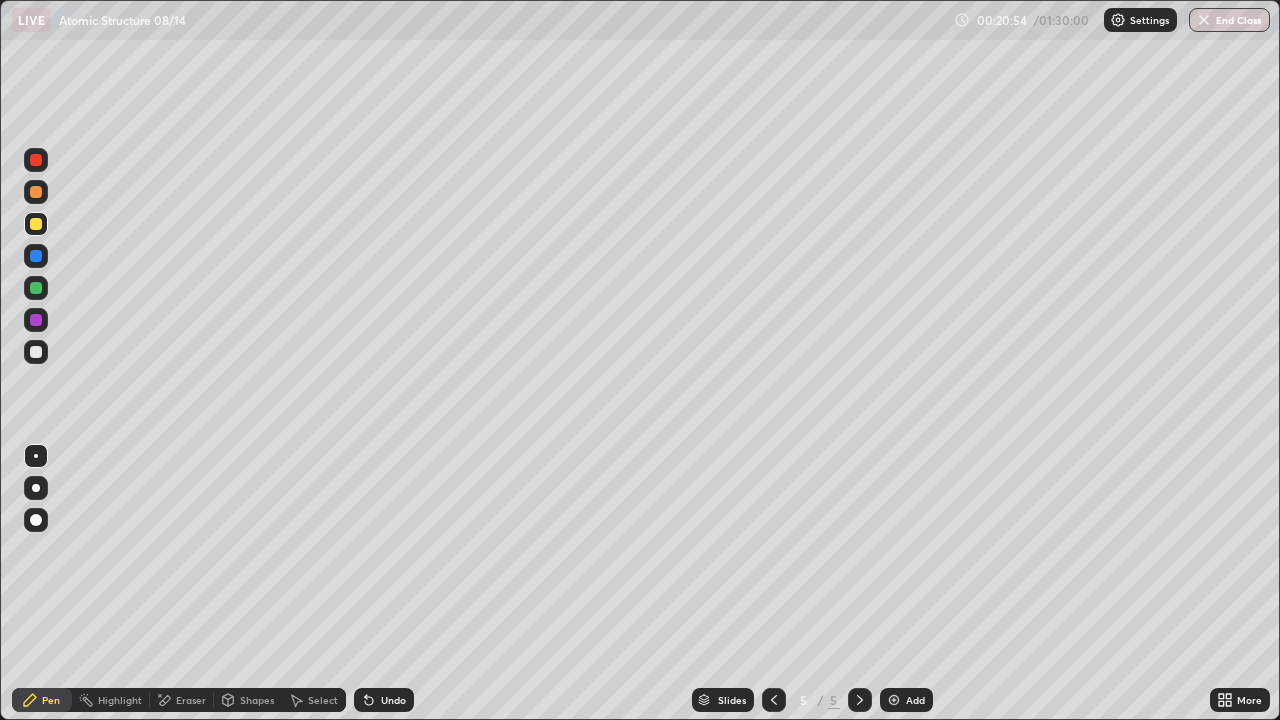 click at bounding box center [36, 288] 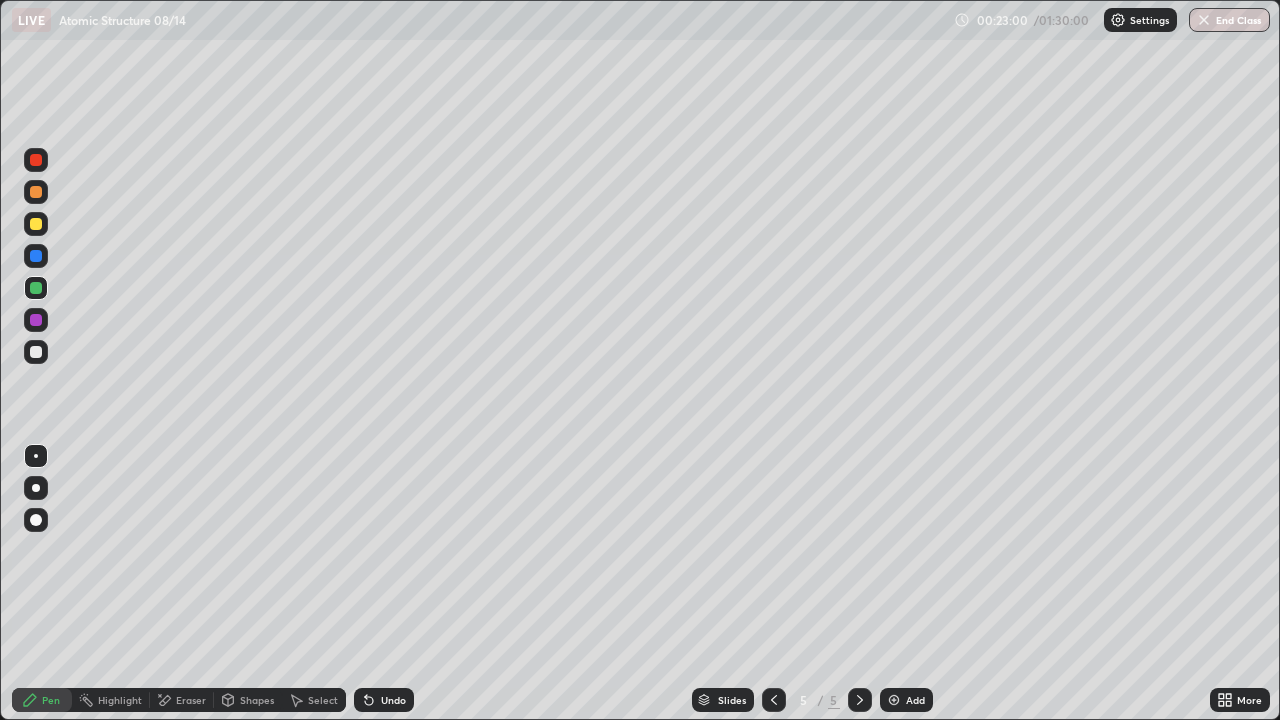 click at bounding box center (36, 352) 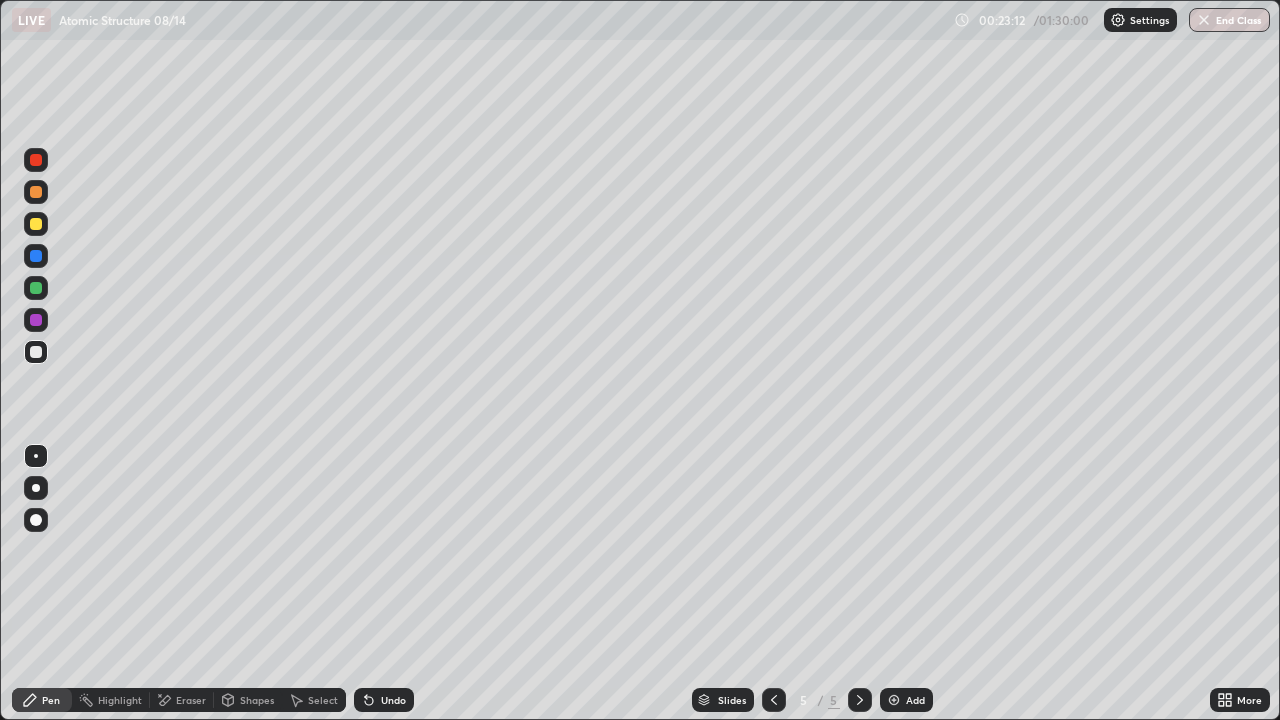 click on "Undo" at bounding box center (393, 700) 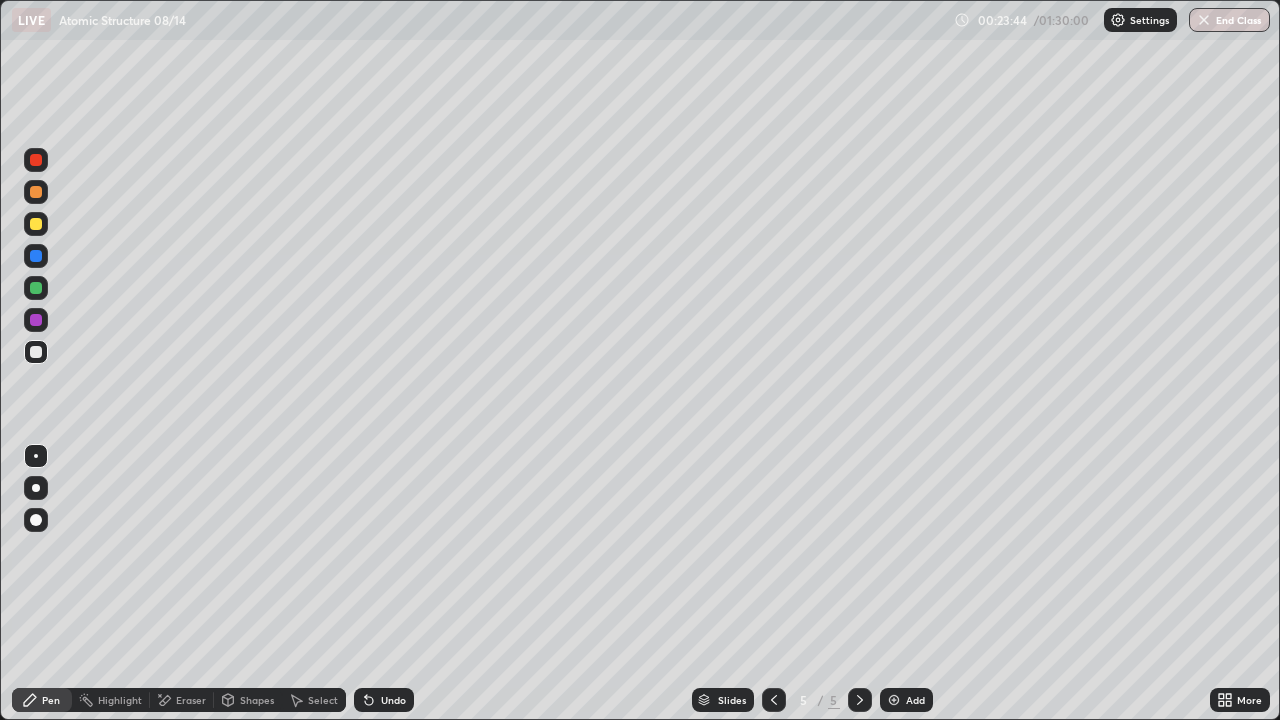 click on "Select" at bounding box center [323, 700] 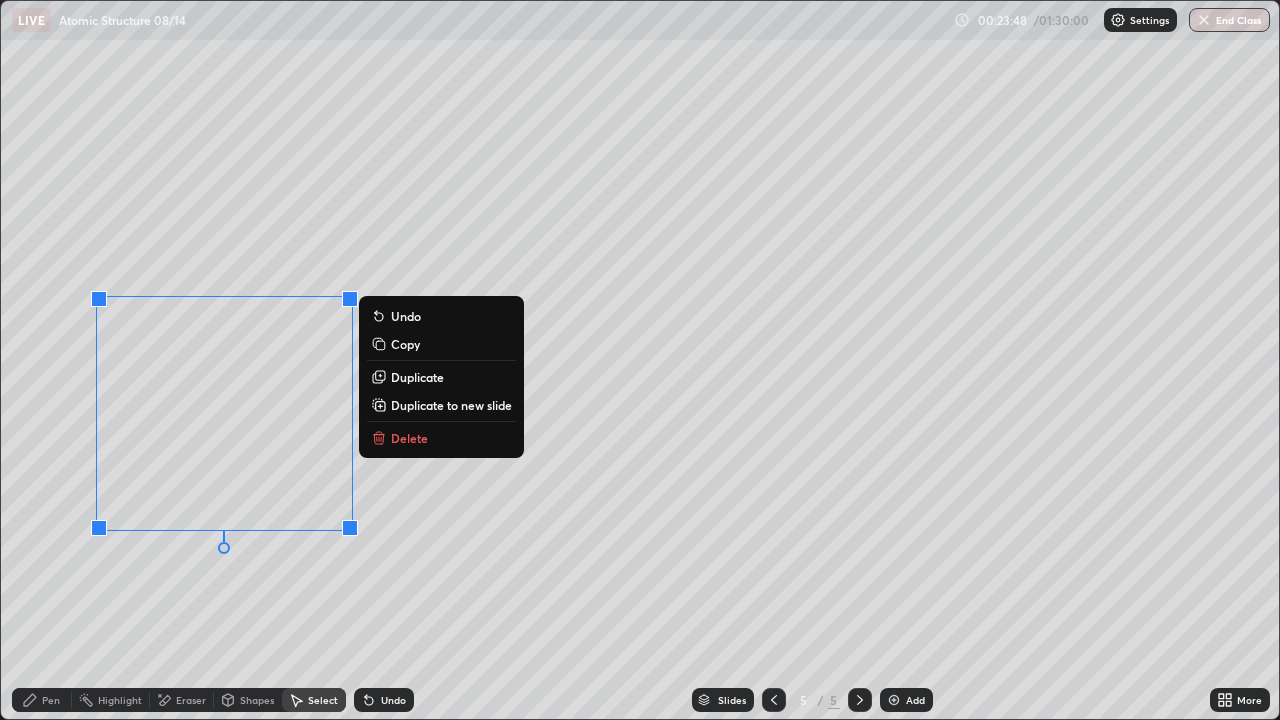 click on "Delete" at bounding box center (441, 438) 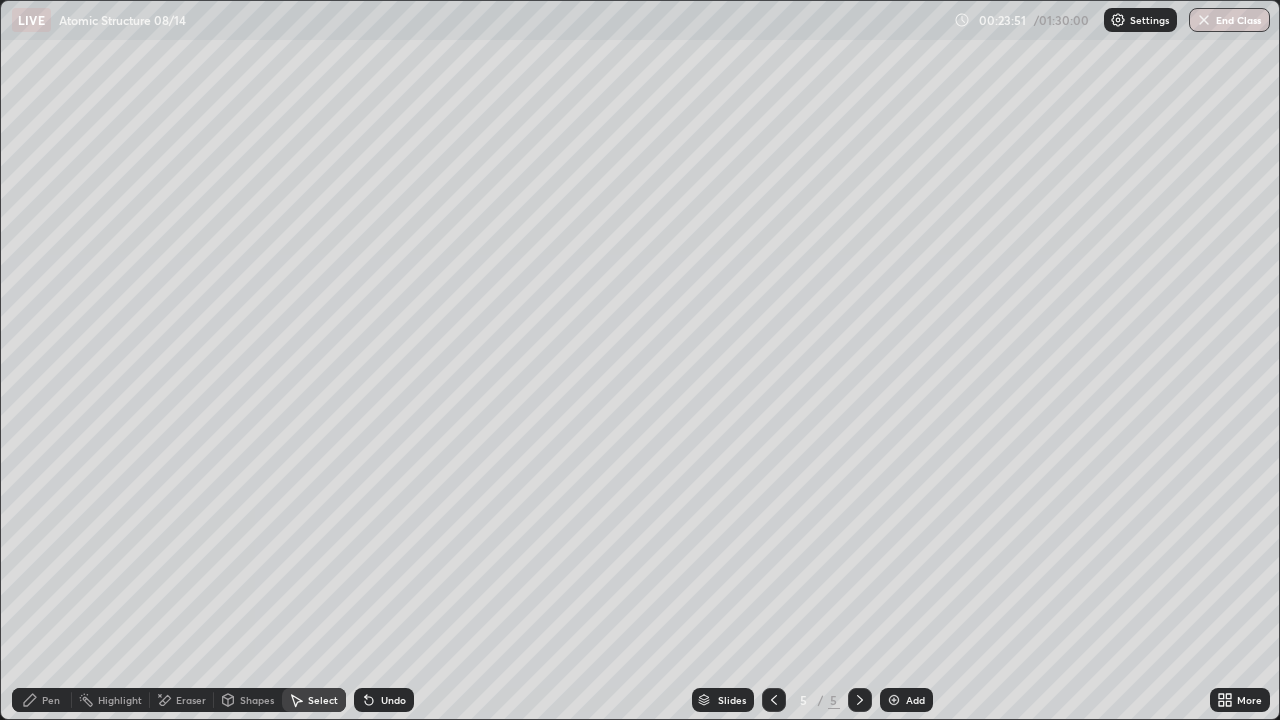 click on "Pen" at bounding box center [51, 700] 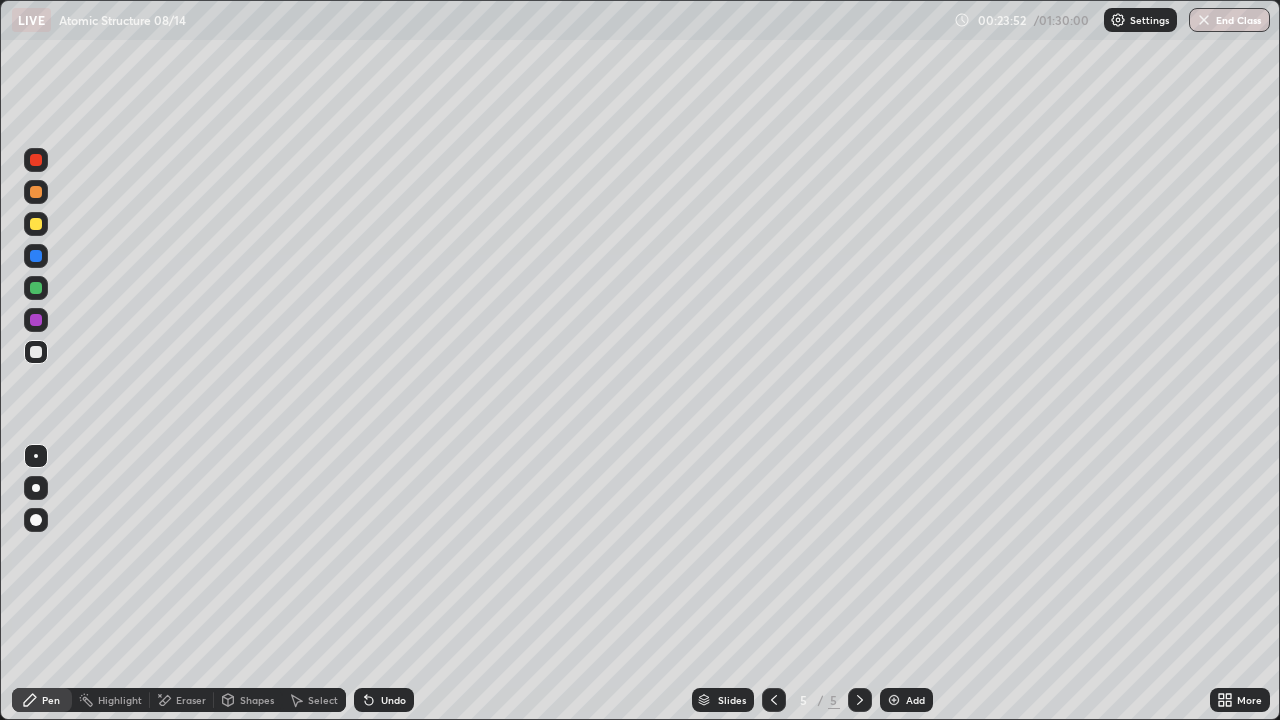 click at bounding box center (36, 224) 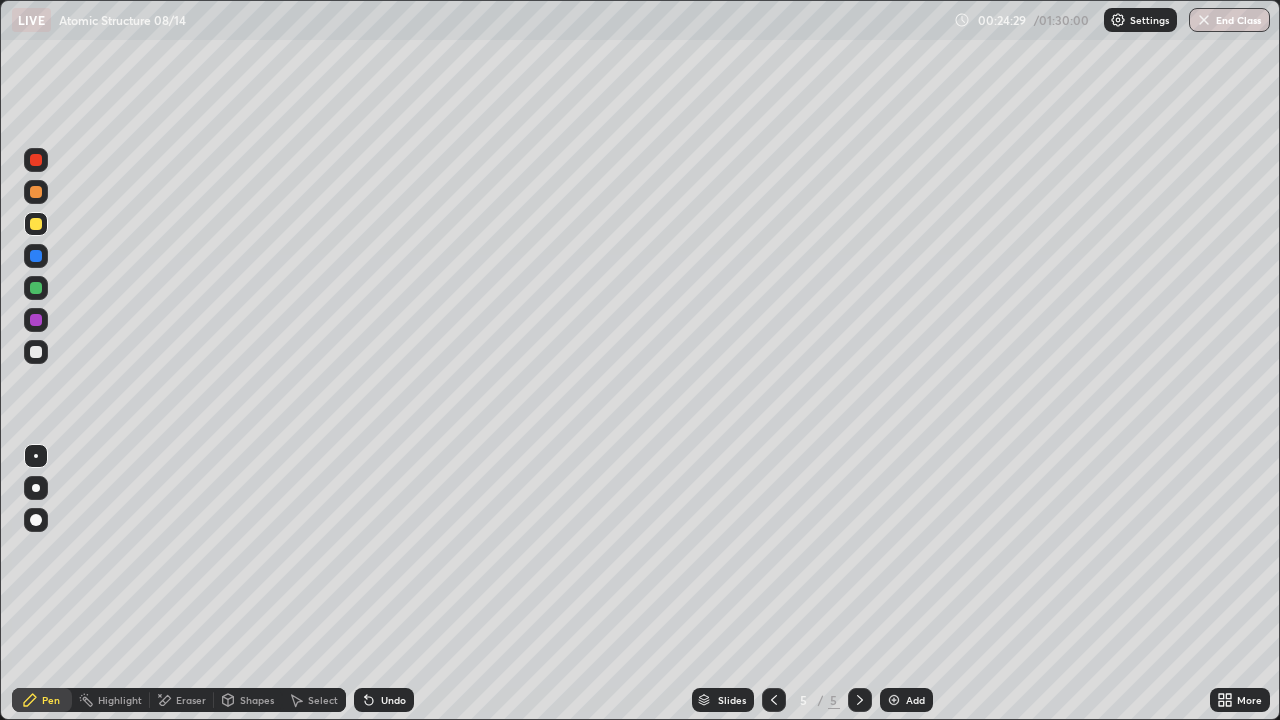 click on "Undo" at bounding box center [393, 700] 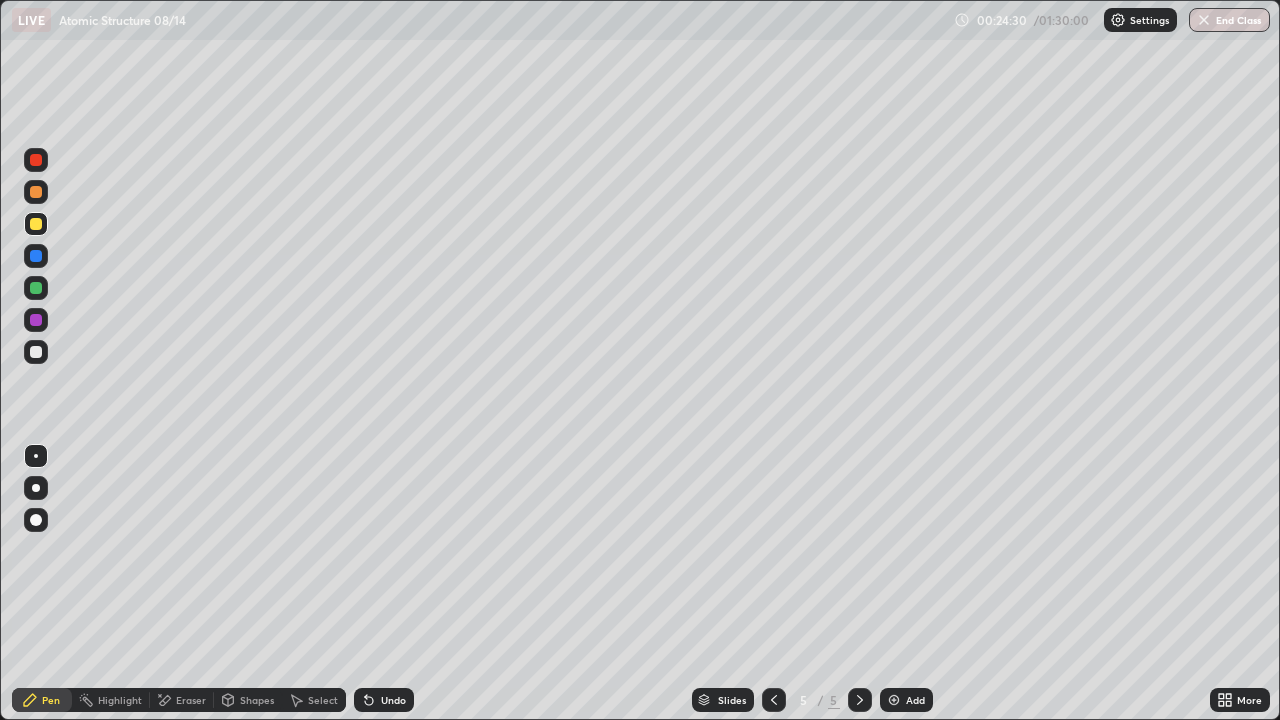 click on "Undo" at bounding box center (393, 700) 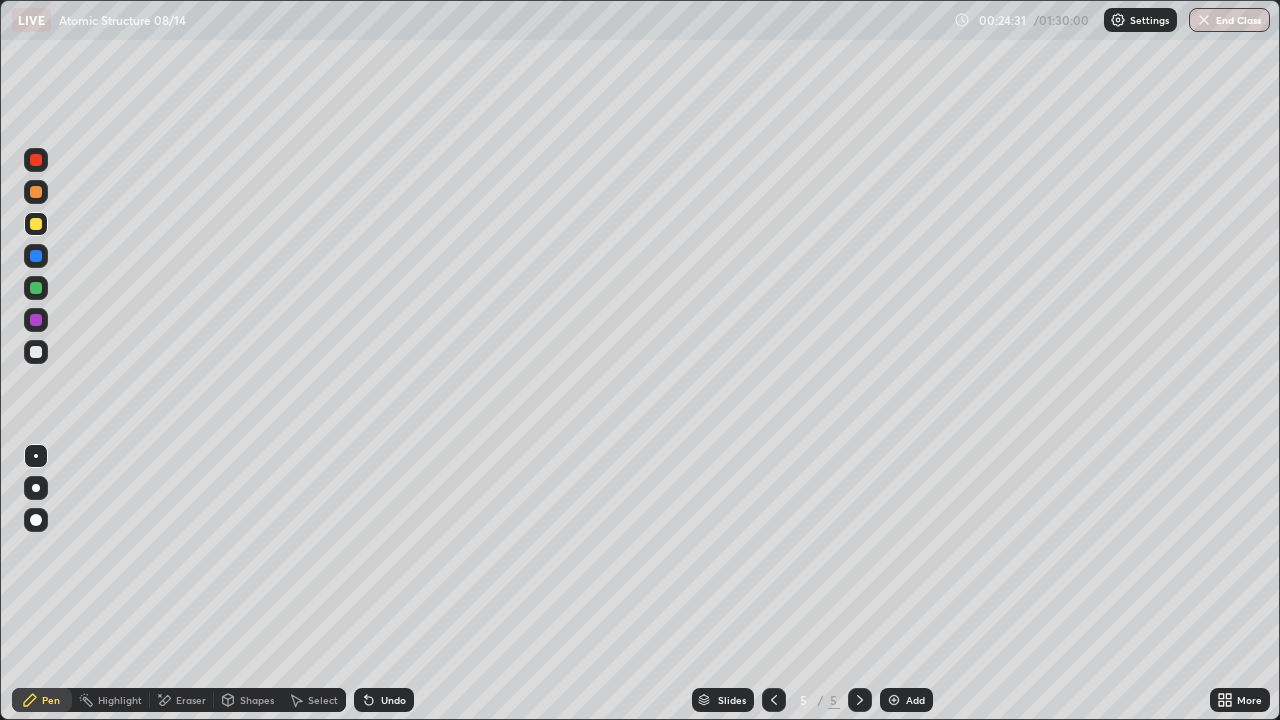 click on "Undo" at bounding box center [393, 700] 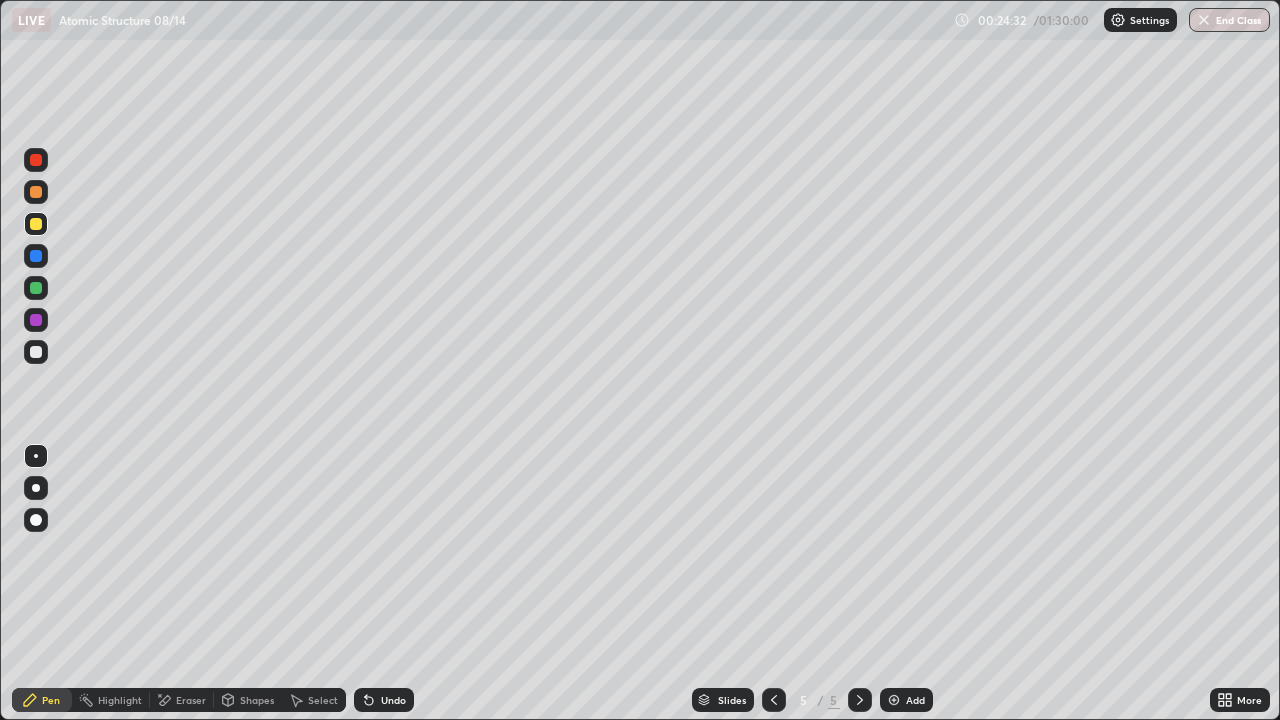 click on "Undo" at bounding box center (393, 700) 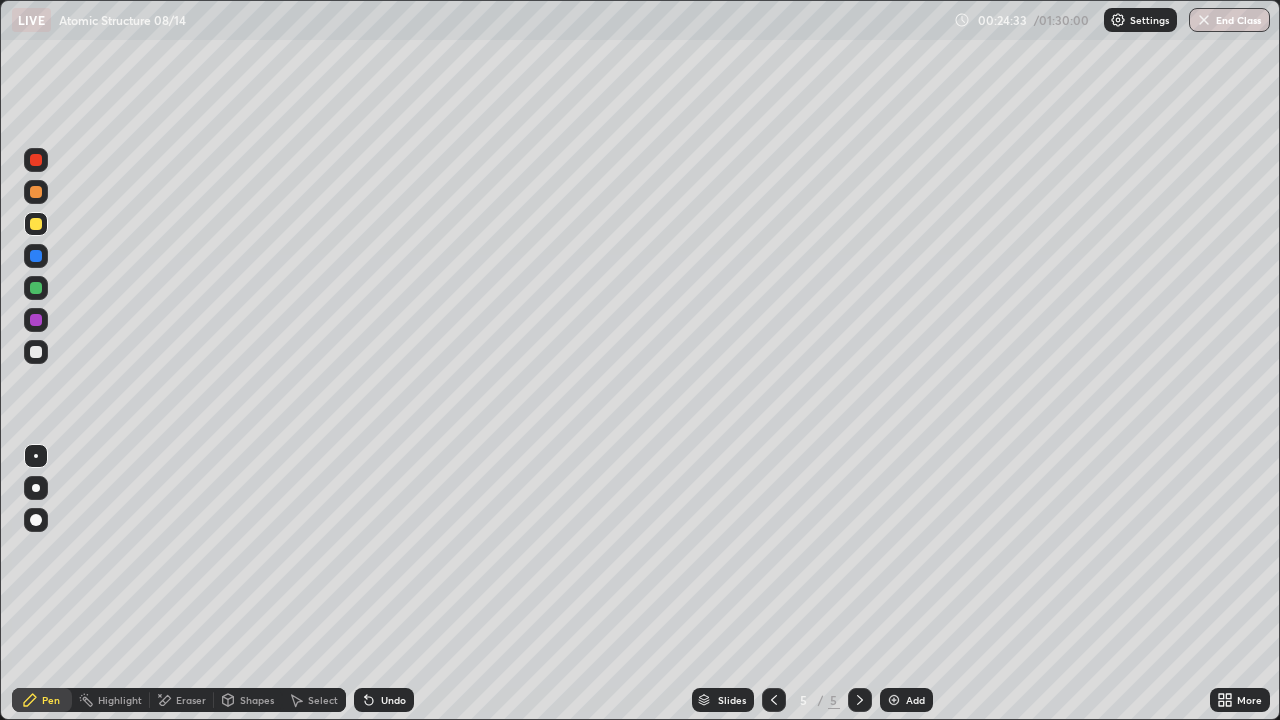 click on "Undo" at bounding box center (393, 700) 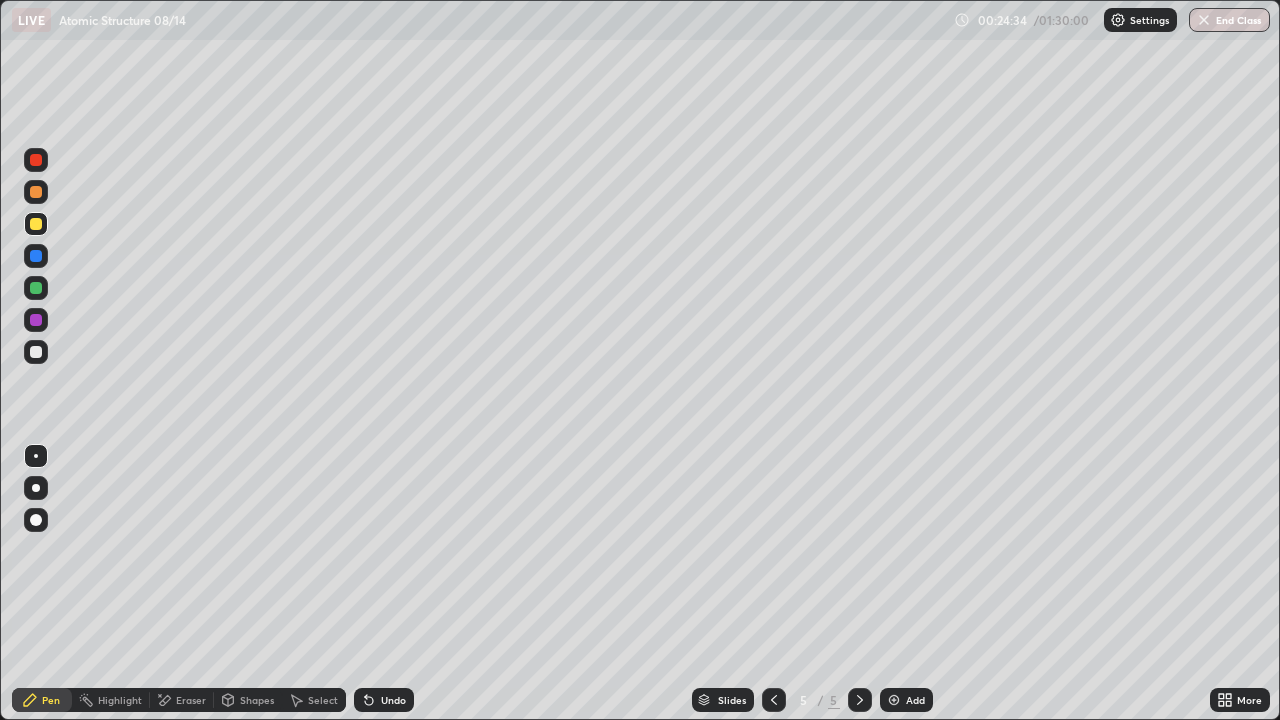 click on "Undo" at bounding box center (393, 700) 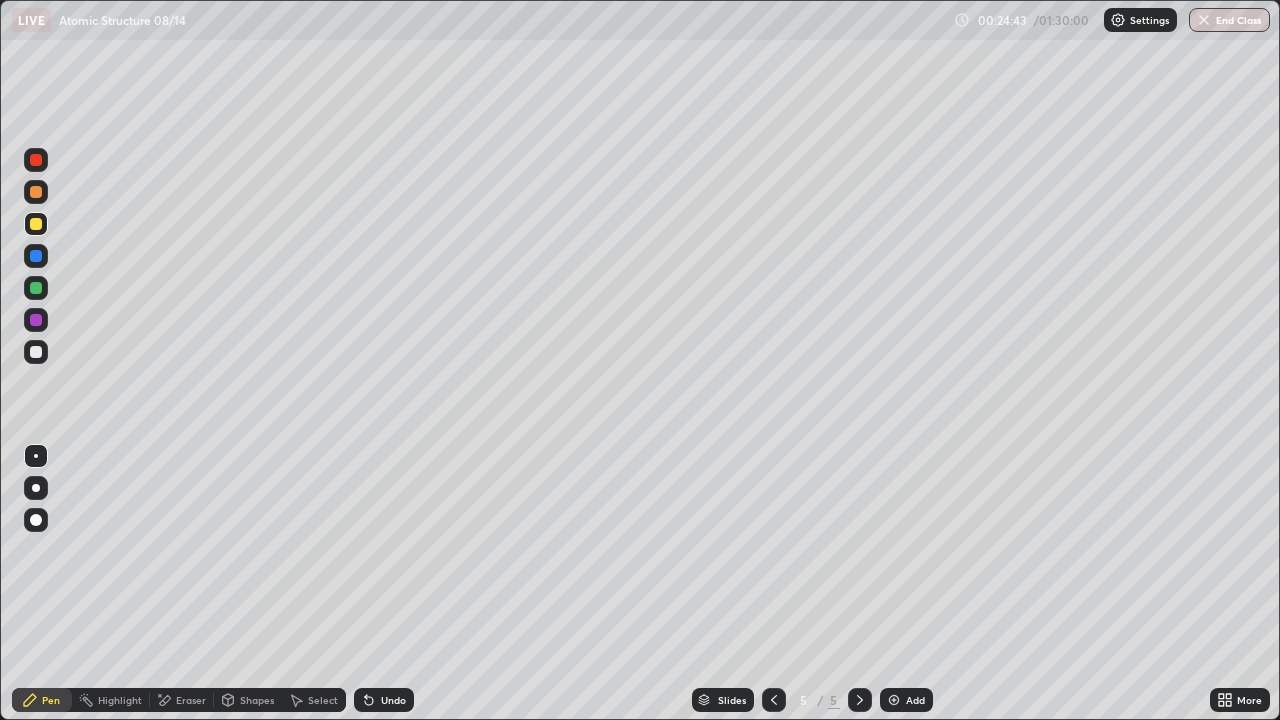 click on "Undo" at bounding box center [384, 700] 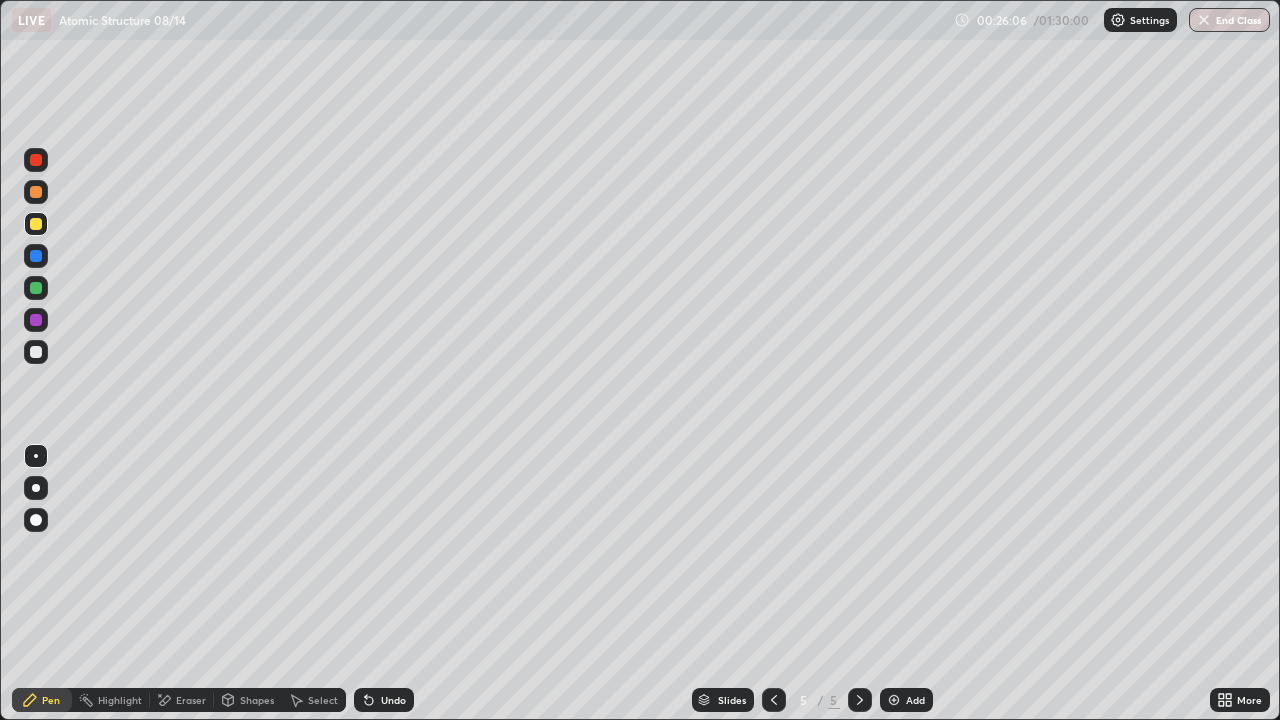 click at bounding box center [36, 352] 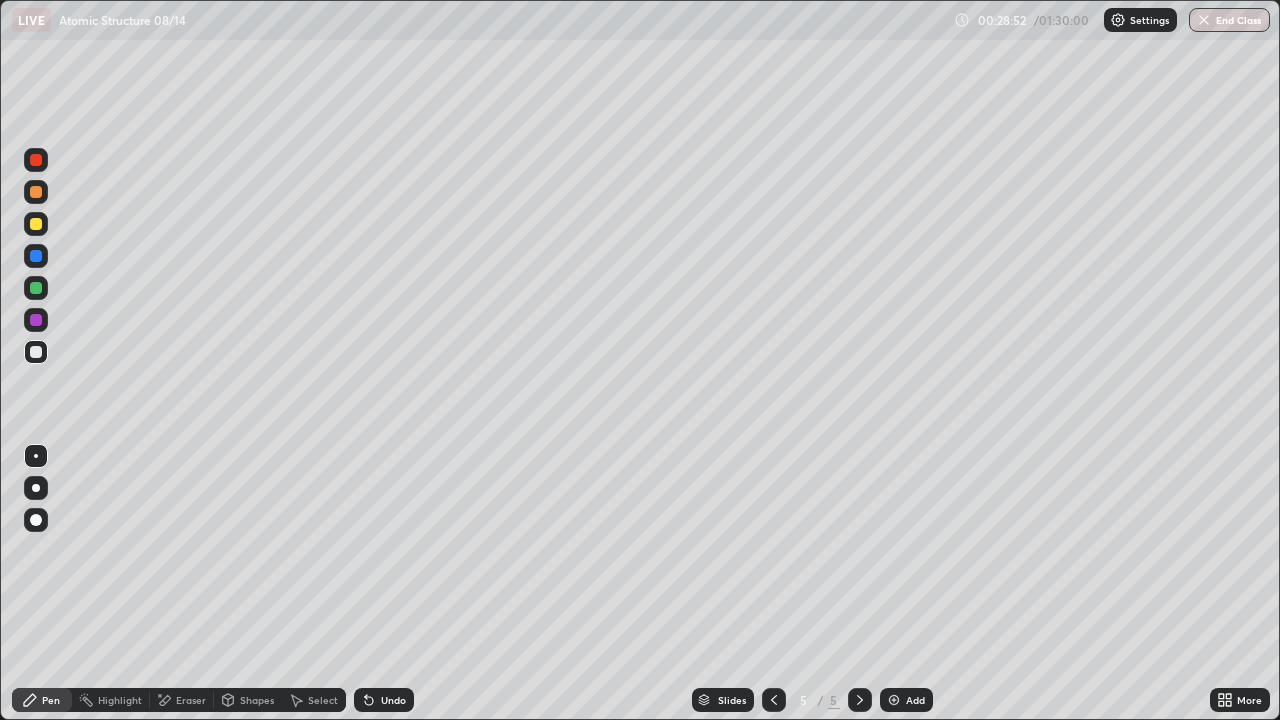 click on "Eraser" at bounding box center [191, 700] 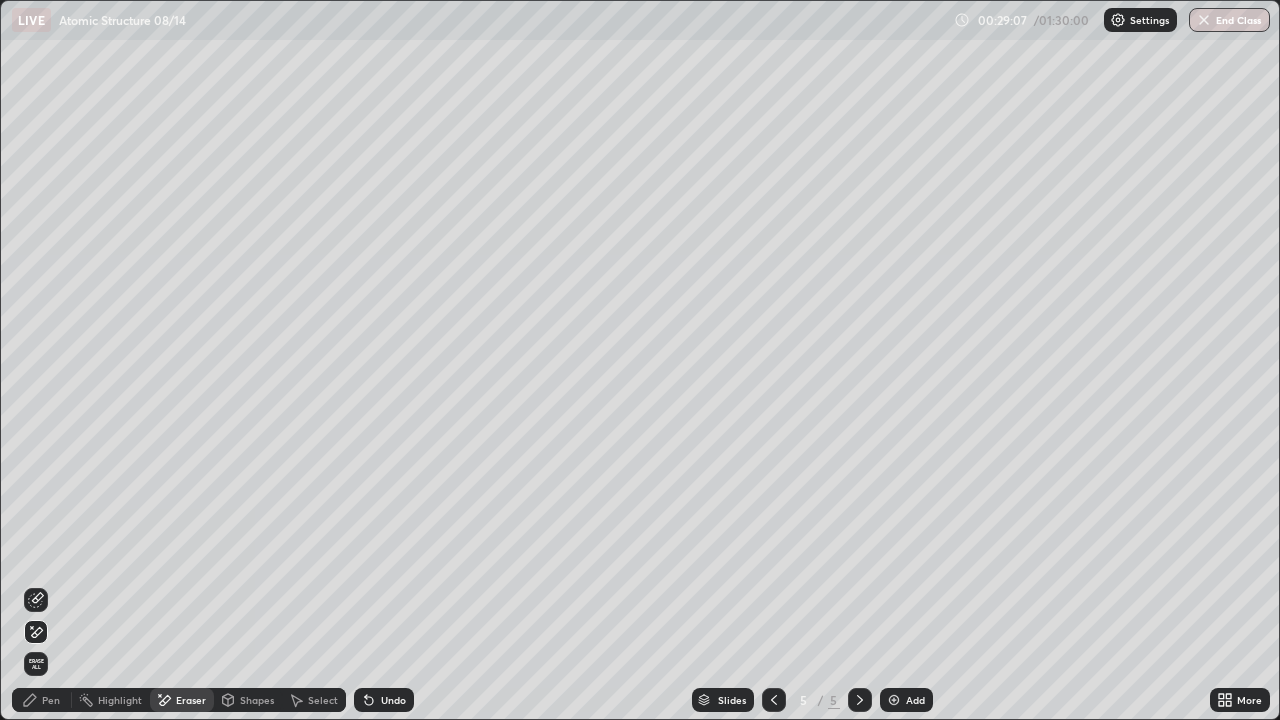 click on "Undo" at bounding box center (393, 700) 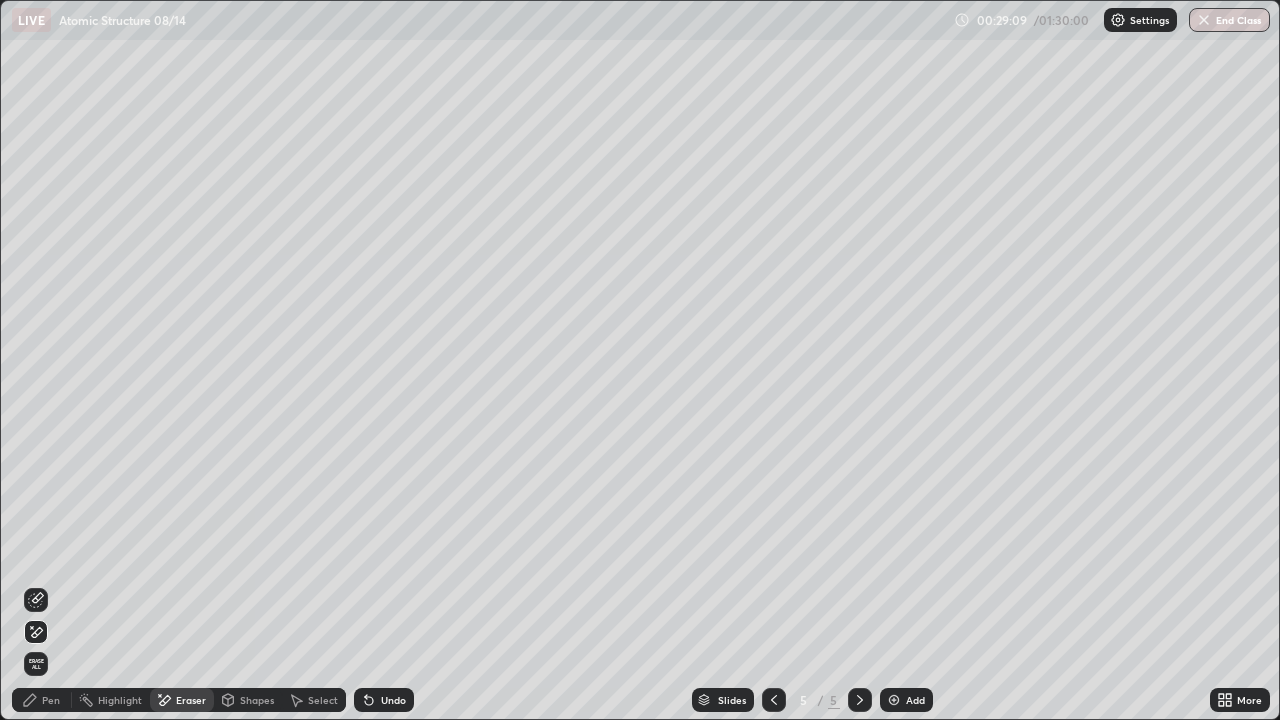 click 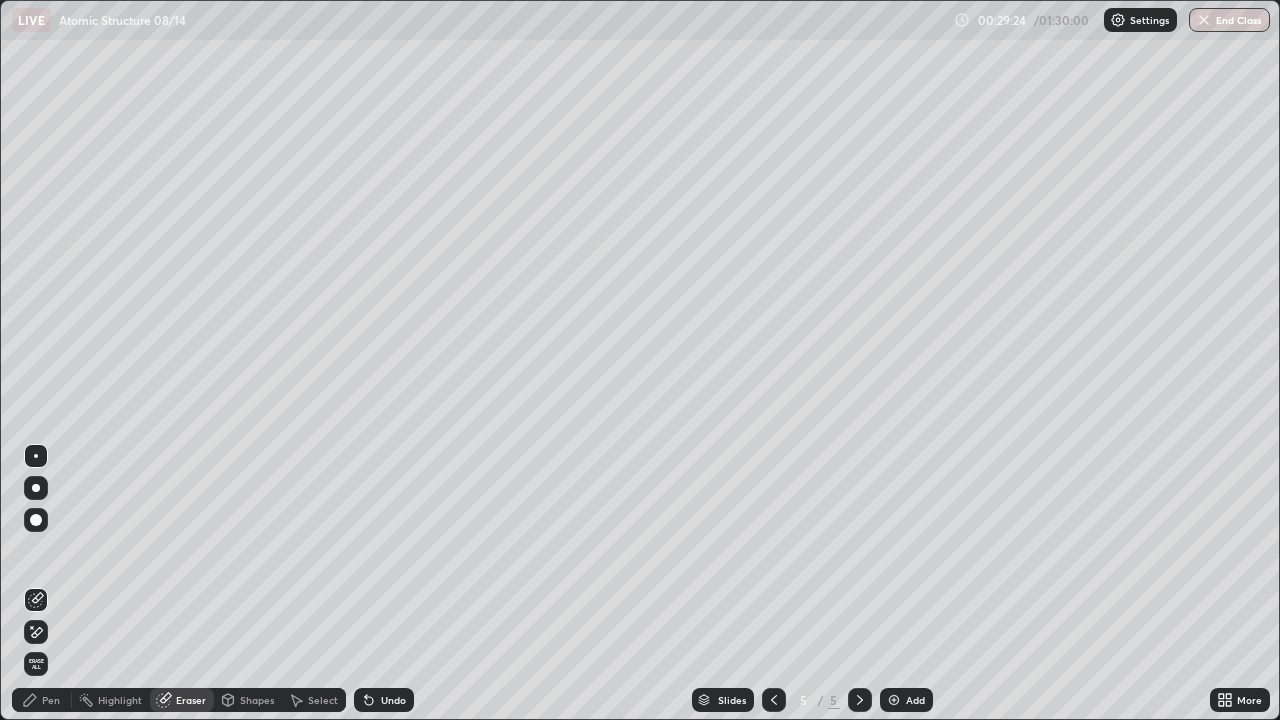 click on "Add" at bounding box center (906, 700) 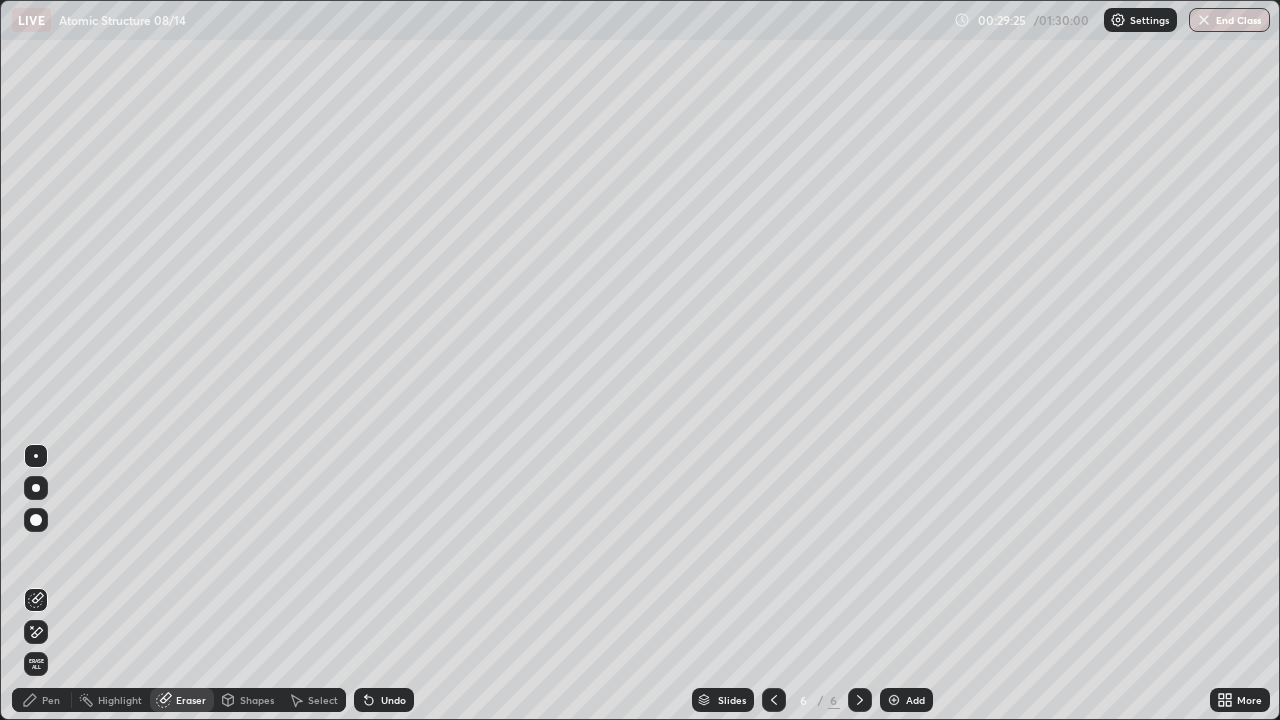 click on "Pen" at bounding box center [42, 700] 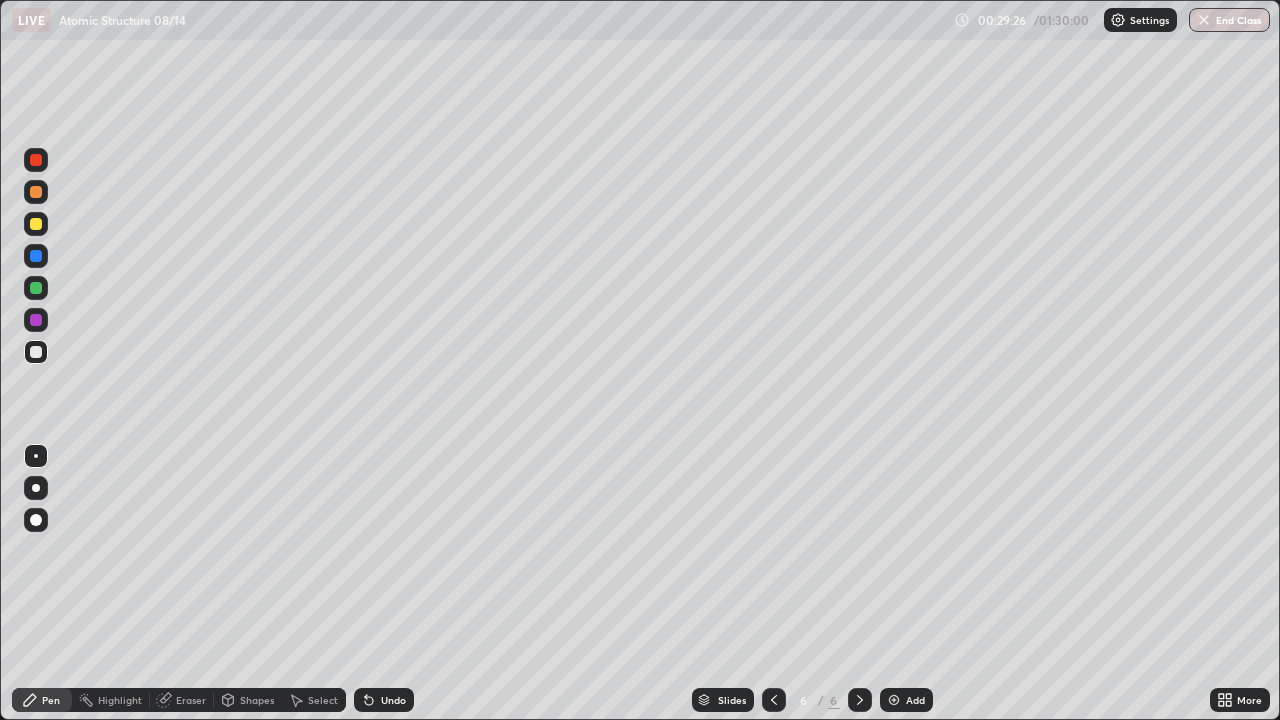 click at bounding box center [36, 352] 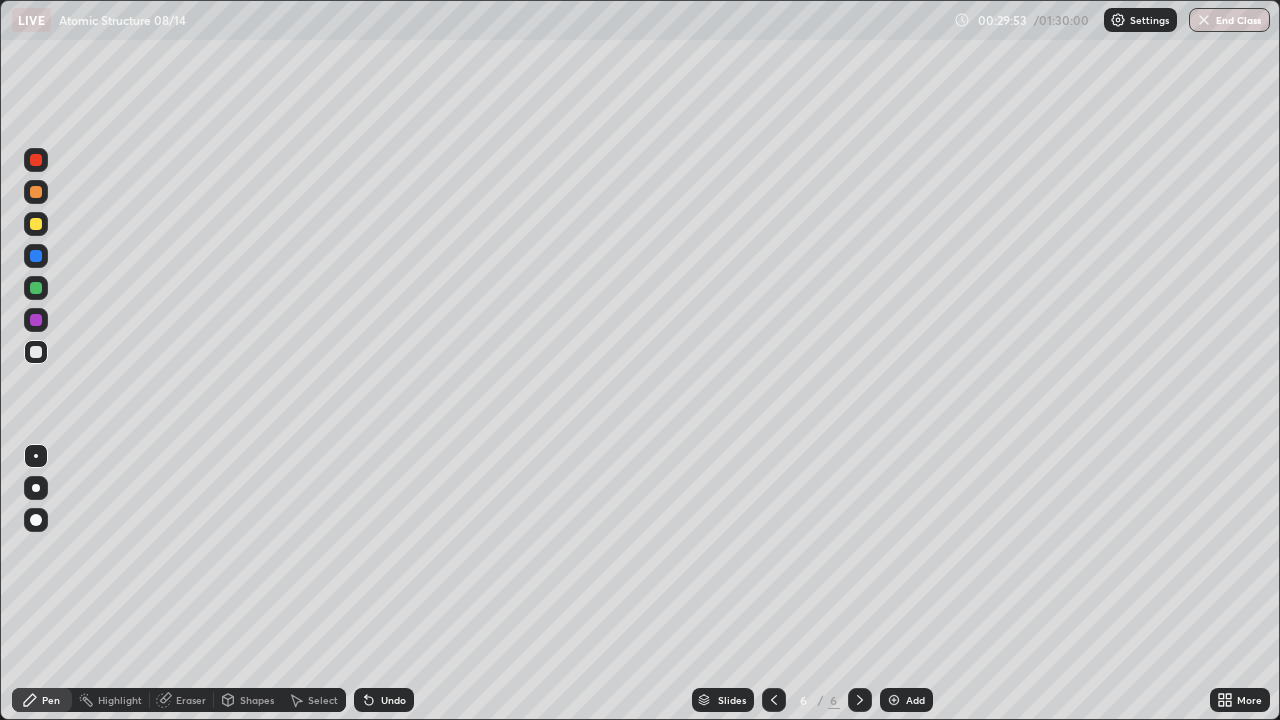 click on "Undo" at bounding box center (393, 700) 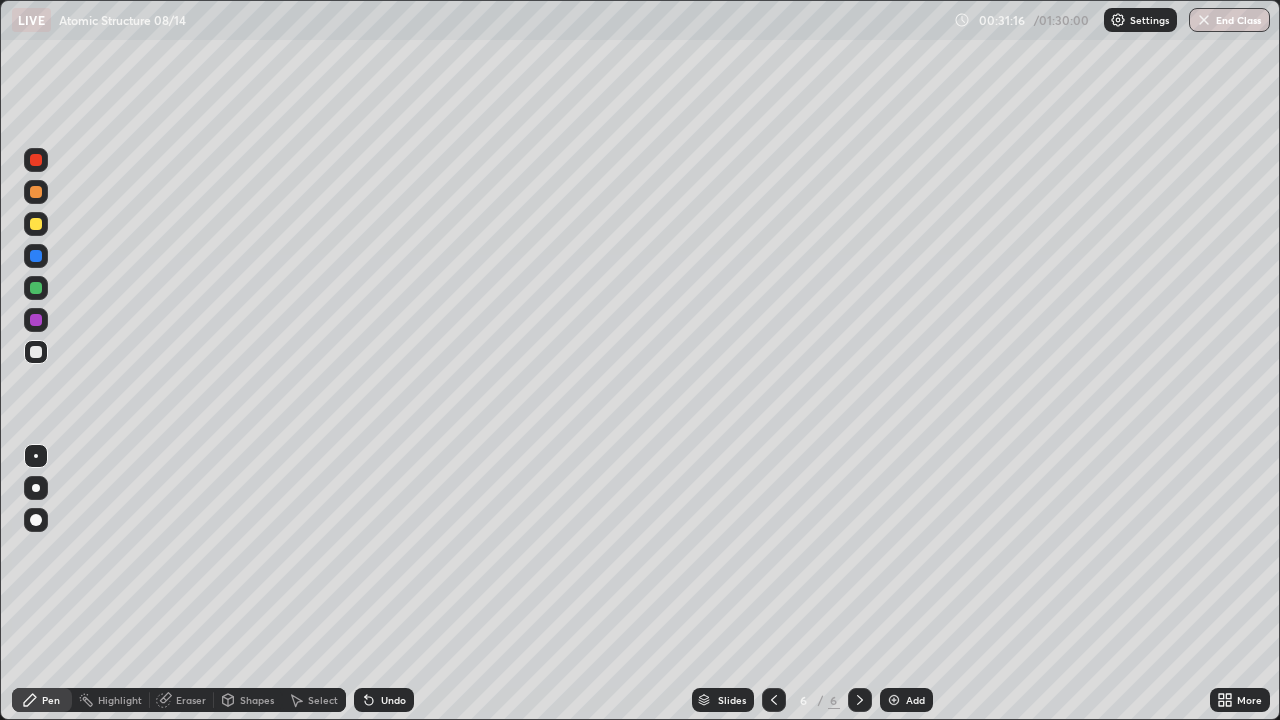 click at bounding box center [36, 224] 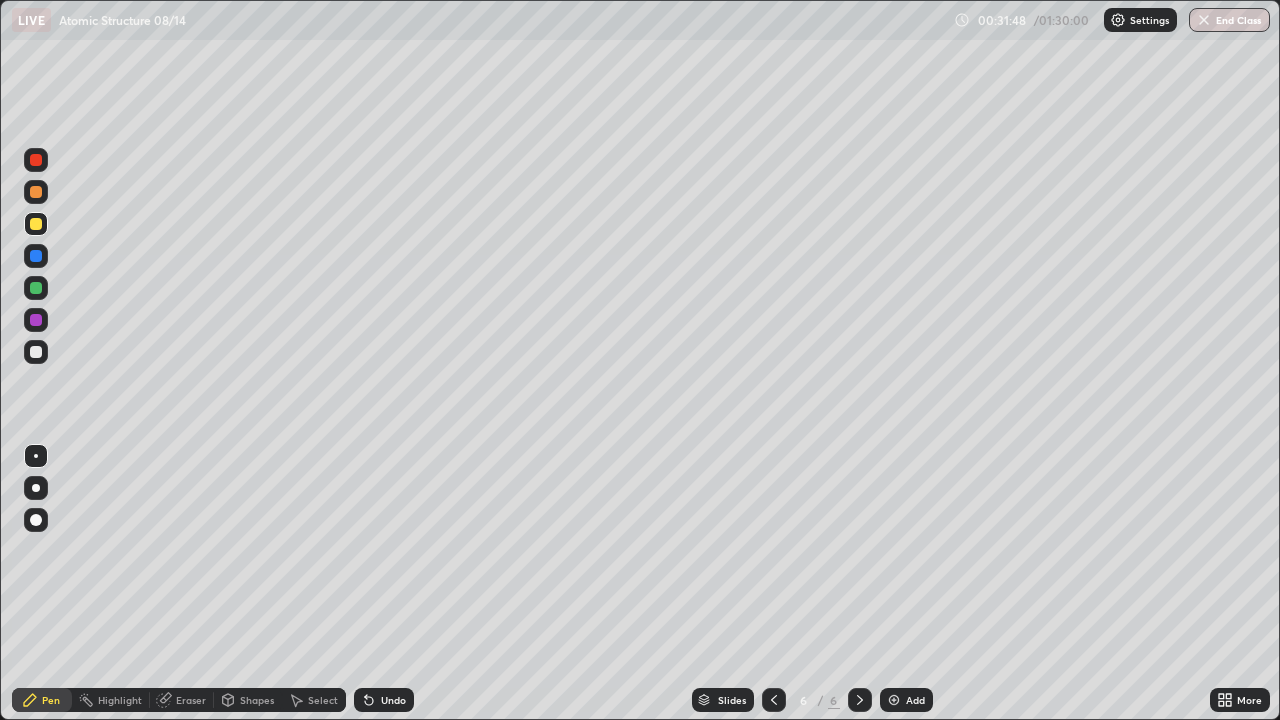 click on "Undo" at bounding box center [393, 700] 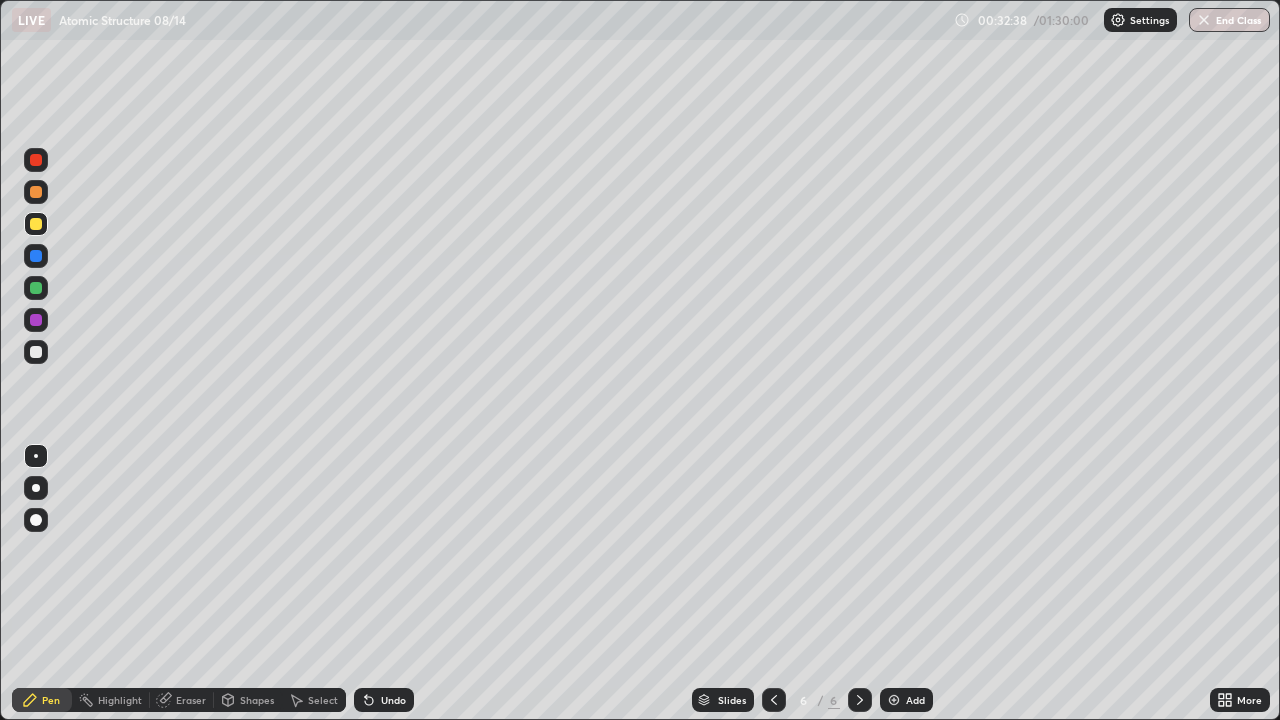 click on "Shapes" at bounding box center (257, 700) 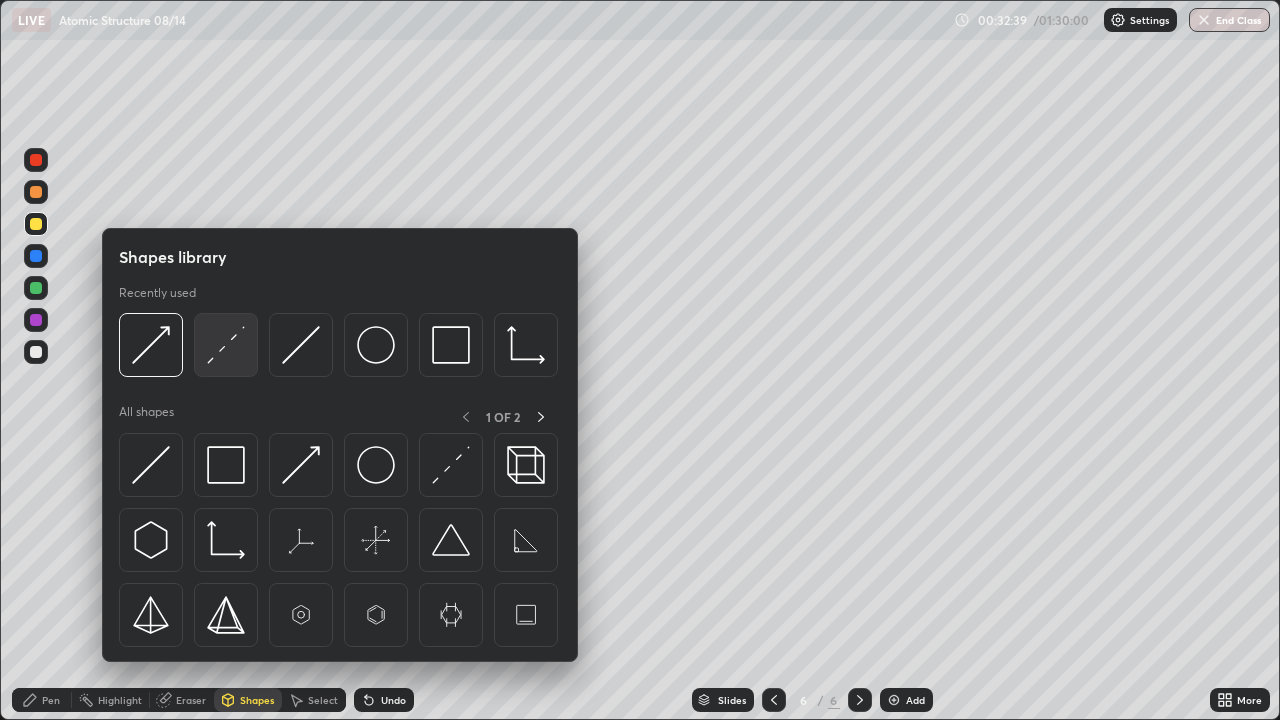 click at bounding box center (226, 345) 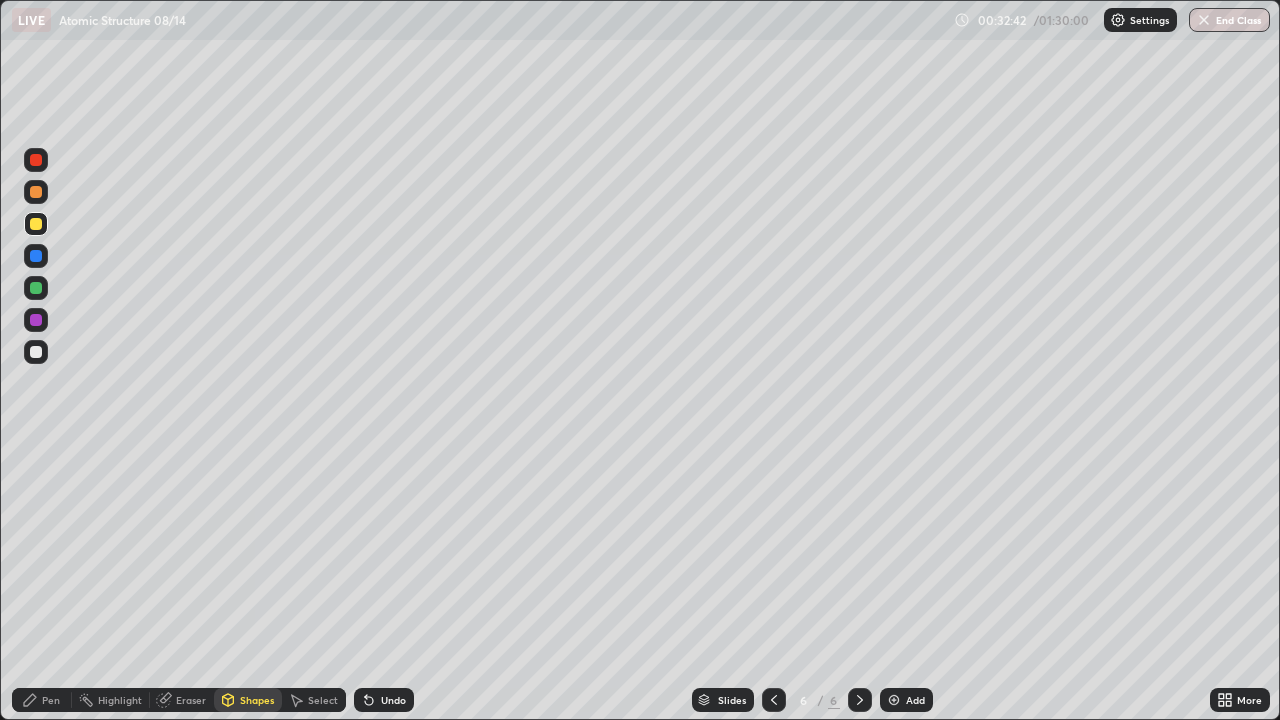 click on "Pen" at bounding box center (51, 700) 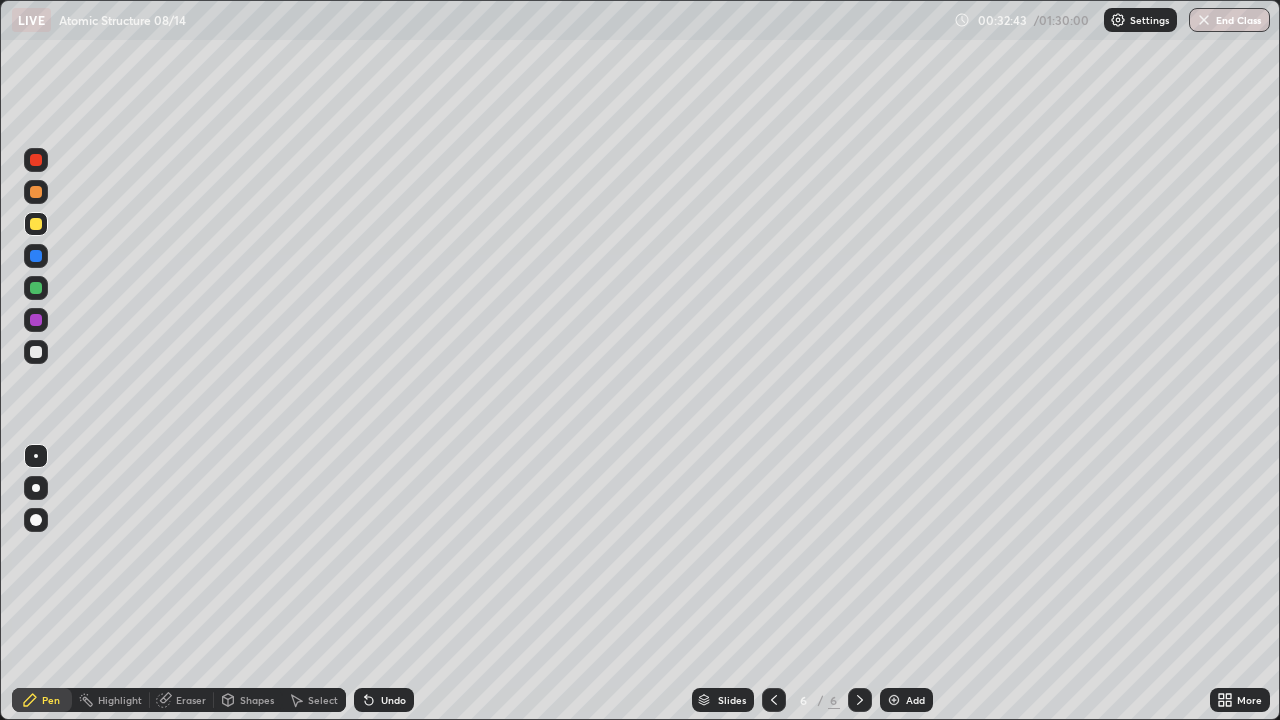click at bounding box center [36, 352] 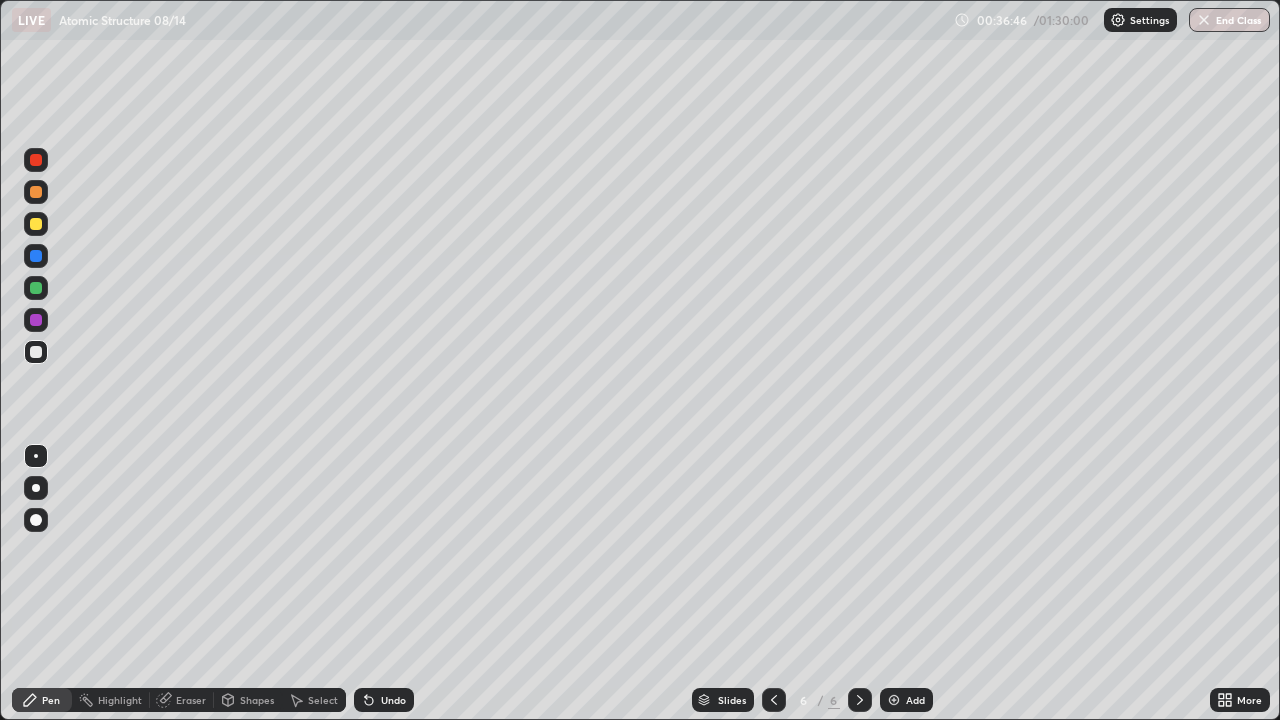 click on "Undo" at bounding box center [393, 700] 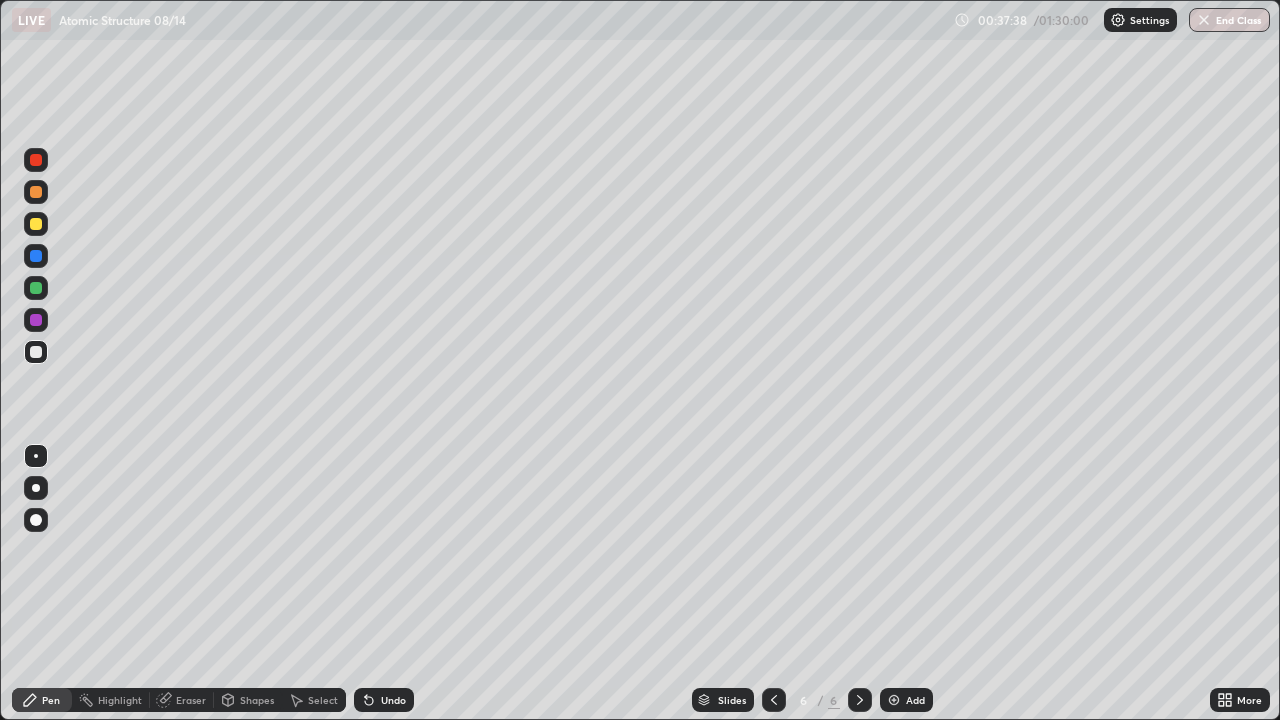 click on "Undo" at bounding box center (393, 700) 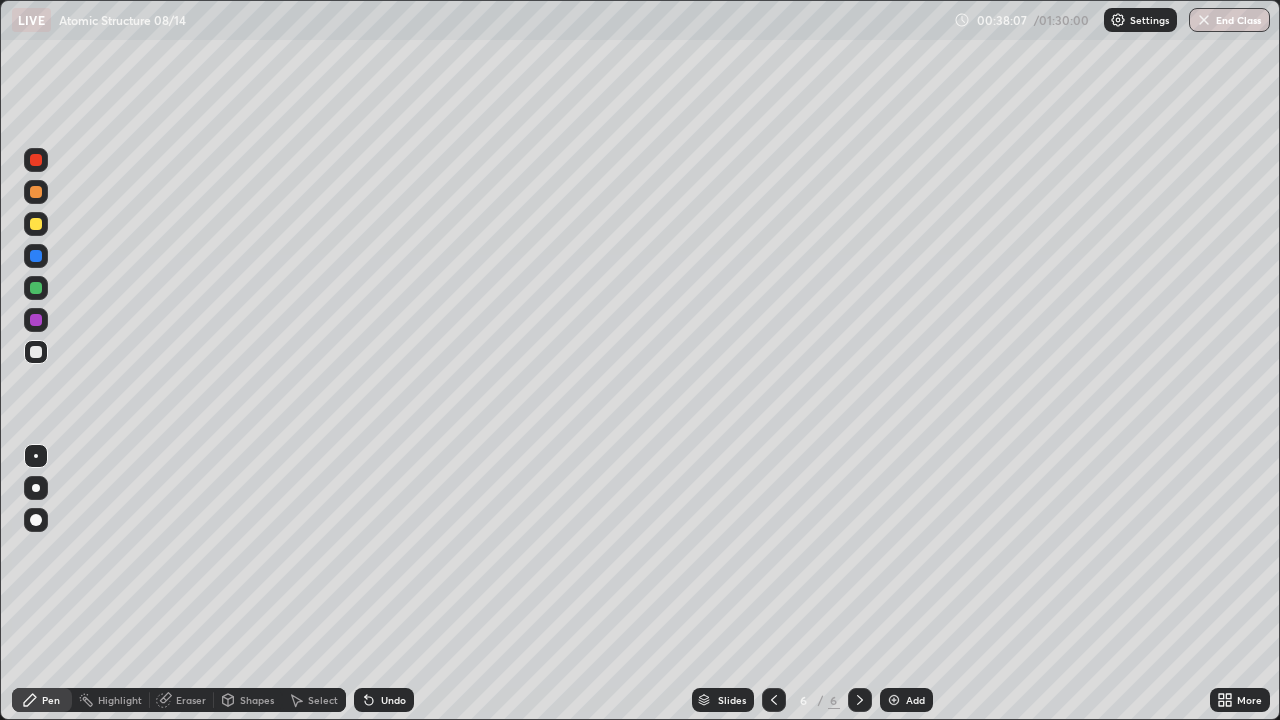 click on "Eraser" at bounding box center [191, 700] 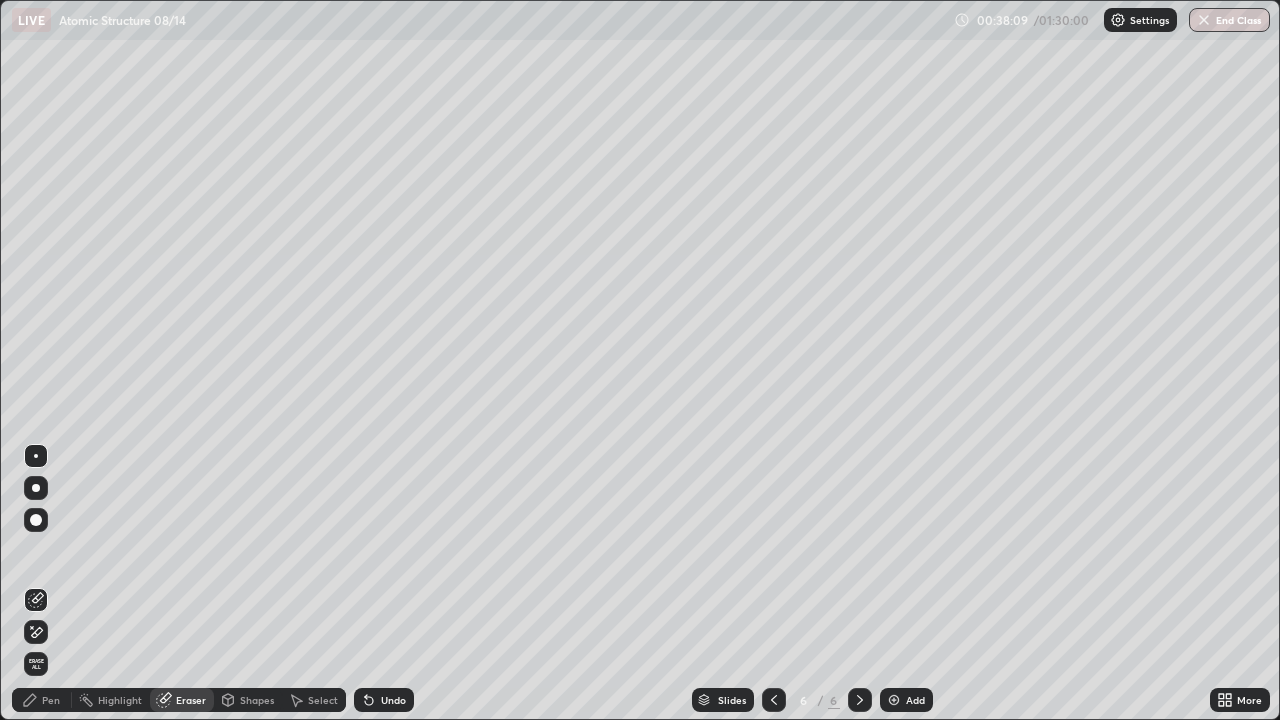 click on "Pen" at bounding box center (42, 700) 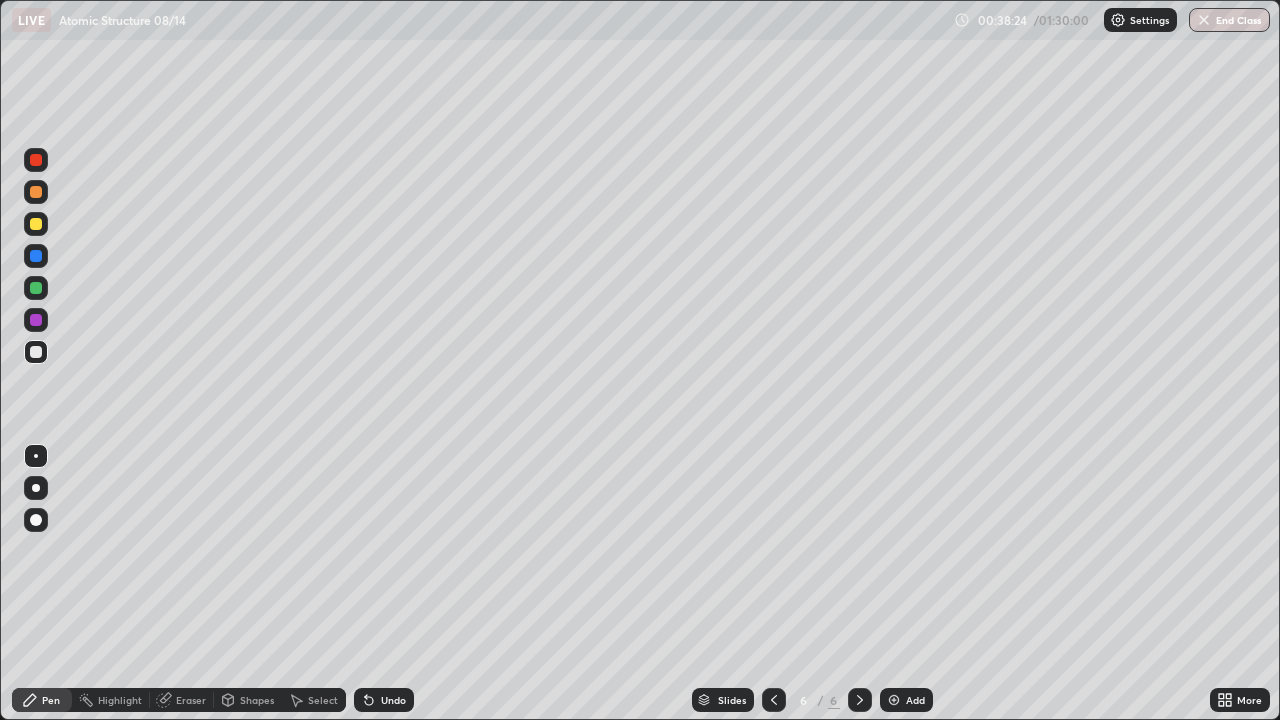 click on "Select" at bounding box center [323, 700] 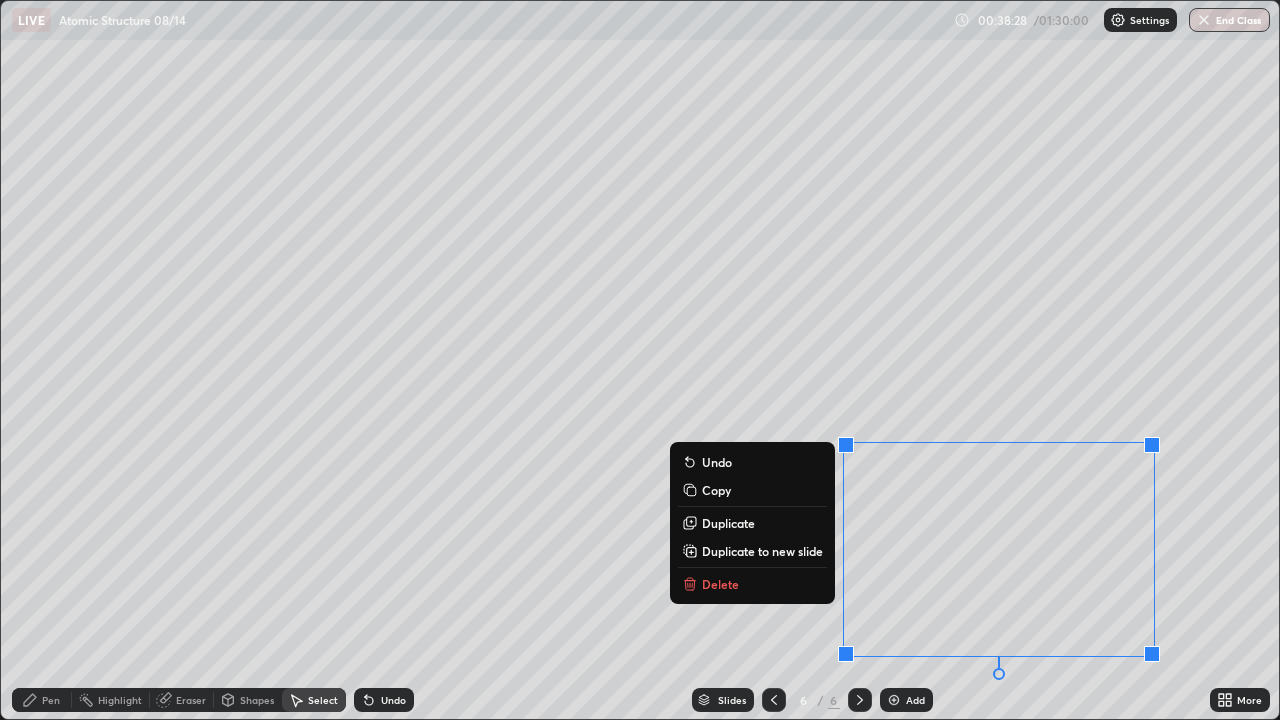 click on "Pen" at bounding box center [51, 700] 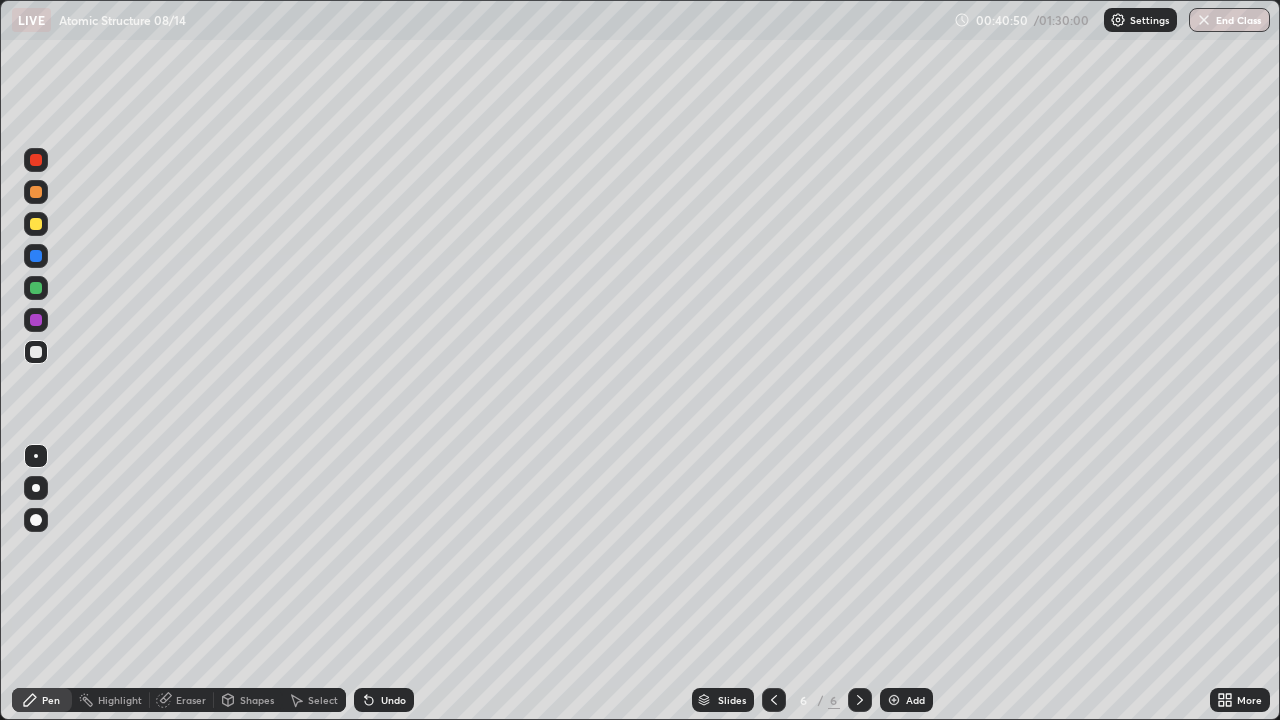 click on "Add" at bounding box center (915, 700) 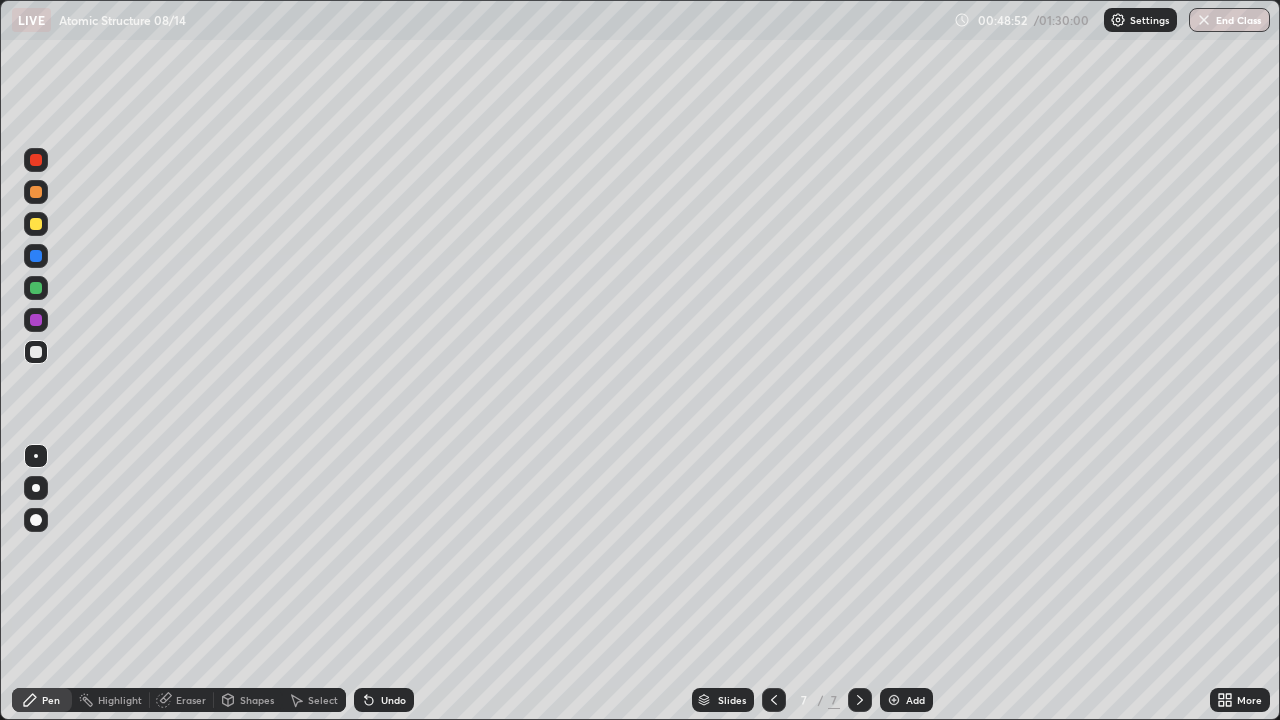 click at bounding box center (36, 288) 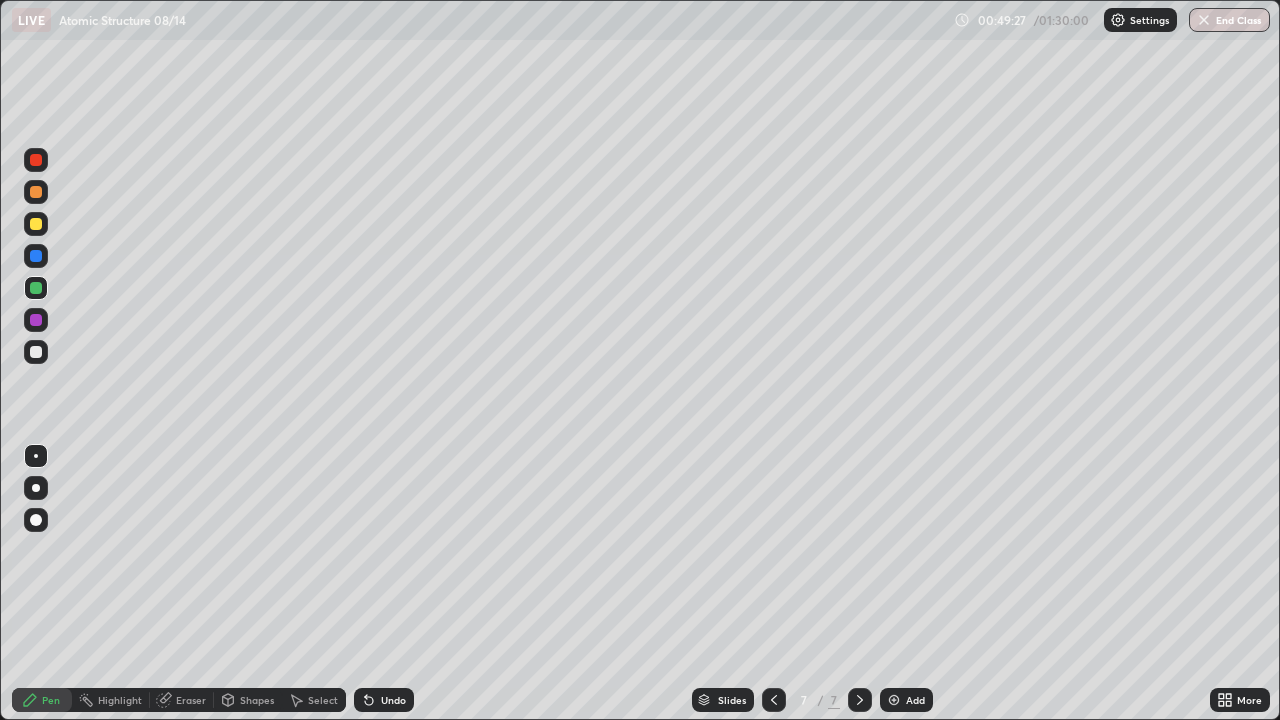 click on "Undo" at bounding box center (393, 700) 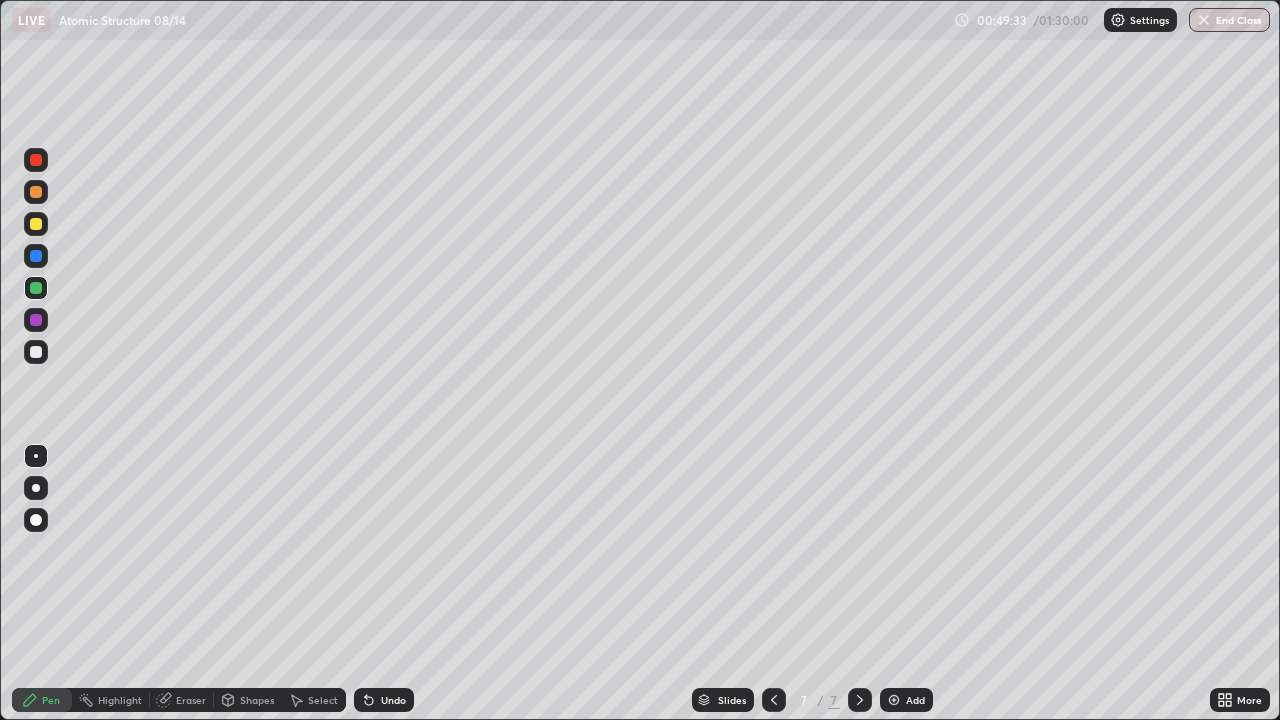 click at bounding box center (36, 224) 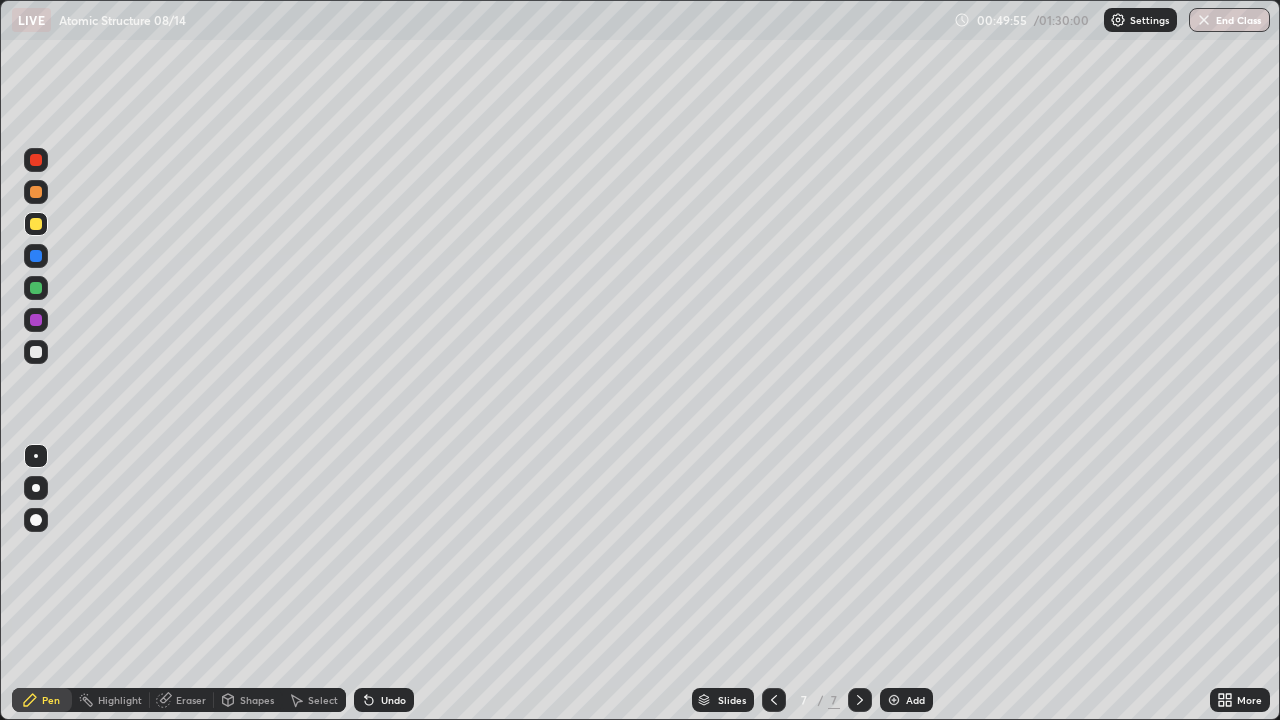 click on "Select" at bounding box center [314, 700] 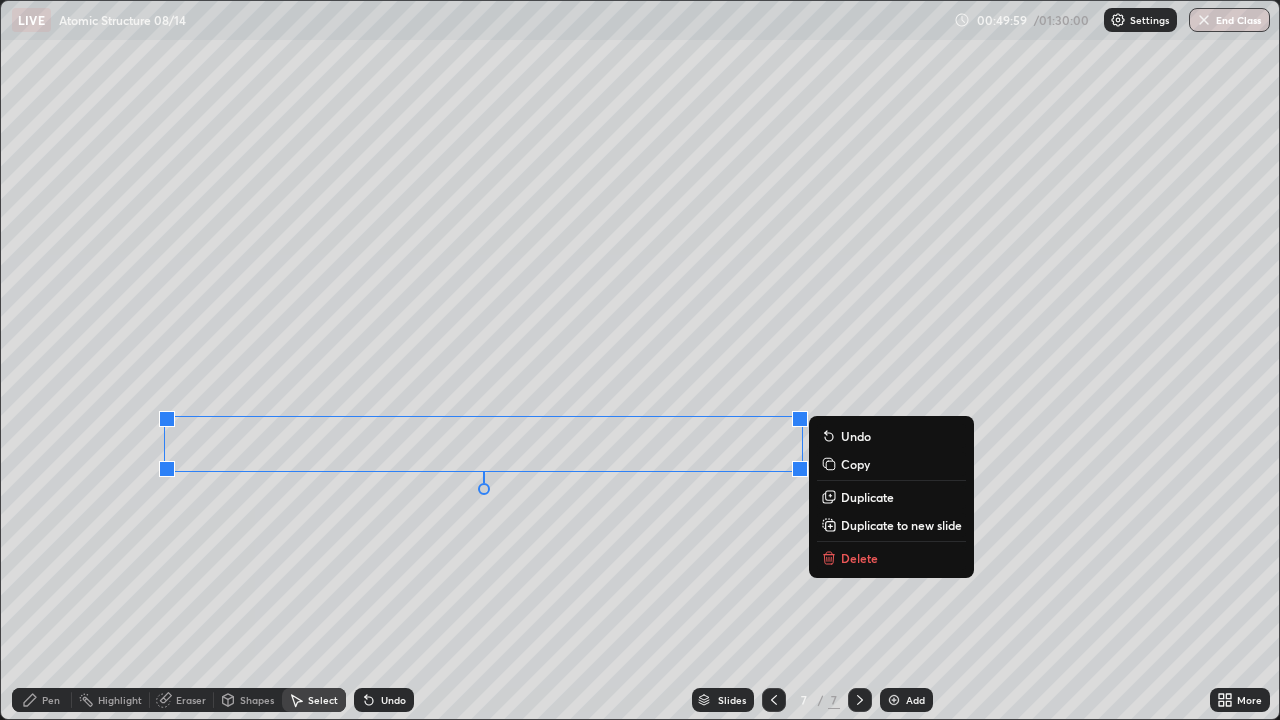 click on "Pen" at bounding box center [51, 700] 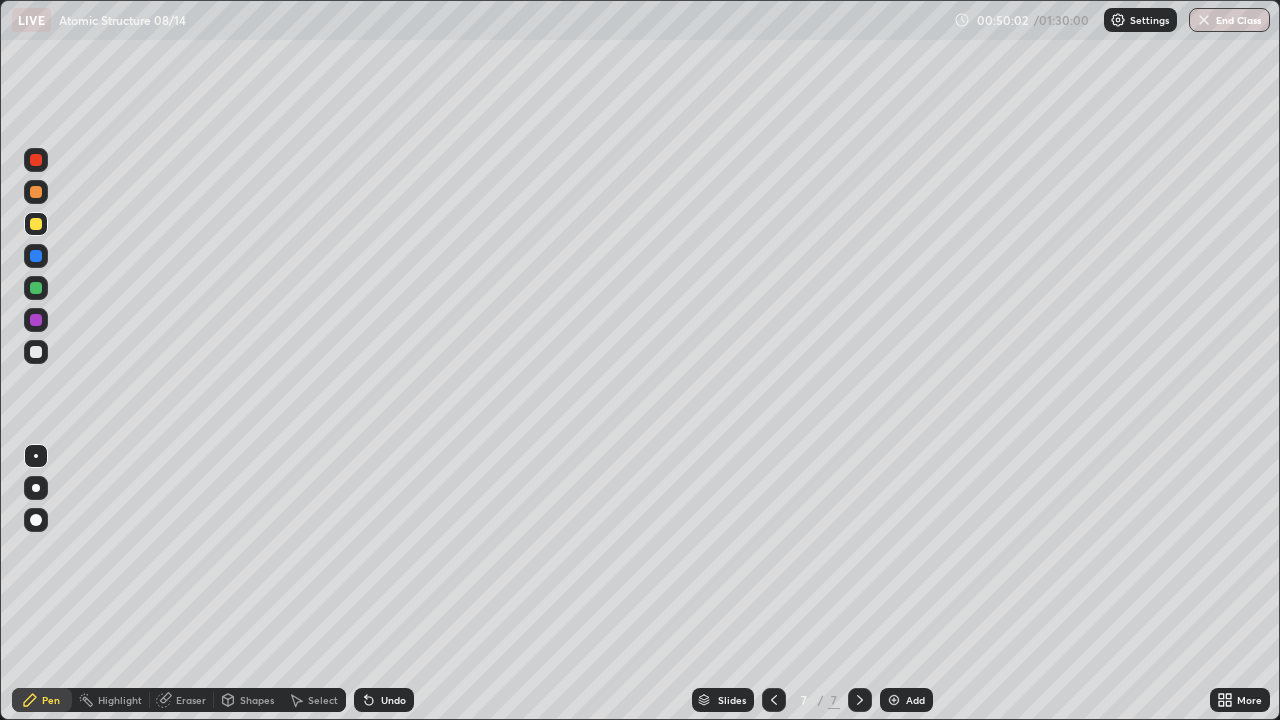click at bounding box center (36, 352) 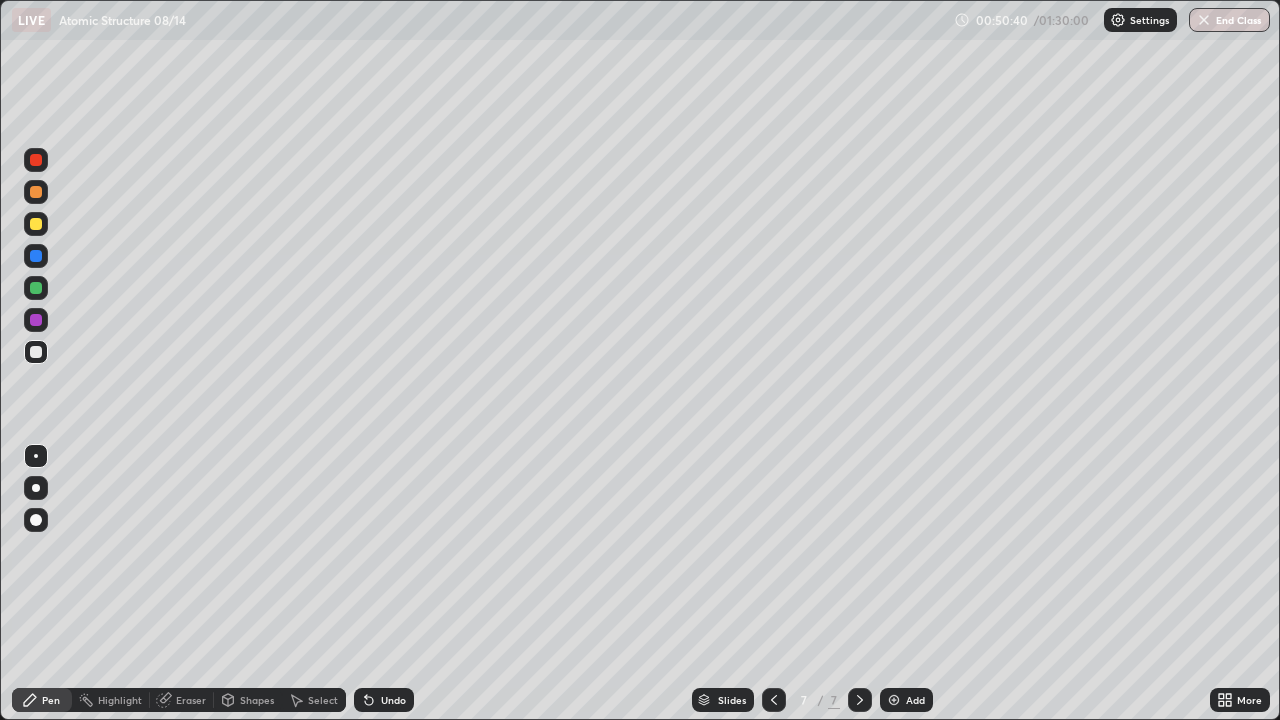 click on "Undo" at bounding box center (384, 700) 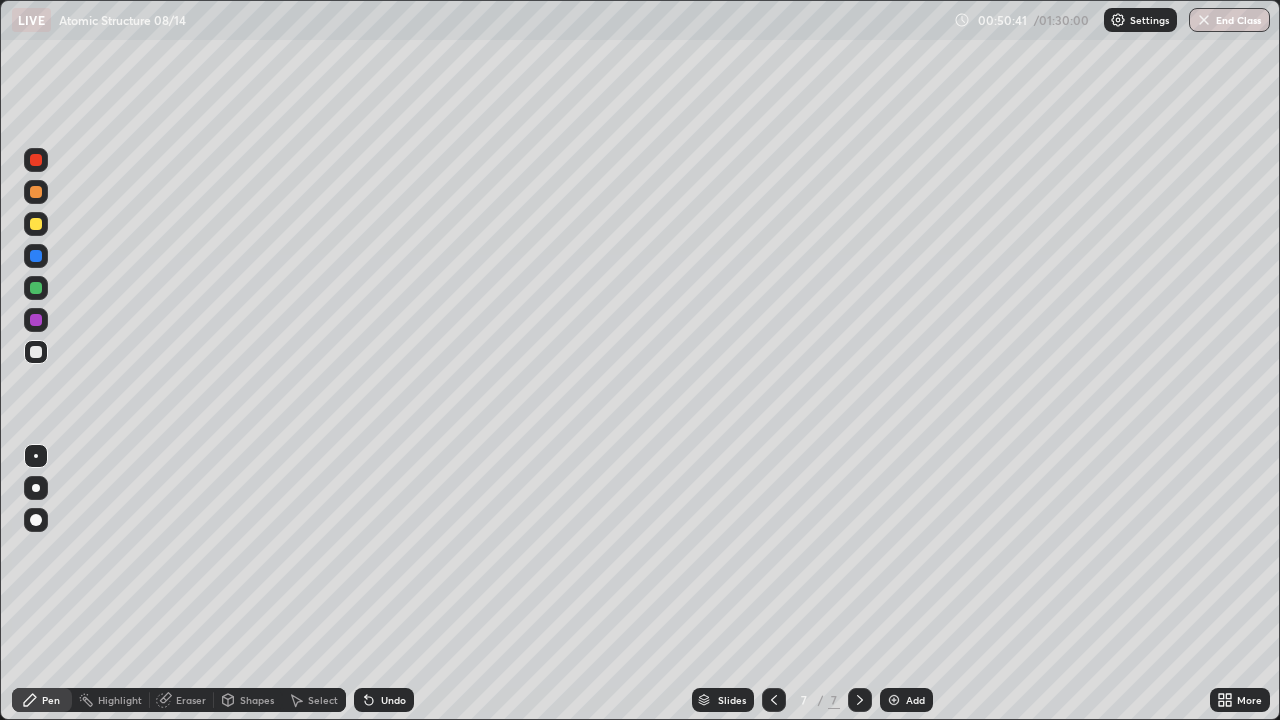 click on "Undo" at bounding box center [384, 700] 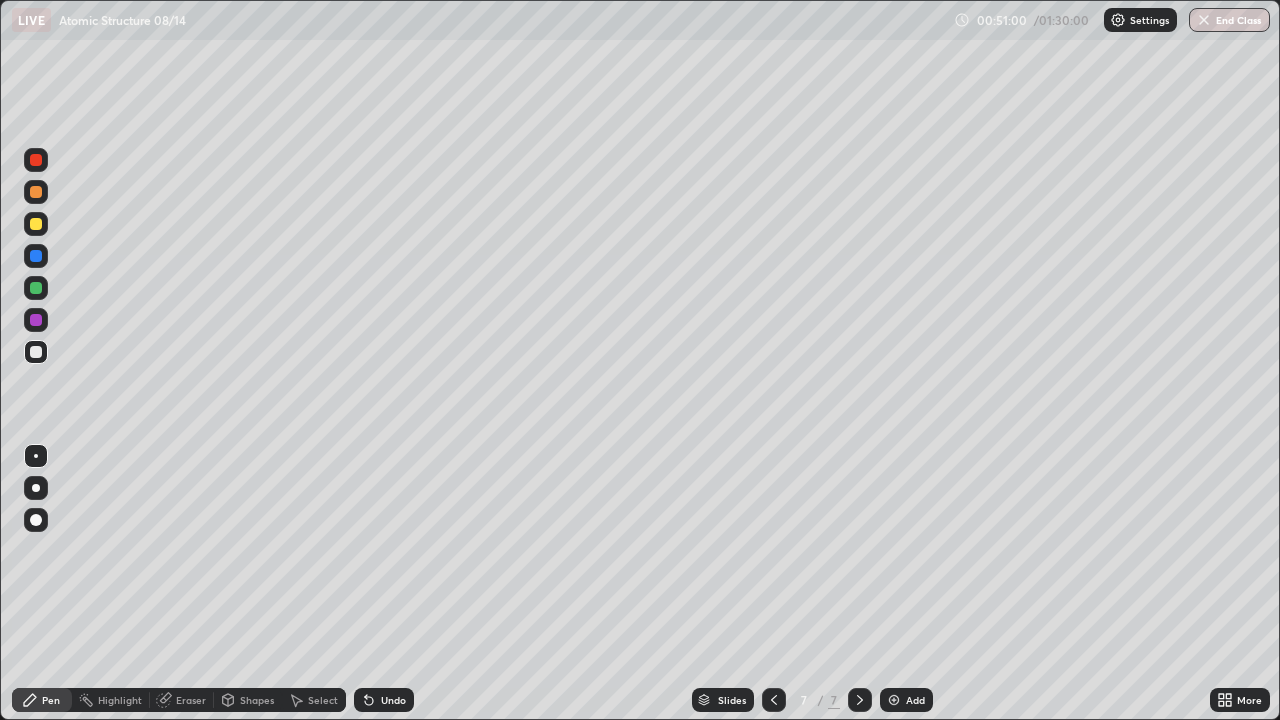 click at bounding box center [36, 288] 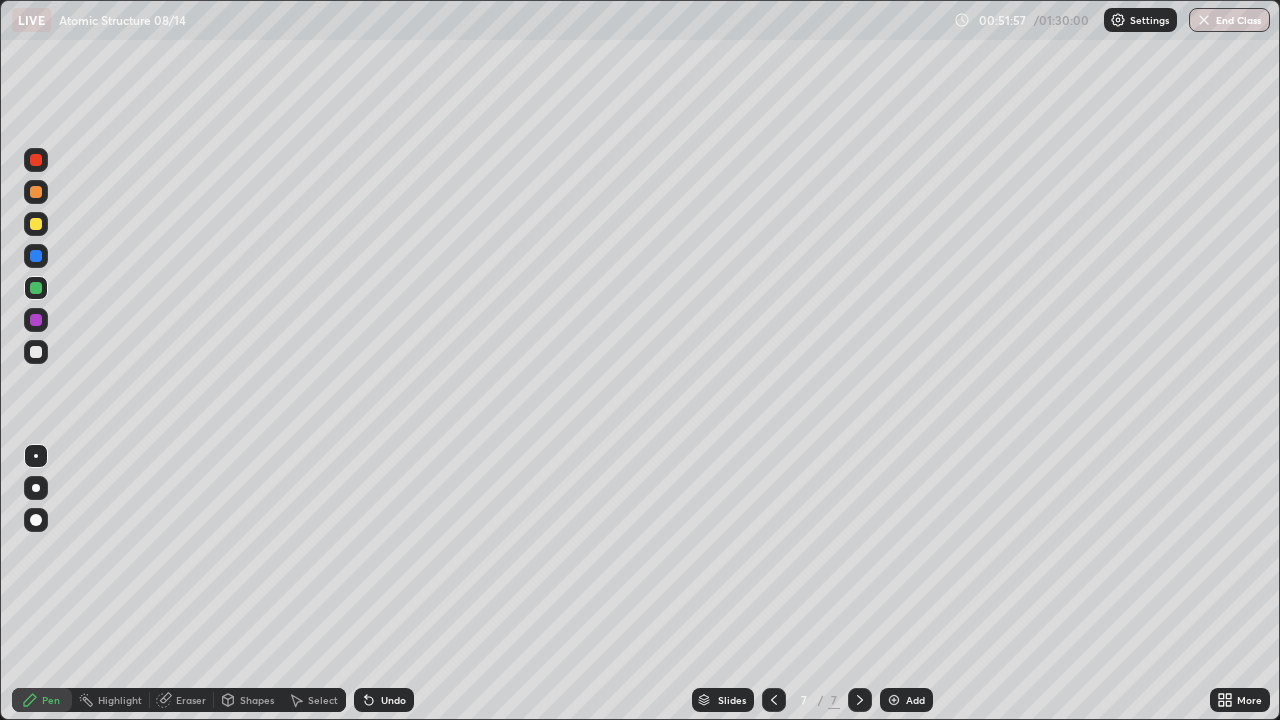 click at bounding box center (36, 352) 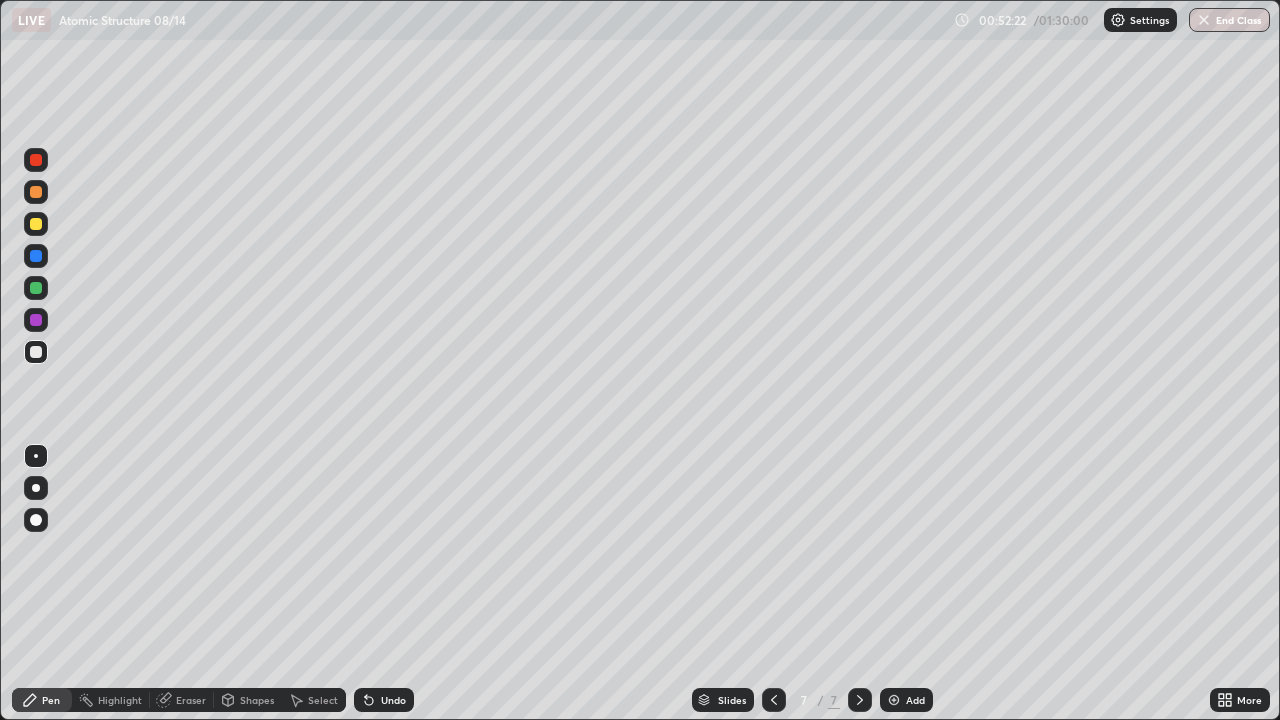 click on "Eraser" at bounding box center [191, 700] 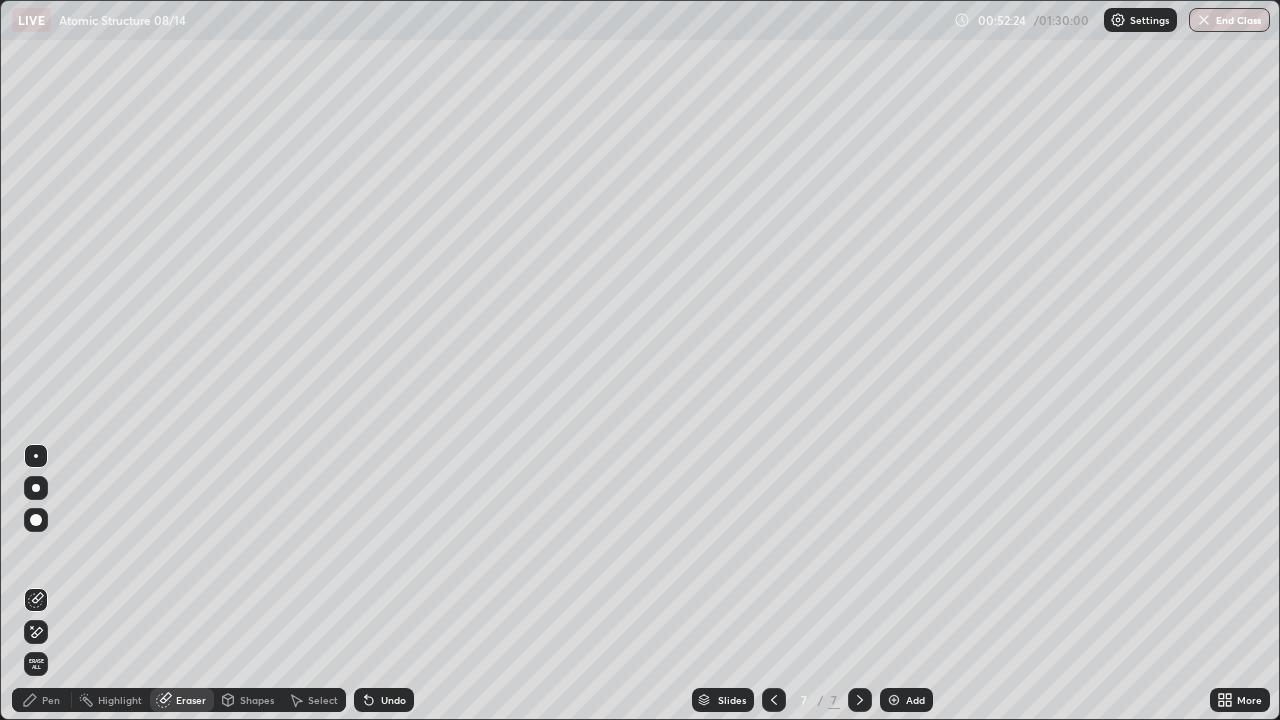 click on "Pen" at bounding box center [51, 700] 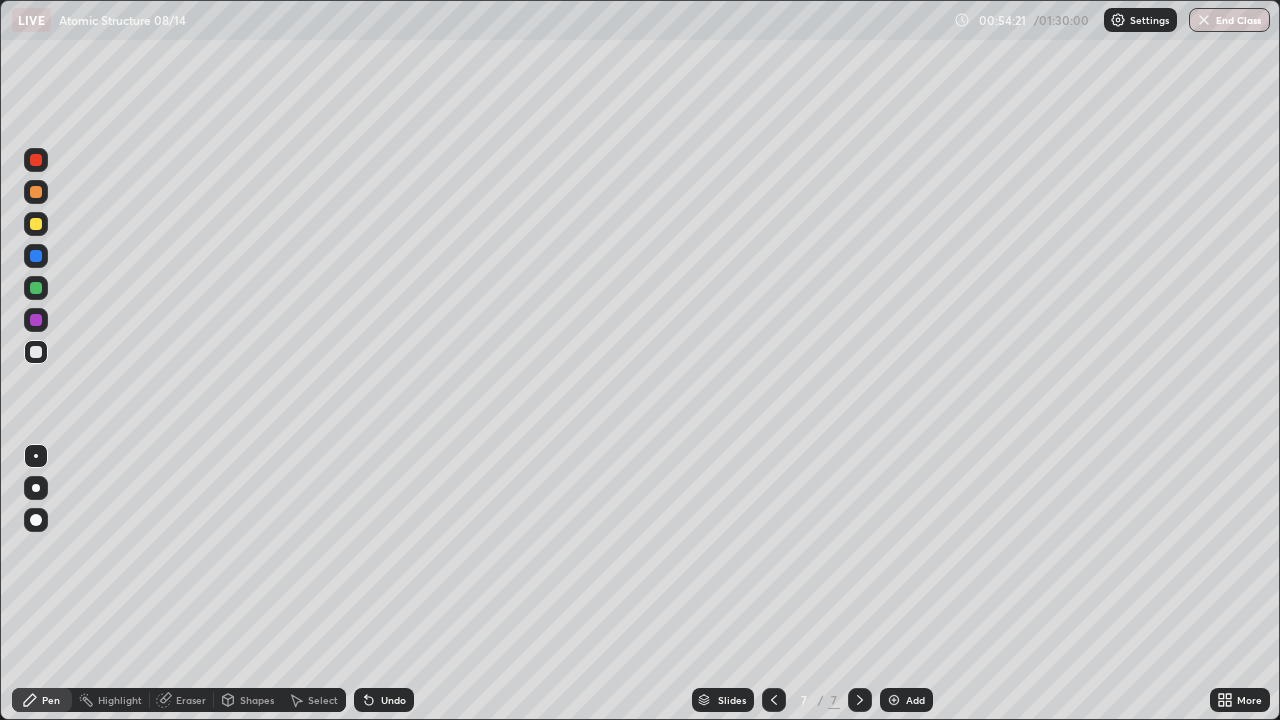 click at bounding box center (894, 700) 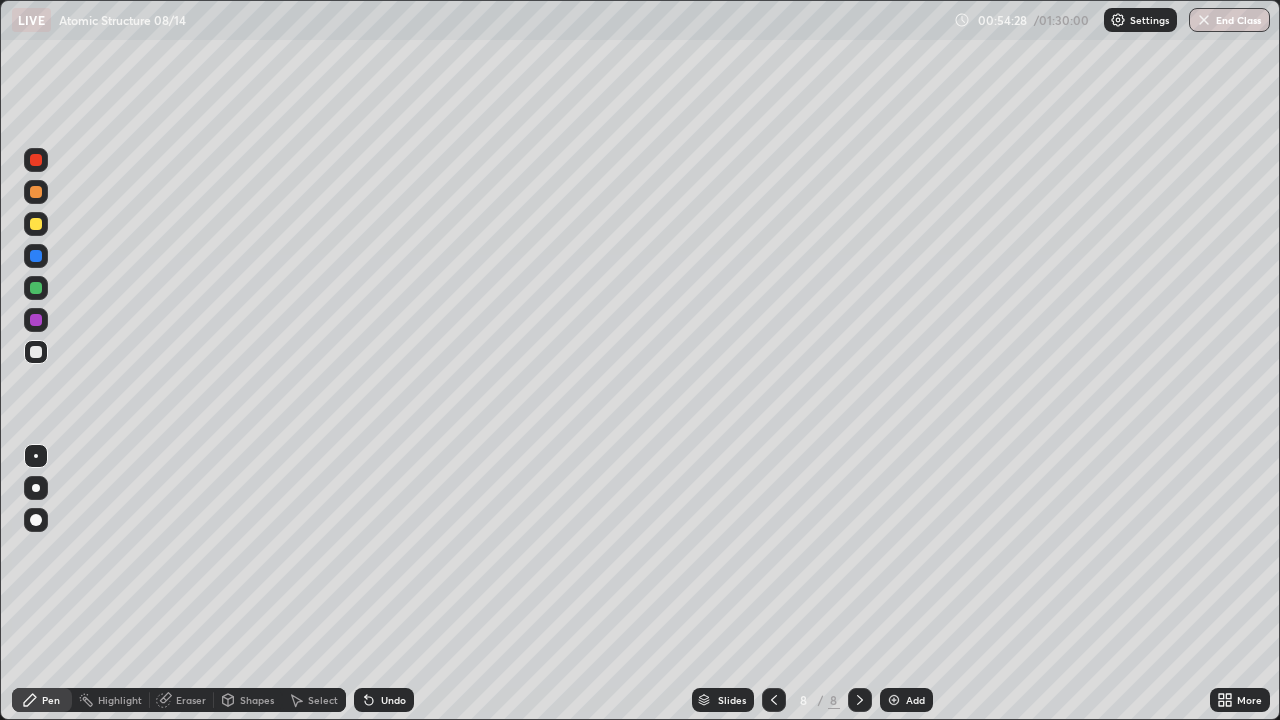 click at bounding box center [36, 224] 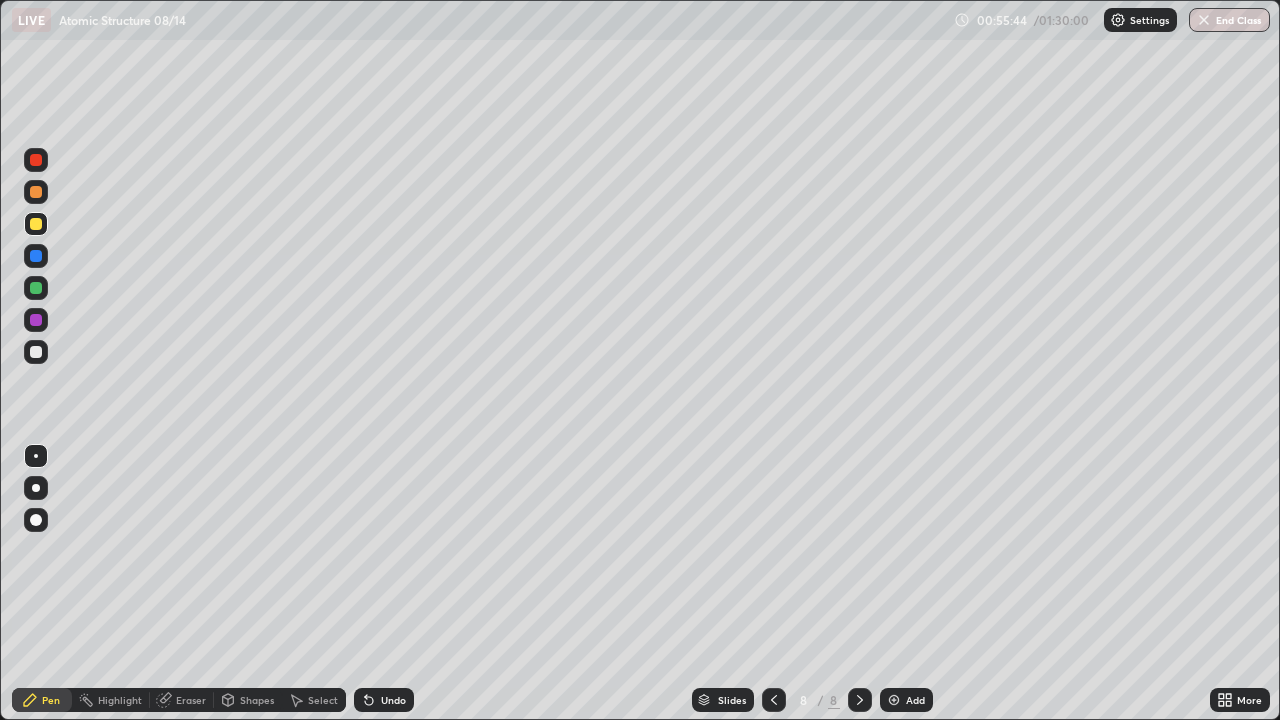 click at bounding box center (36, 352) 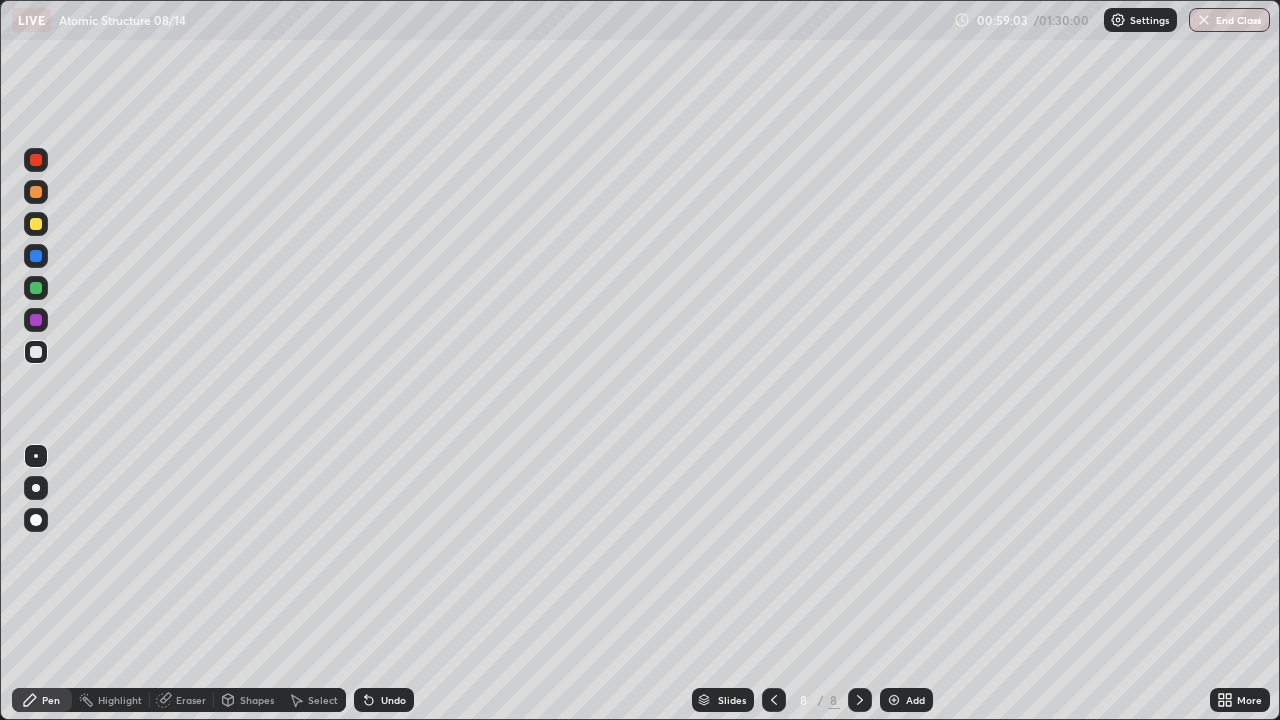click 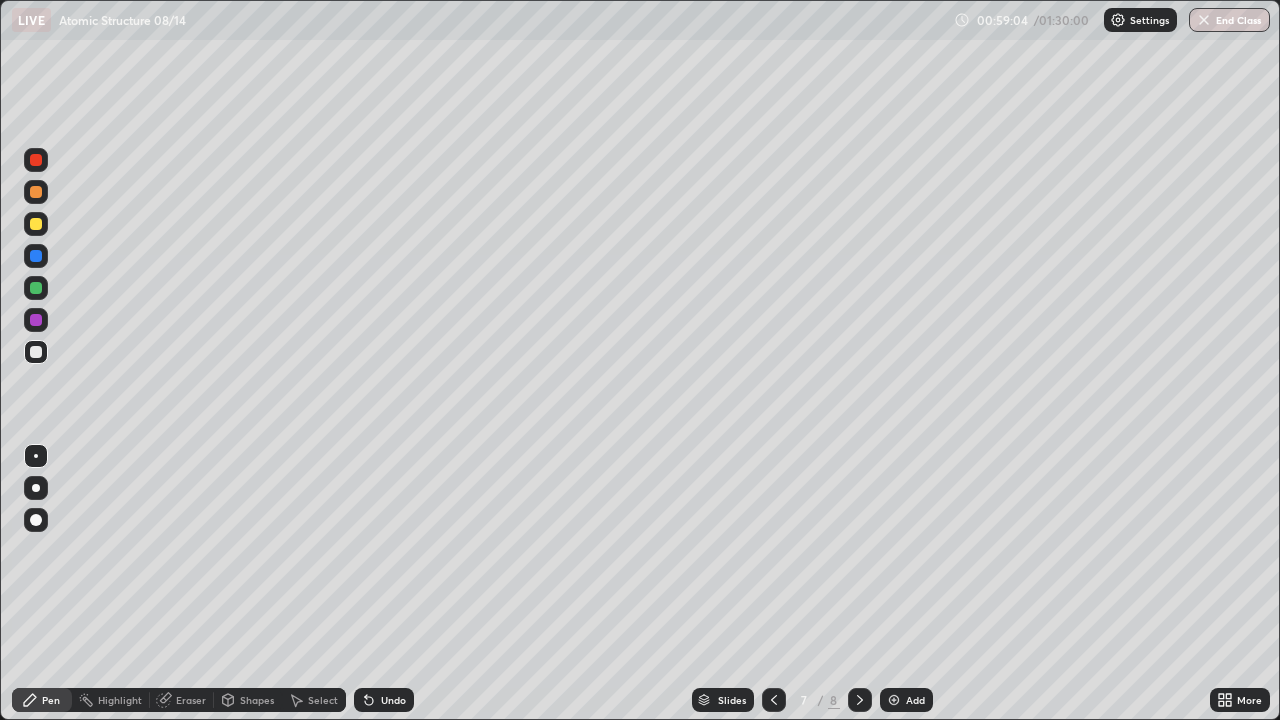 click 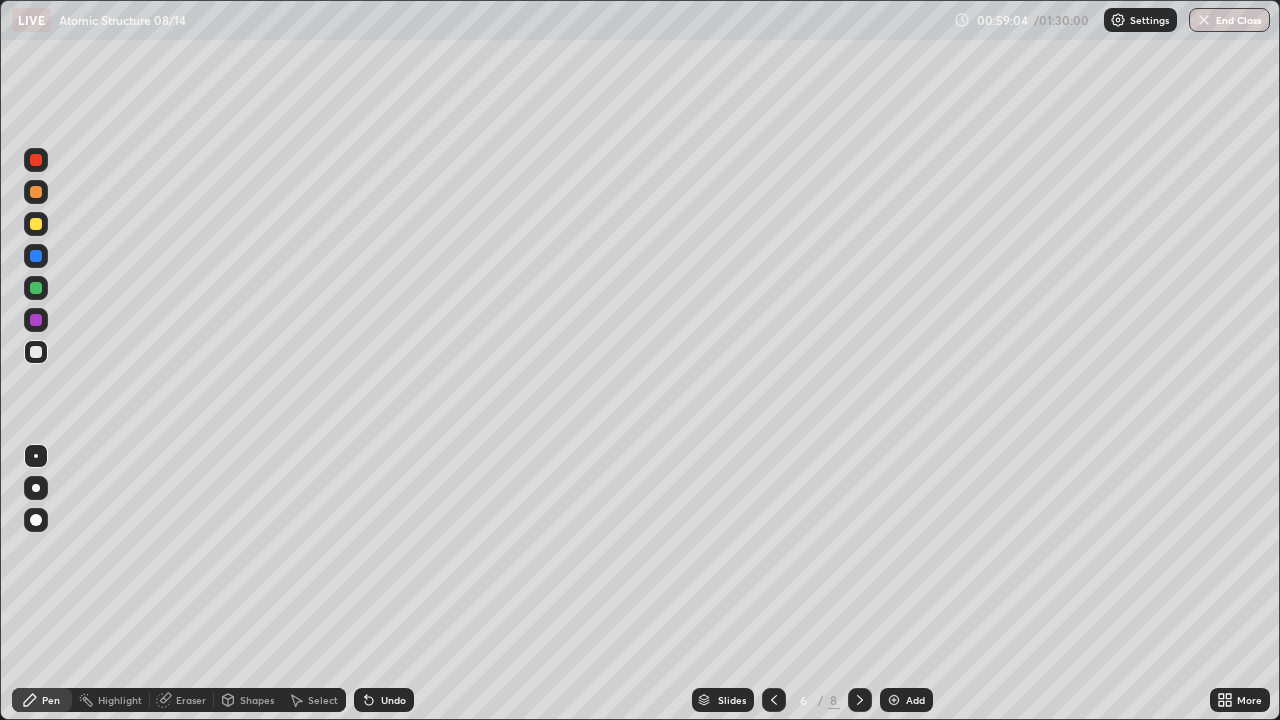 click 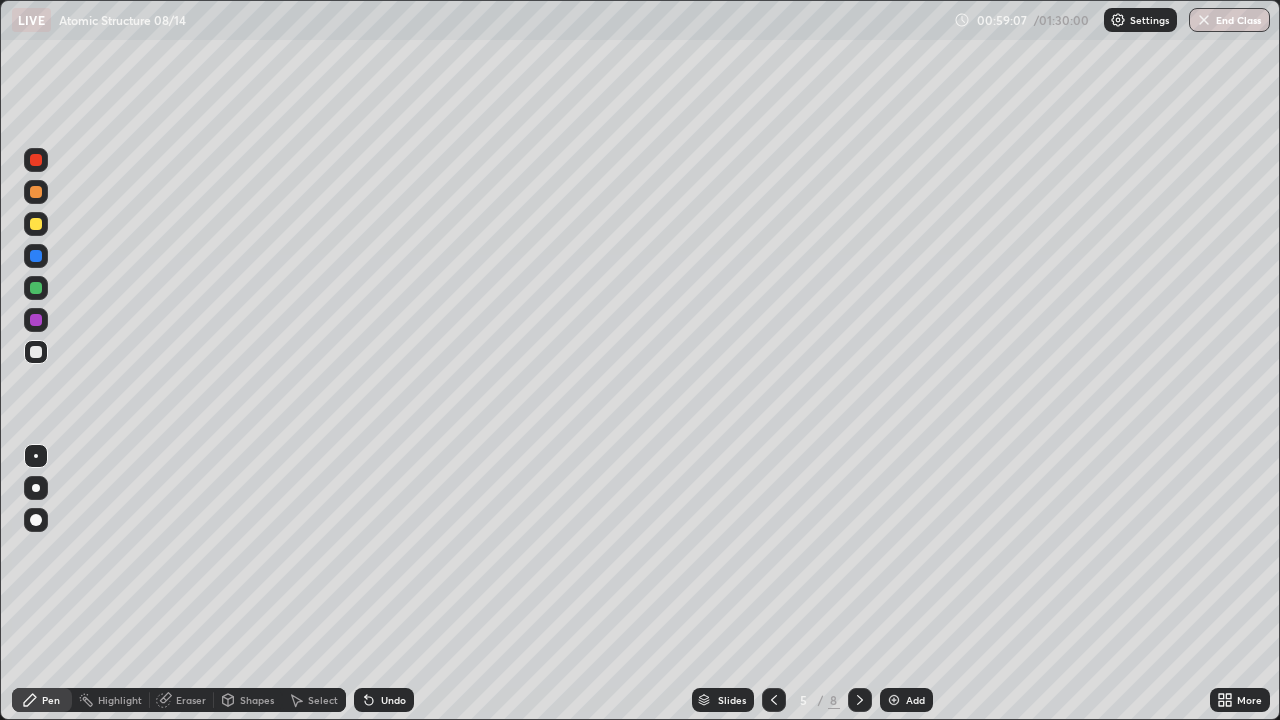 click 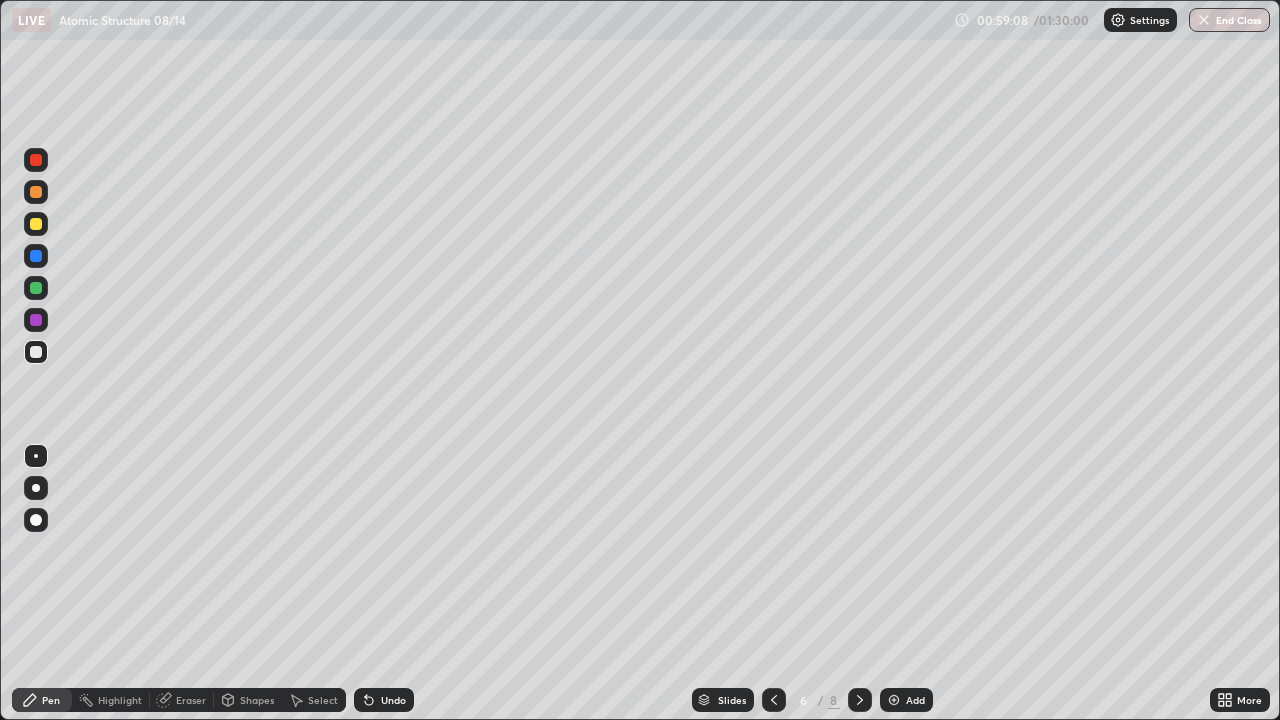 click 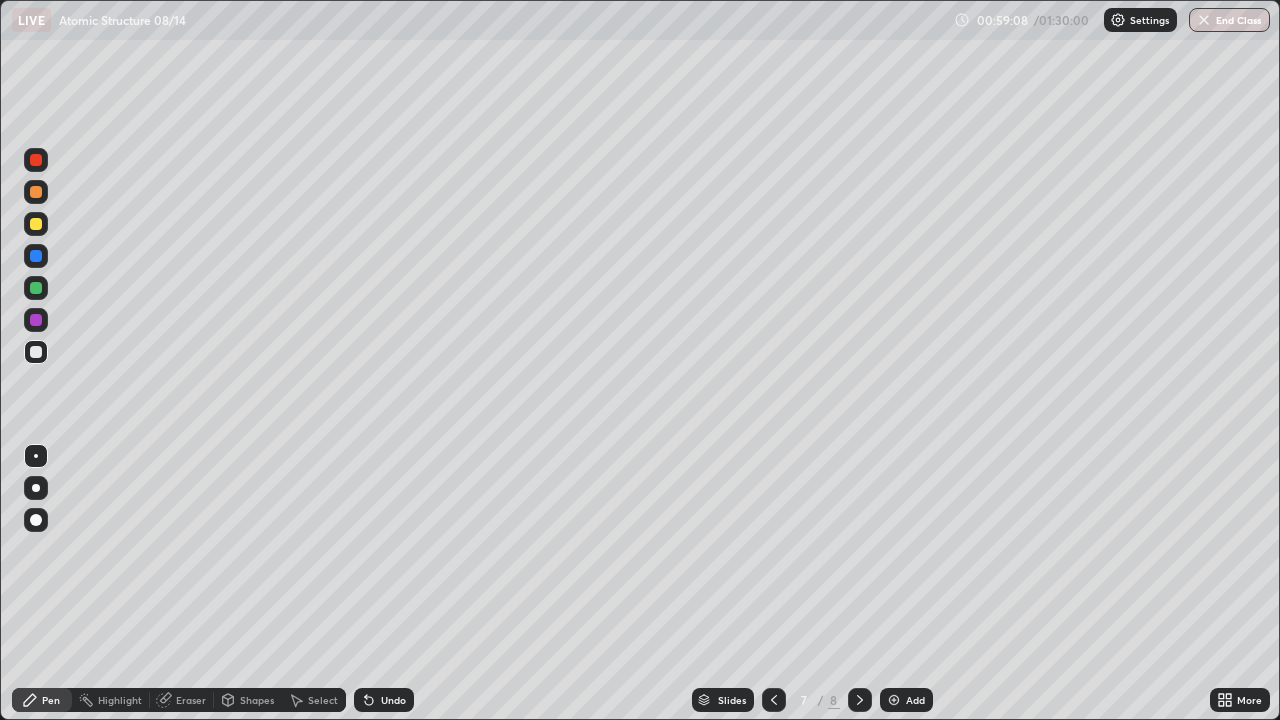 click 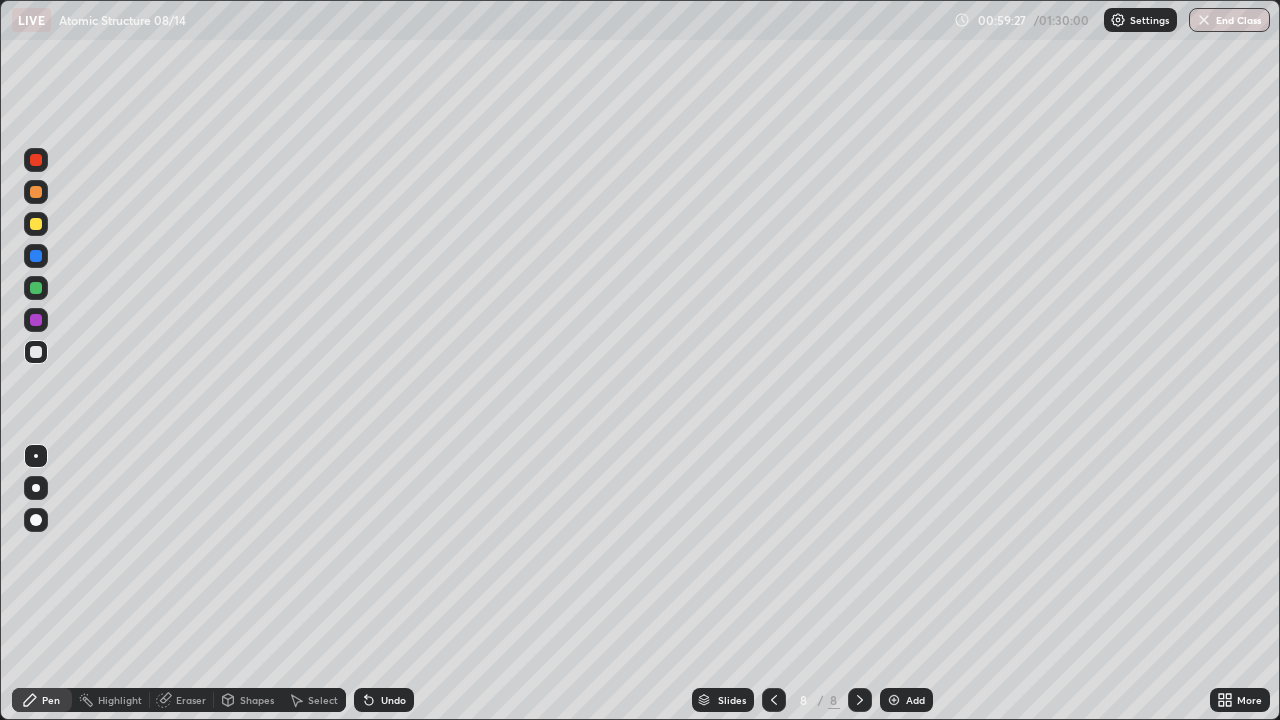 click on "Undo" at bounding box center (384, 700) 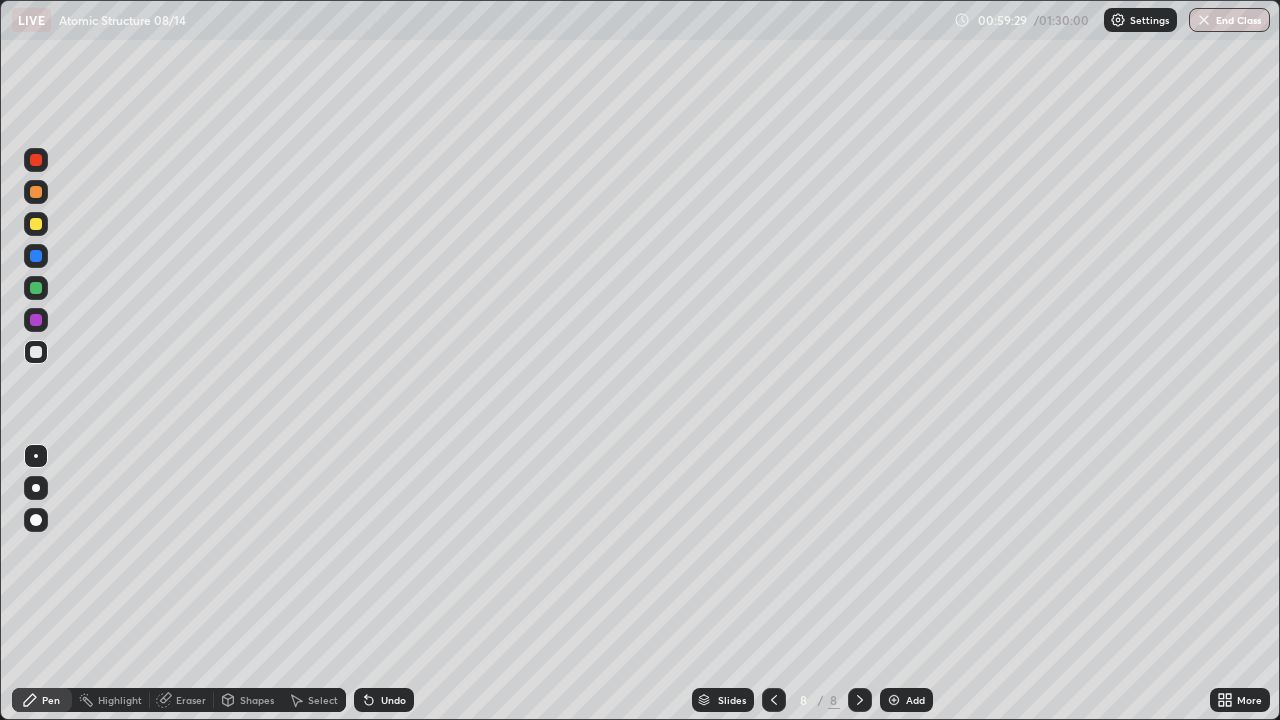 click 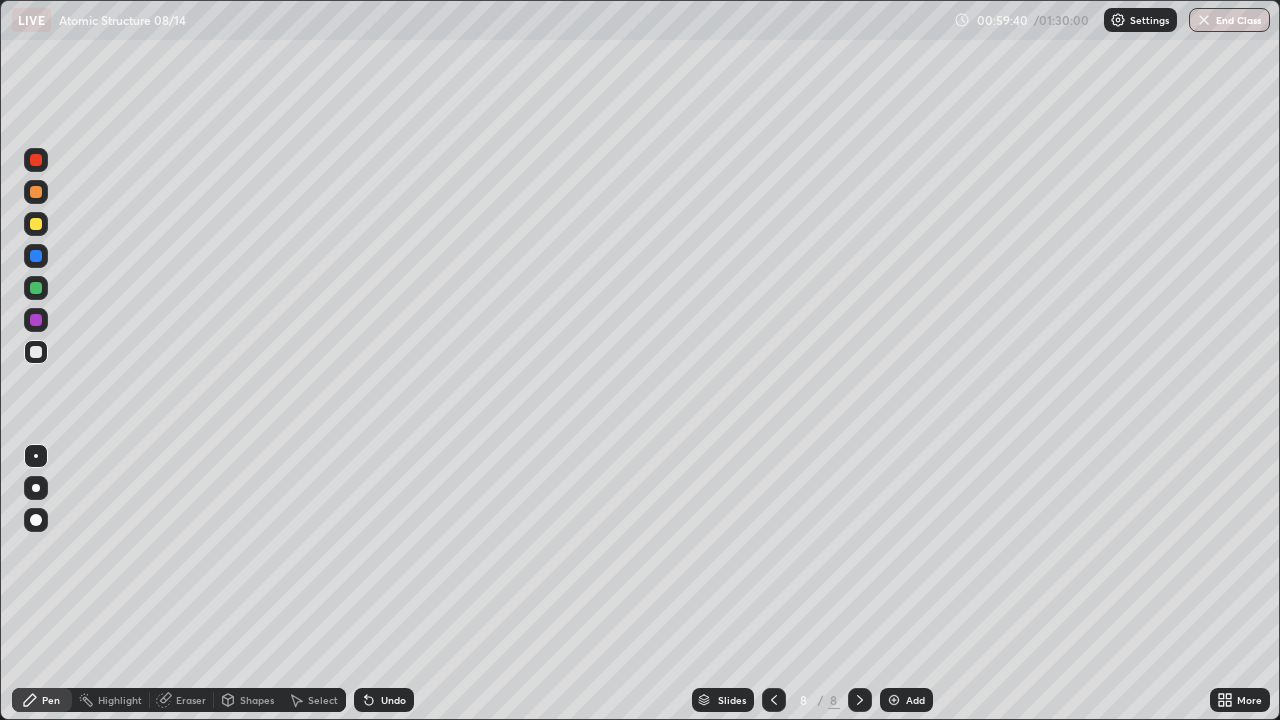 click 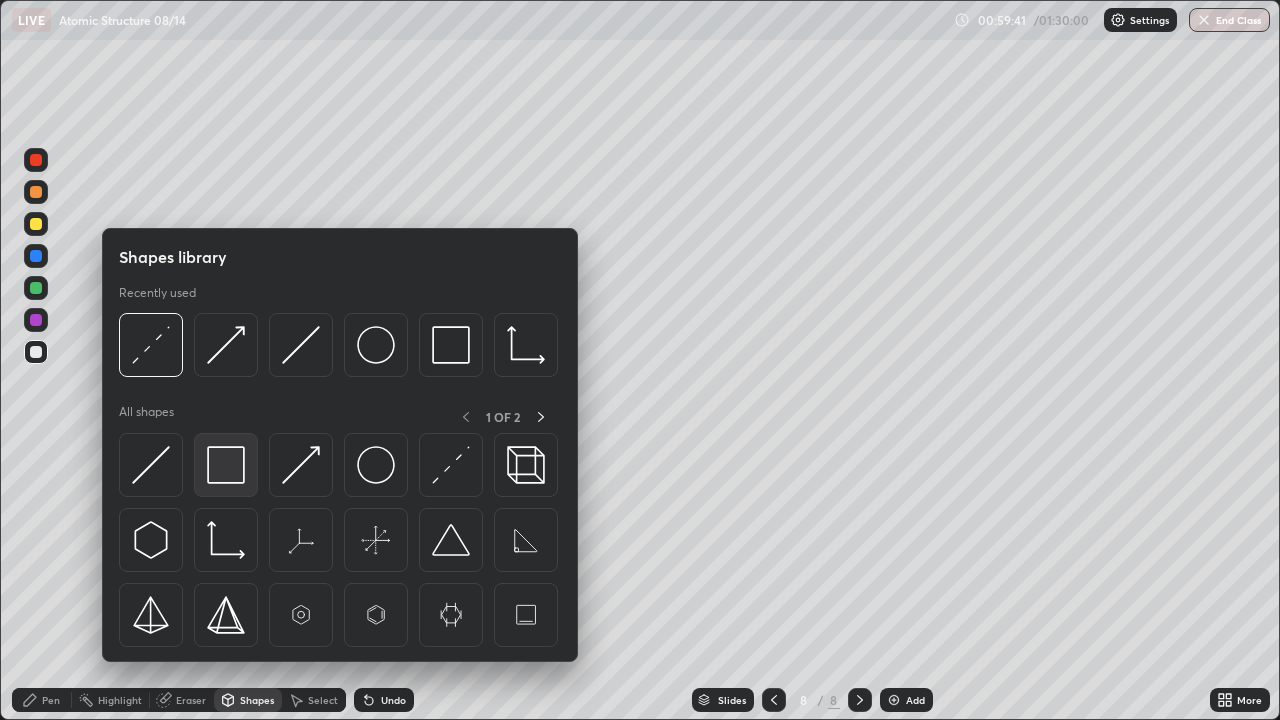 click at bounding box center [226, 465] 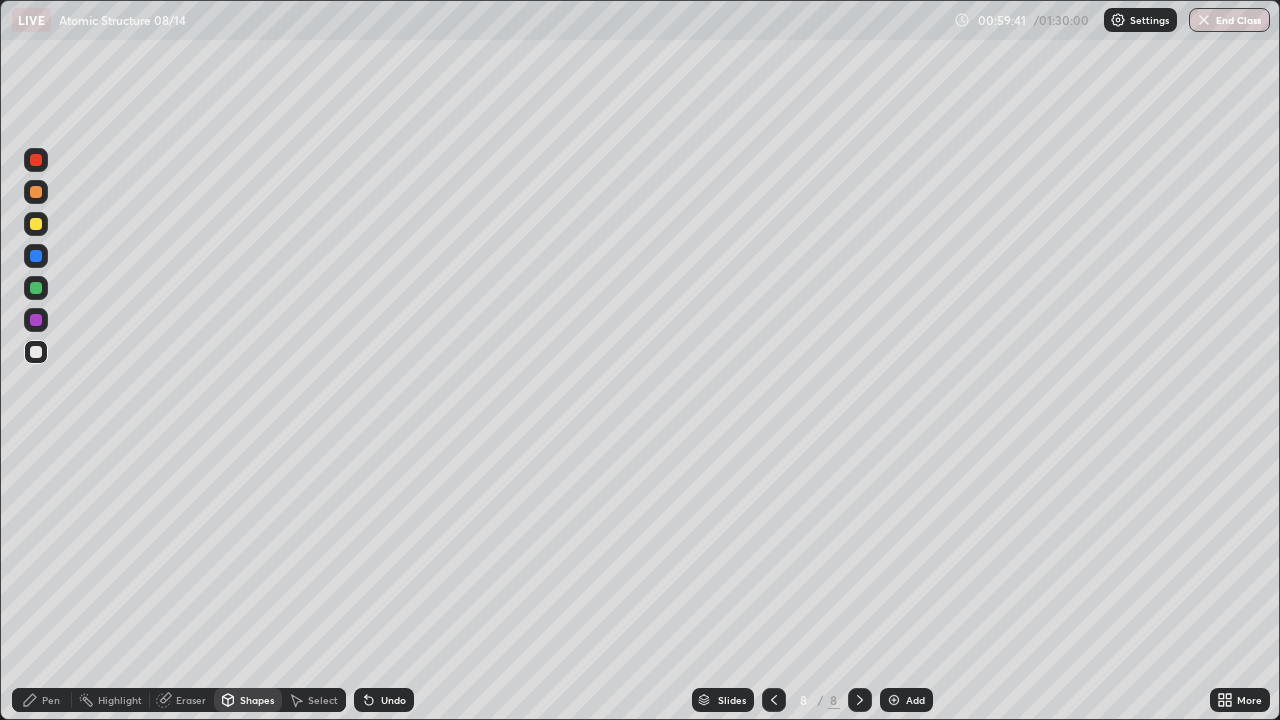 click at bounding box center (36, 288) 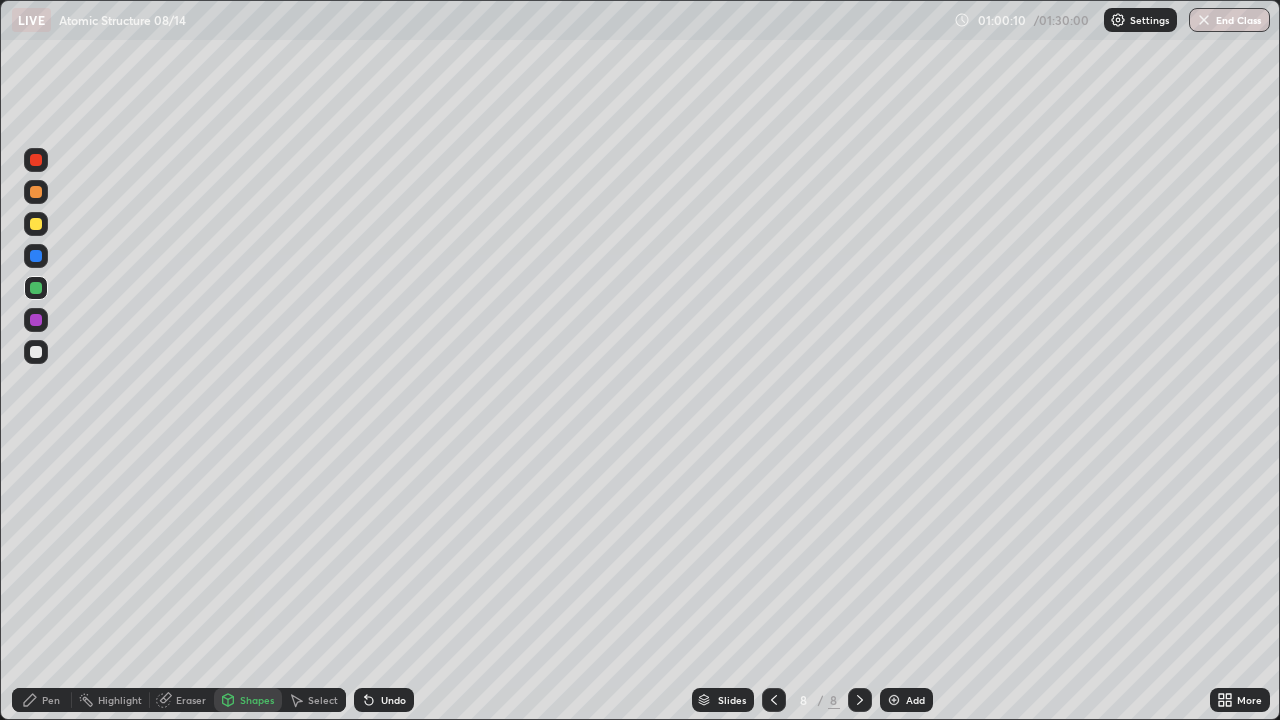 click on "Add" at bounding box center [915, 700] 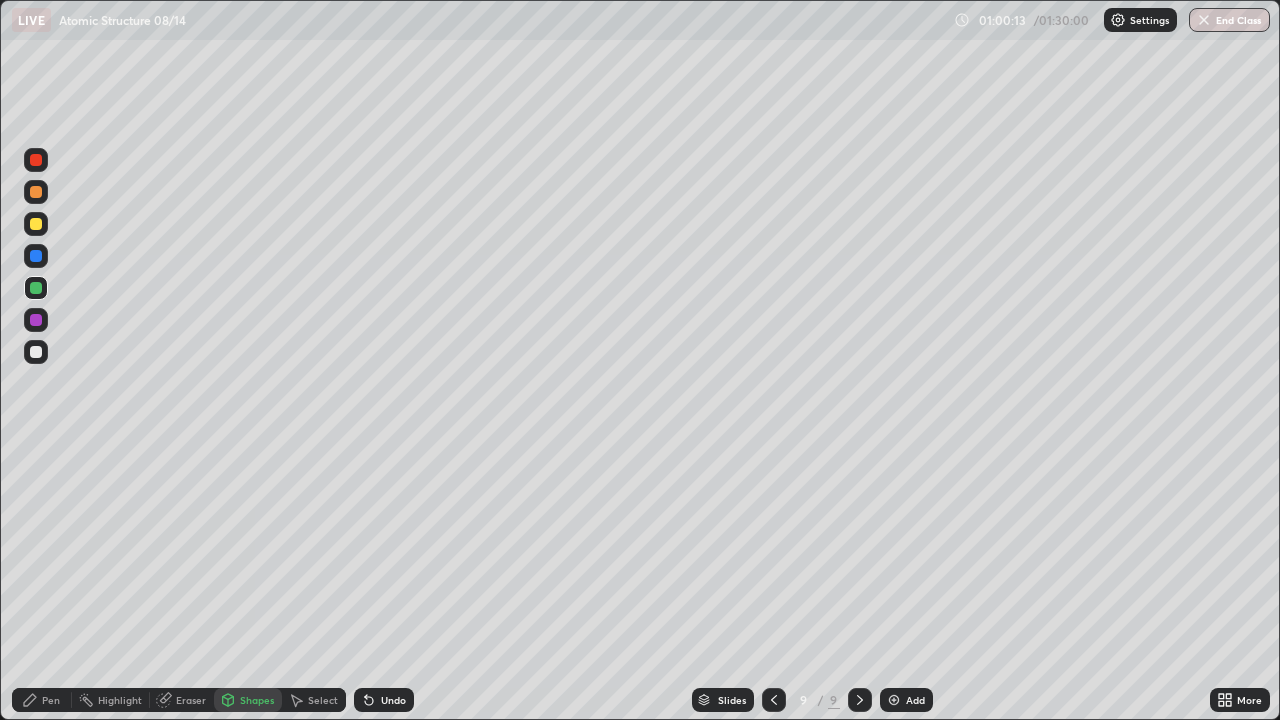 click at bounding box center (36, 352) 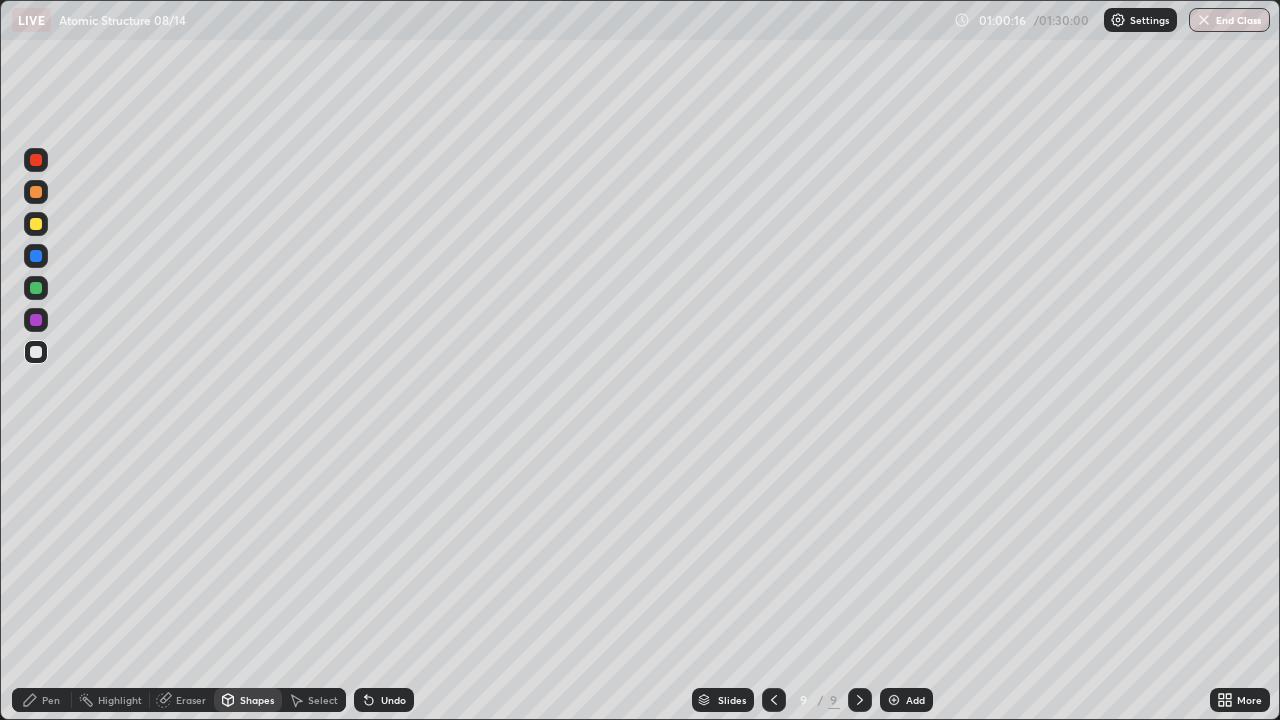 click on "Undo" at bounding box center (384, 700) 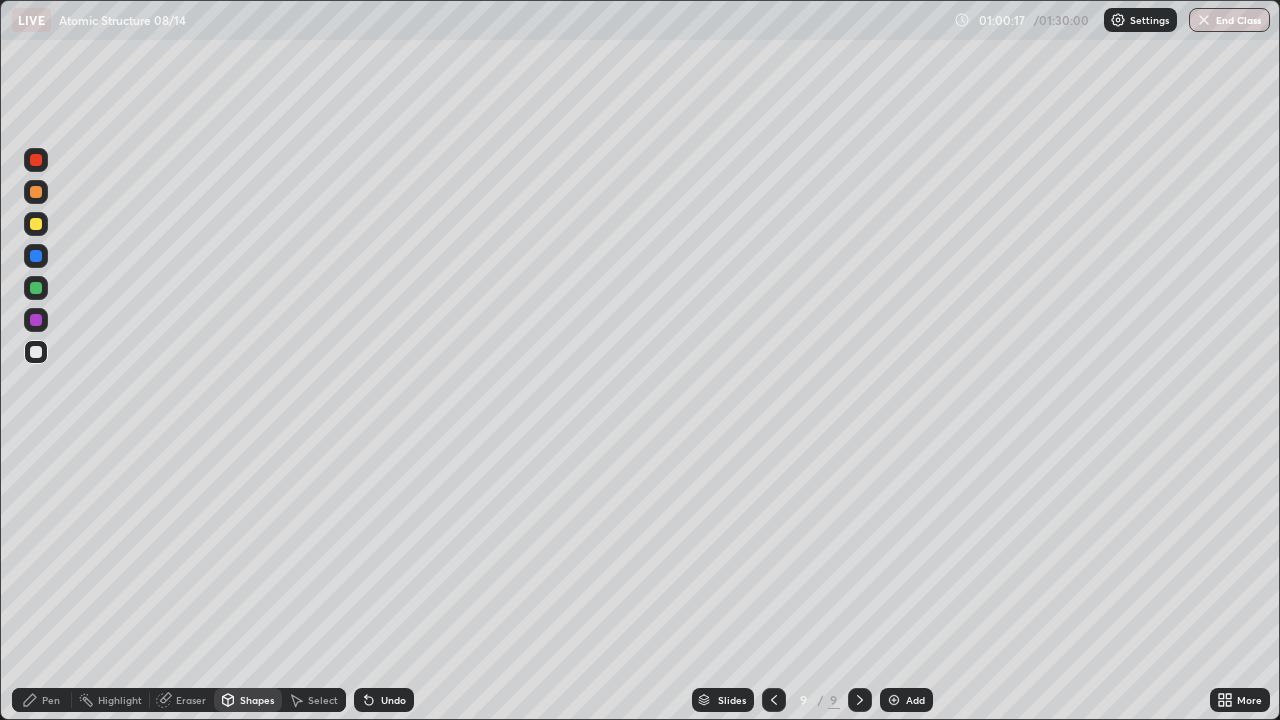 click on "Pen" at bounding box center [42, 700] 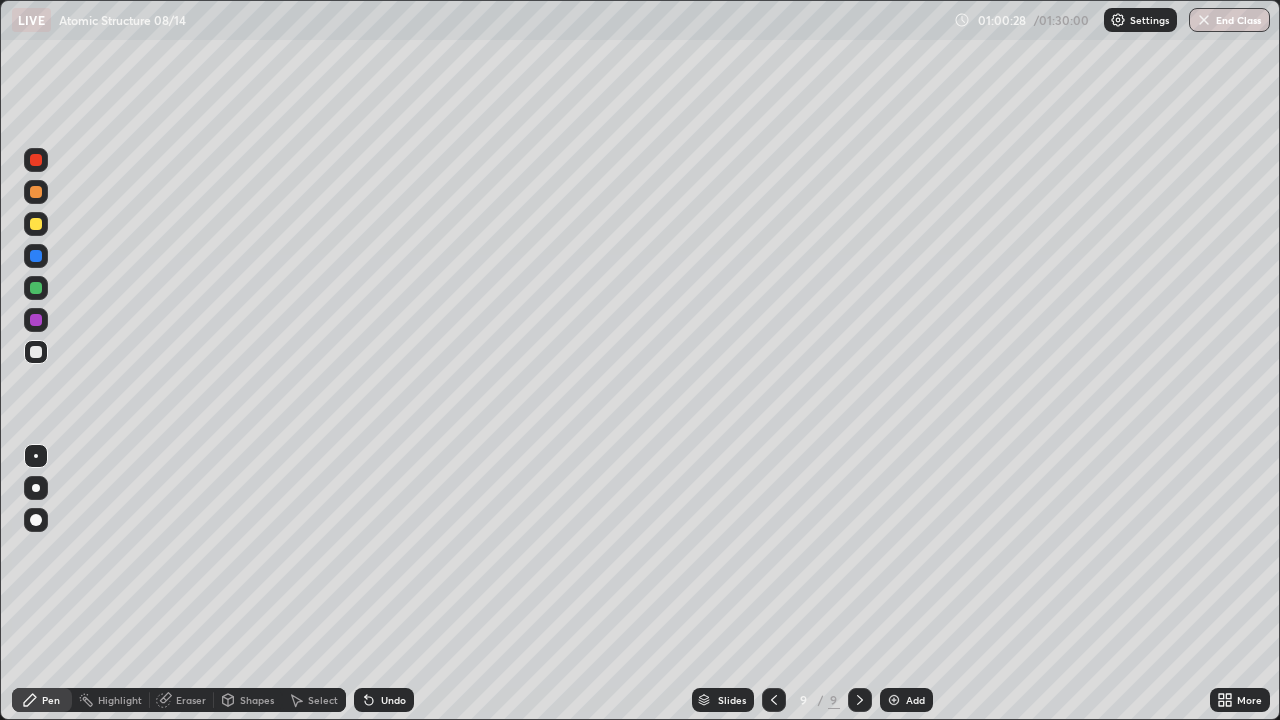 click on "Shapes" at bounding box center [257, 700] 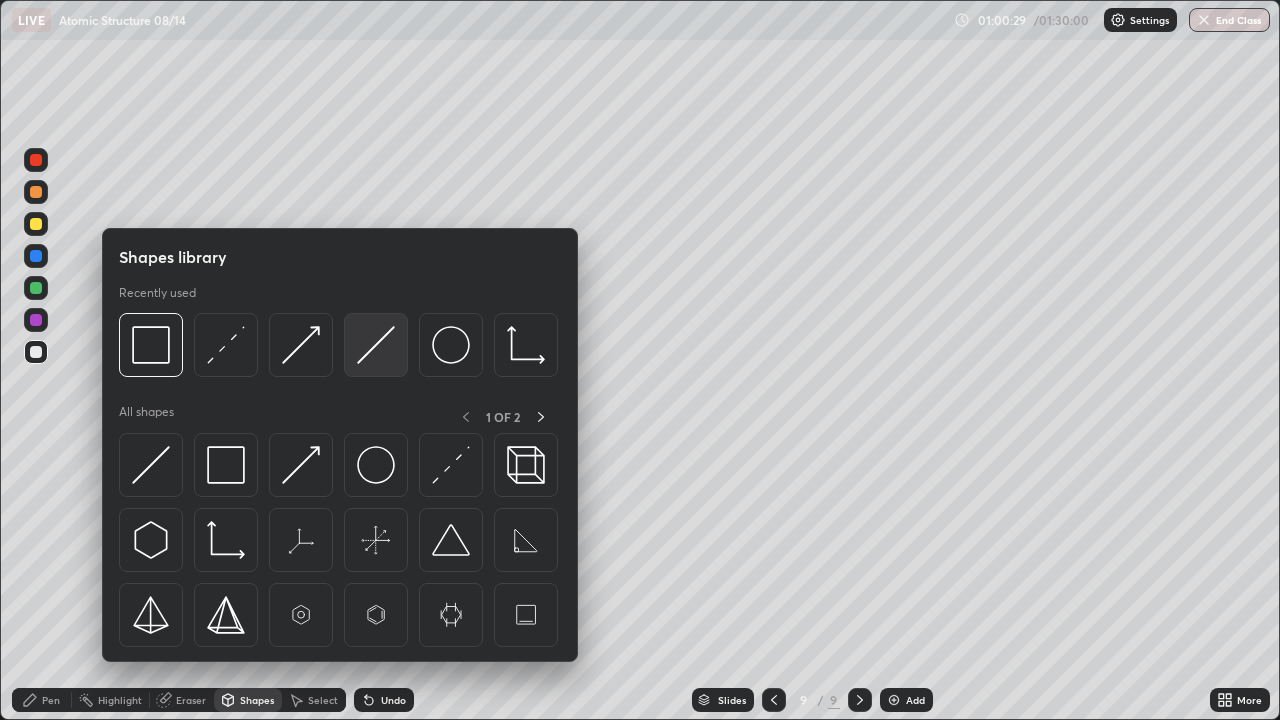 click at bounding box center [376, 345] 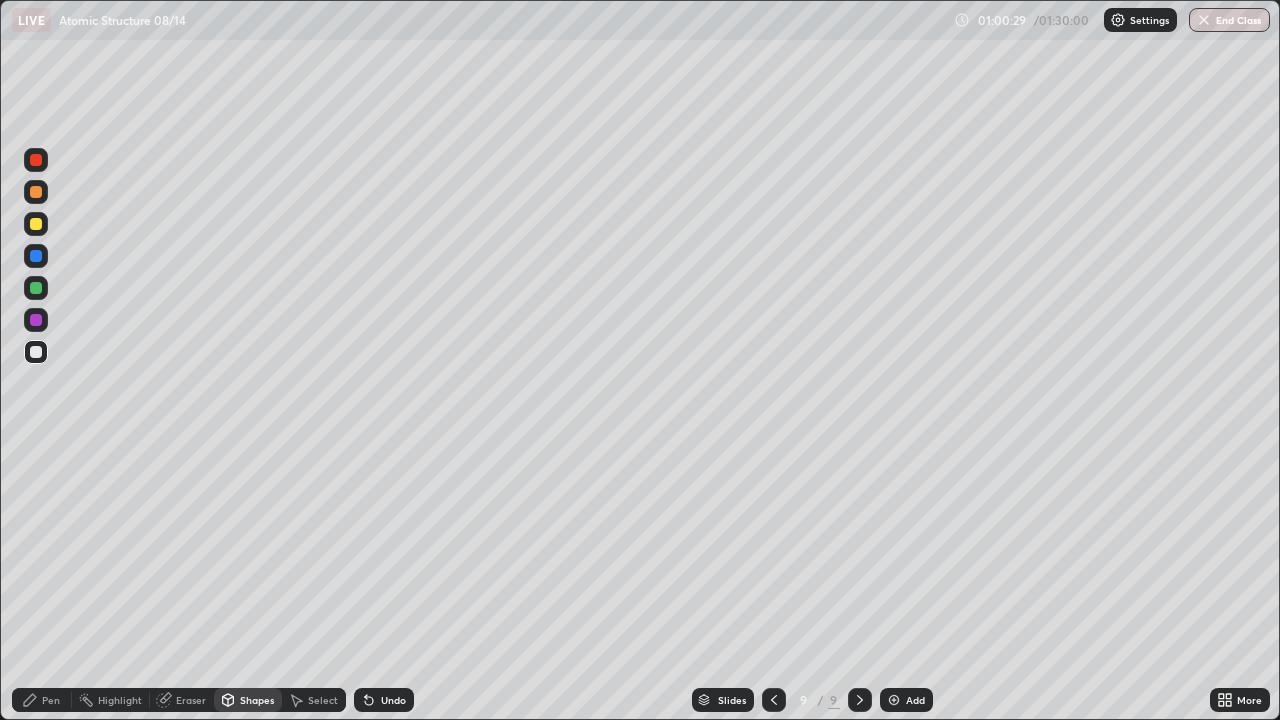 click at bounding box center [36, 288] 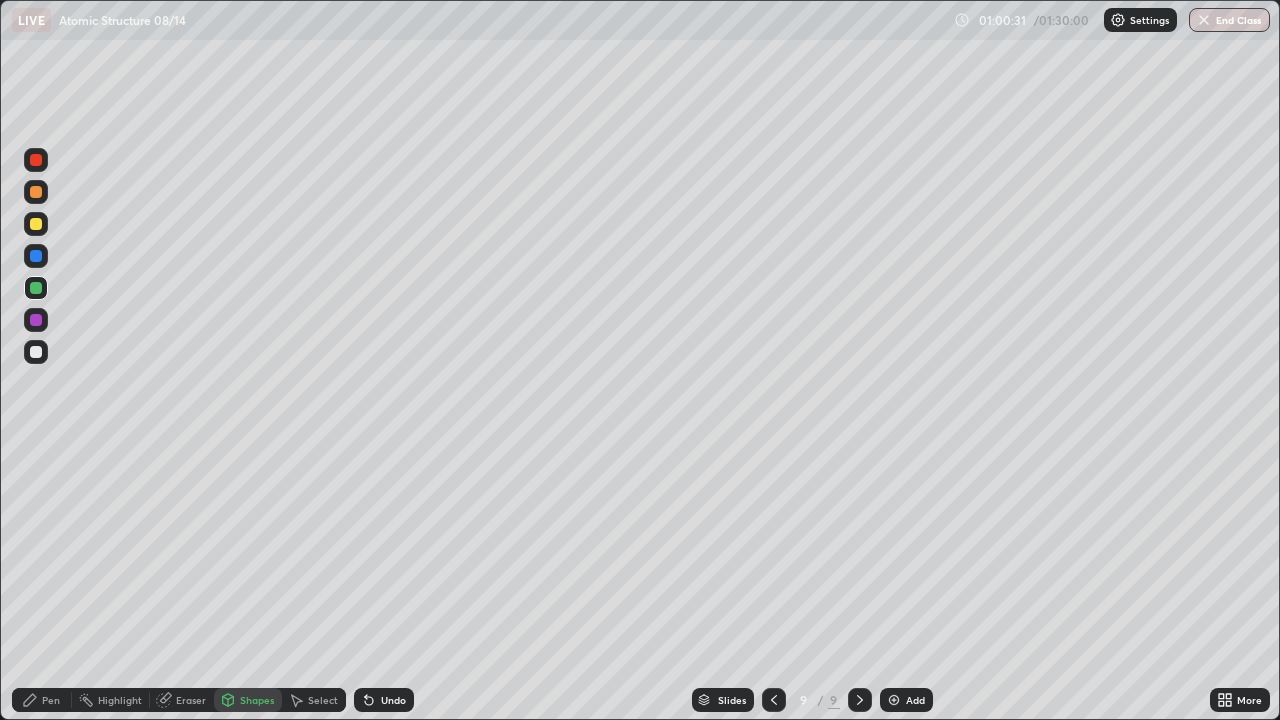 click on "Pen" at bounding box center [51, 700] 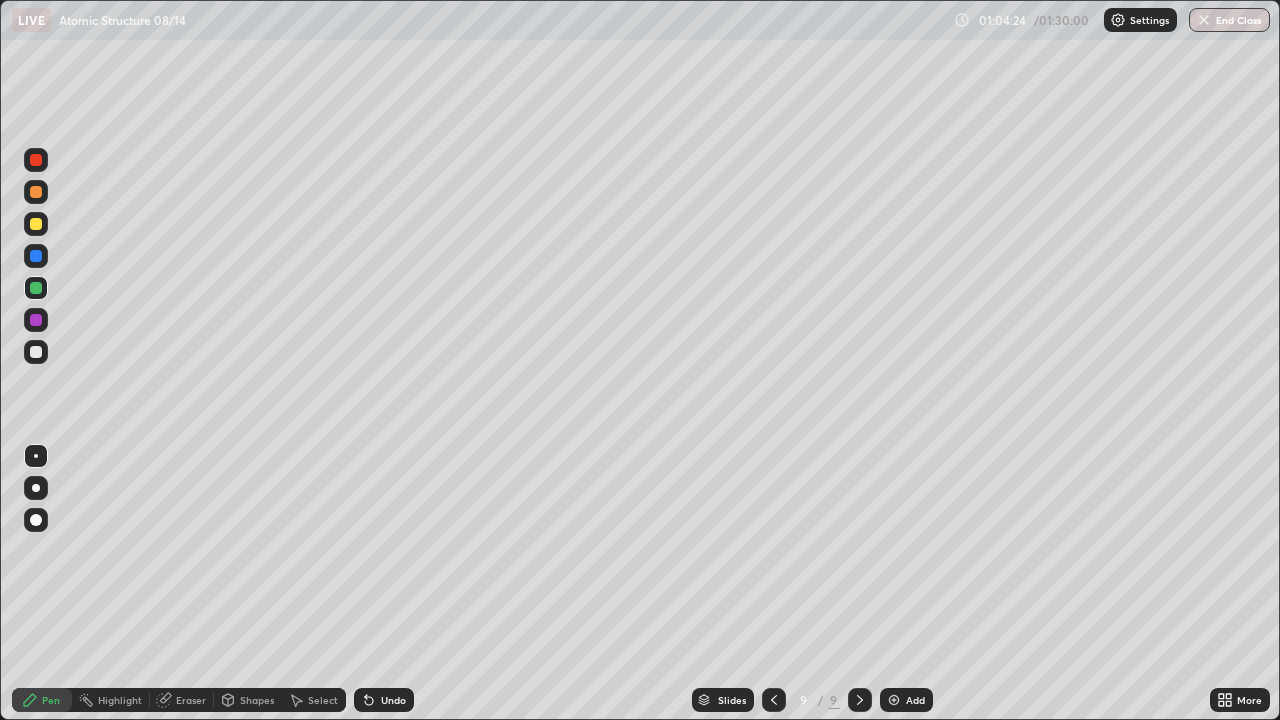 click on "More" at bounding box center [1249, 700] 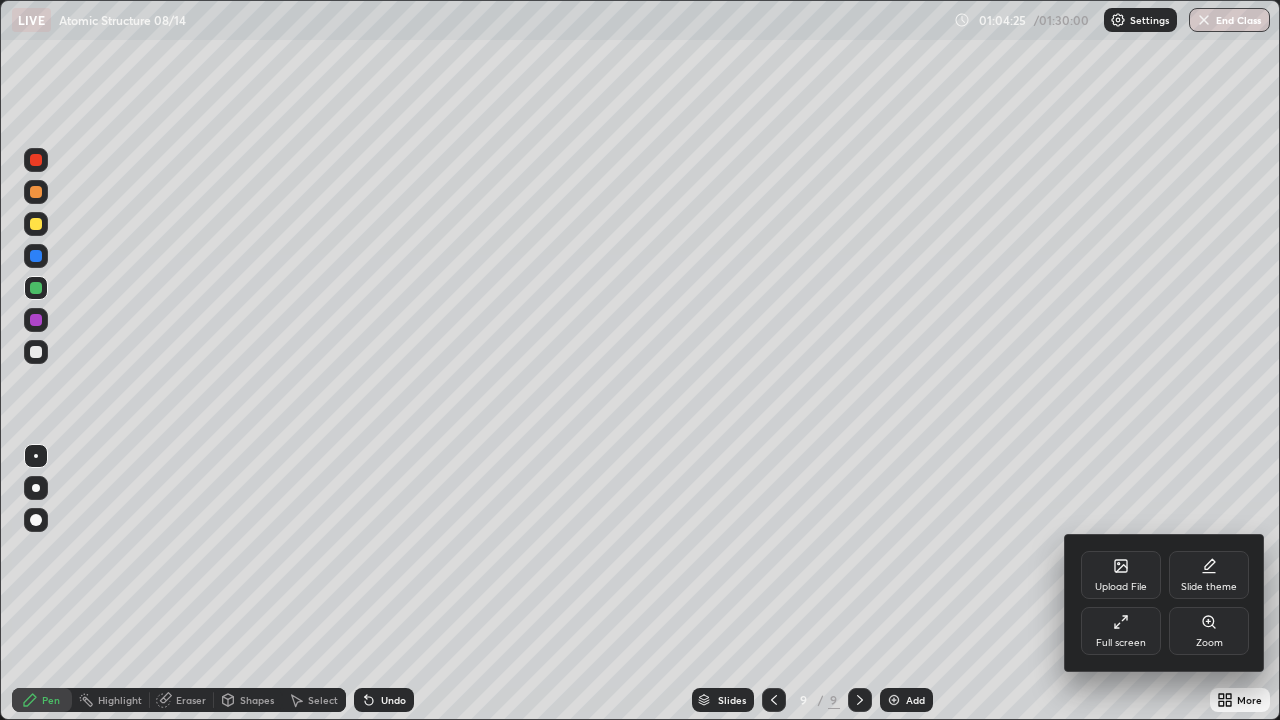 click on "Full screen" at bounding box center [1121, 643] 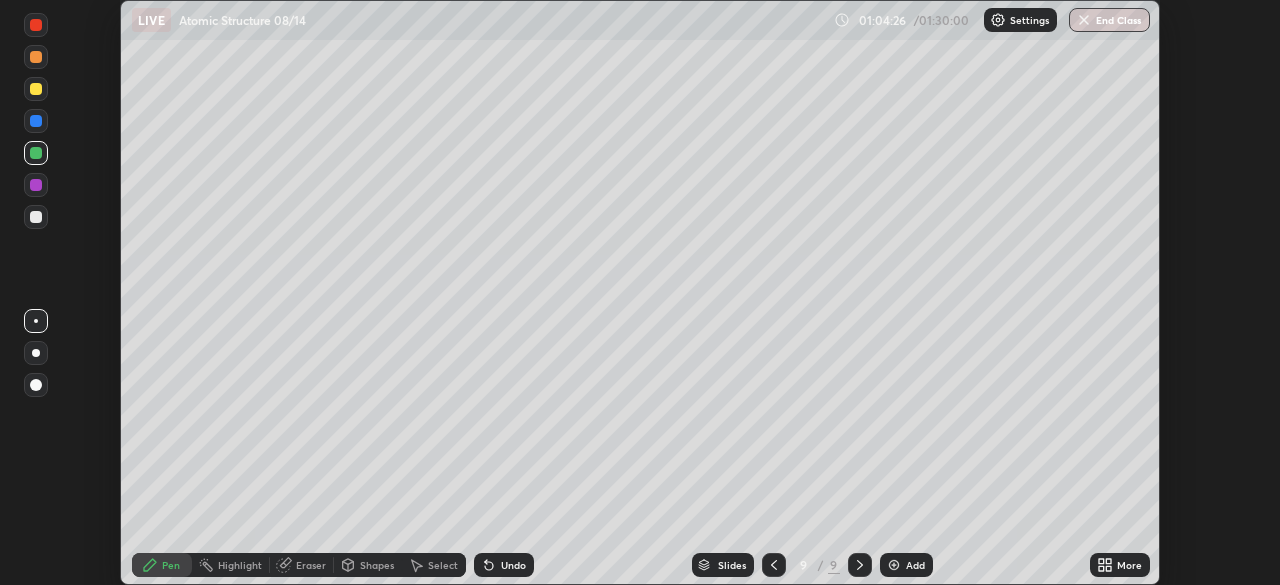scroll, scrollTop: 585, scrollLeft: 1280, axis: both 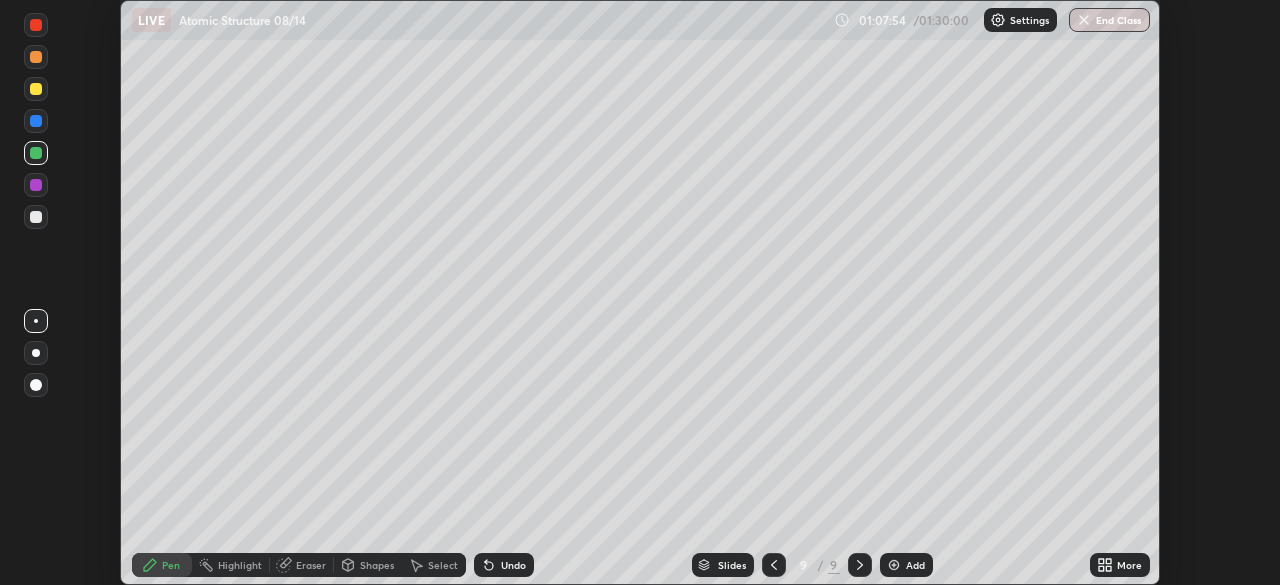 click 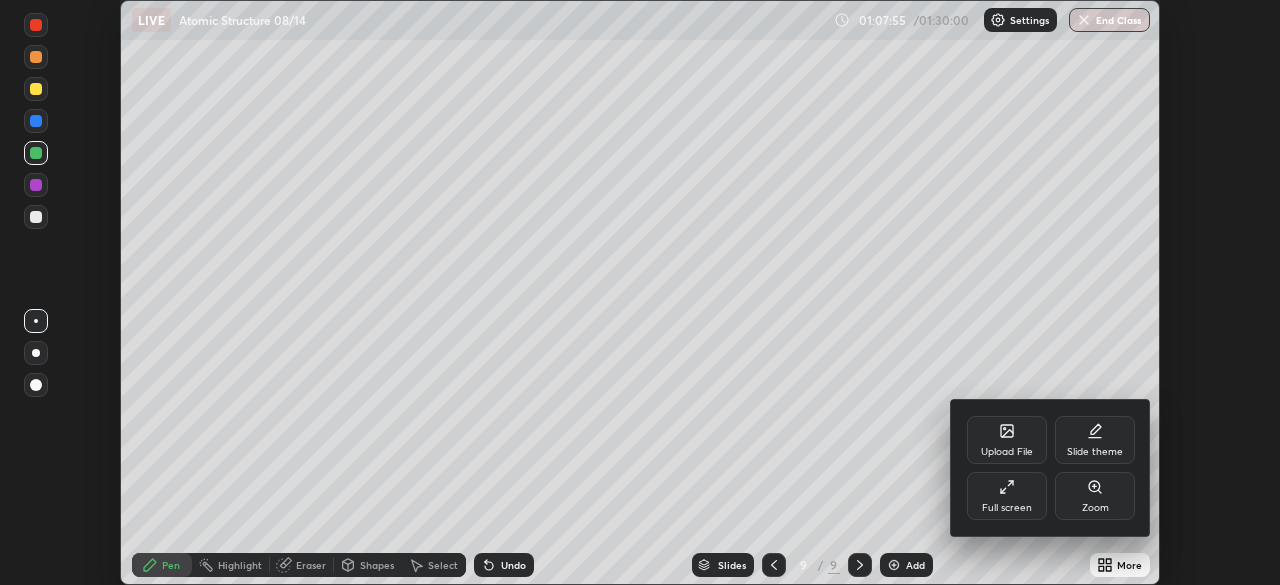 click on "Full screen" at bounding box center [1007, 496] 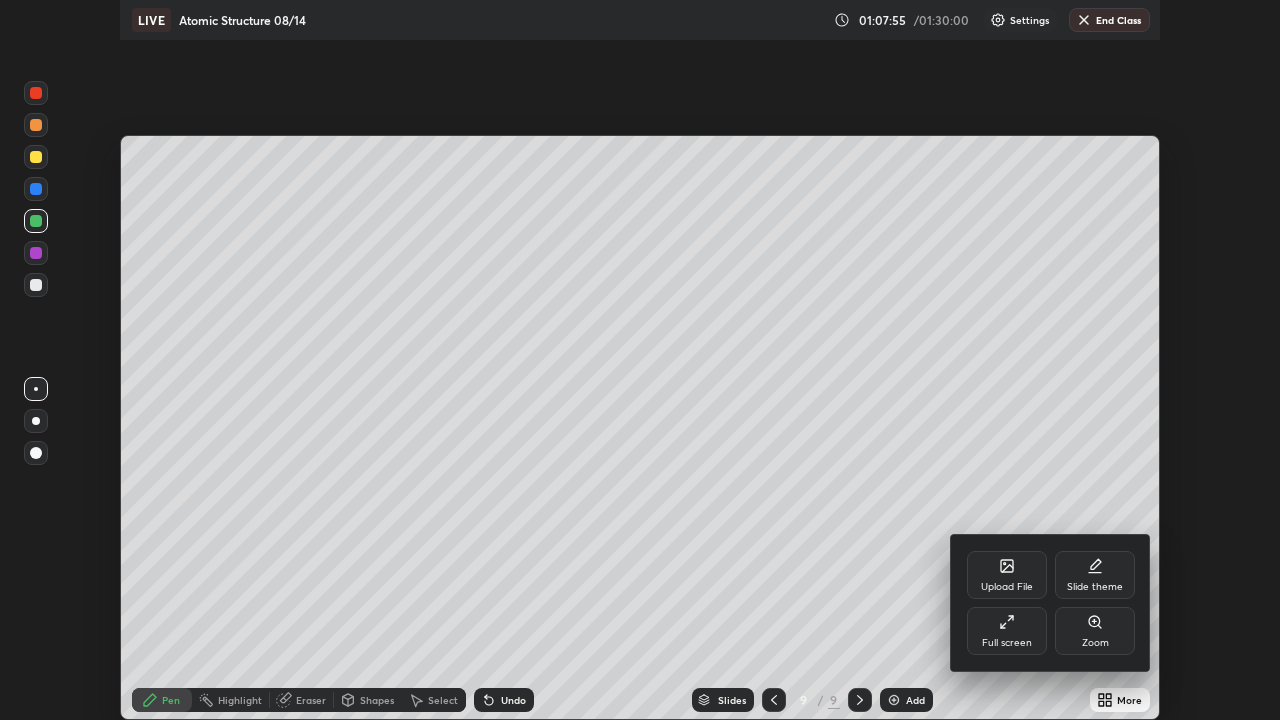 scroll, scrollTop: 99280, scrollLeft: 98720, axis: both 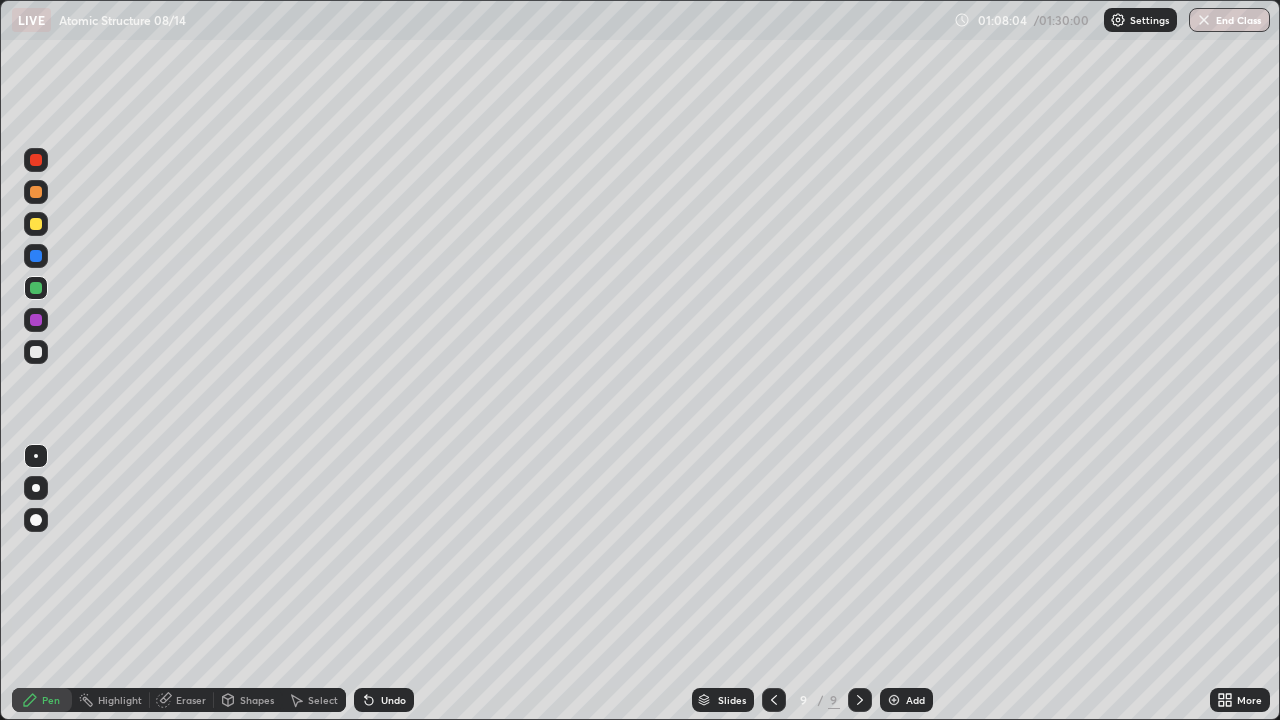 click on "Slides" at bounding box center [732, 700] 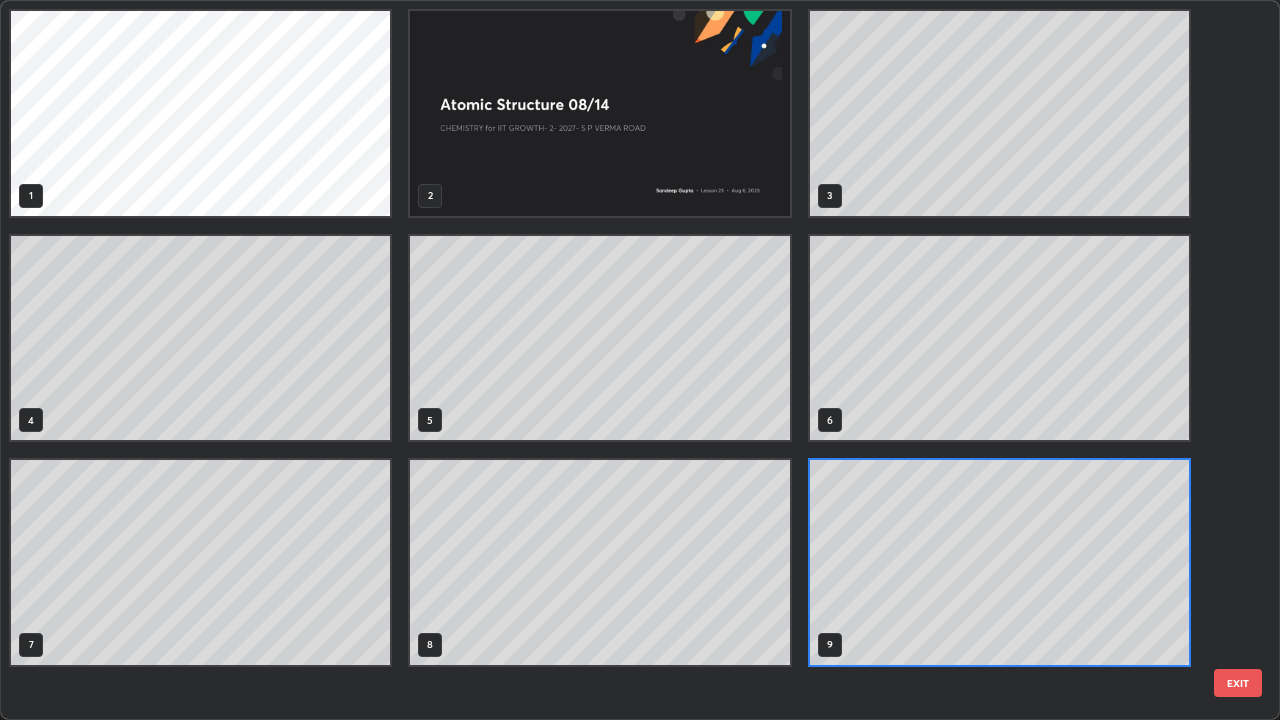 scroll, scrollTop: 7, scrollLeft: 11, axis: both 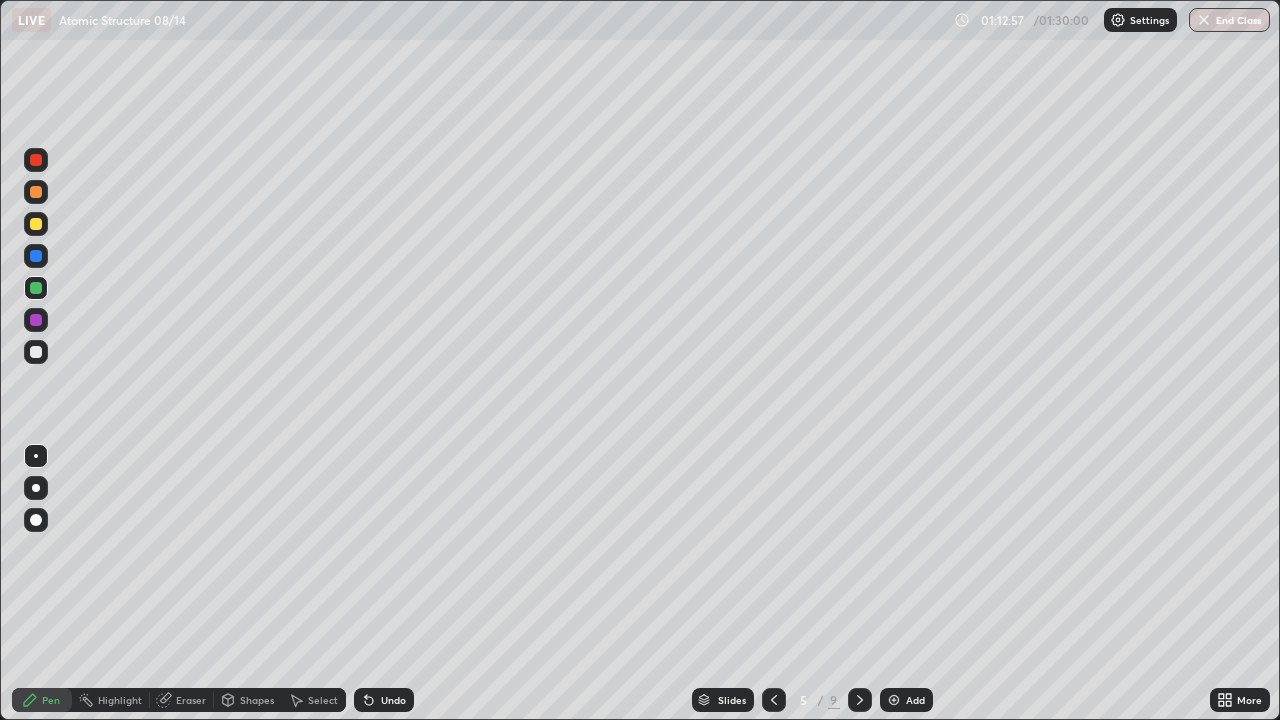 click 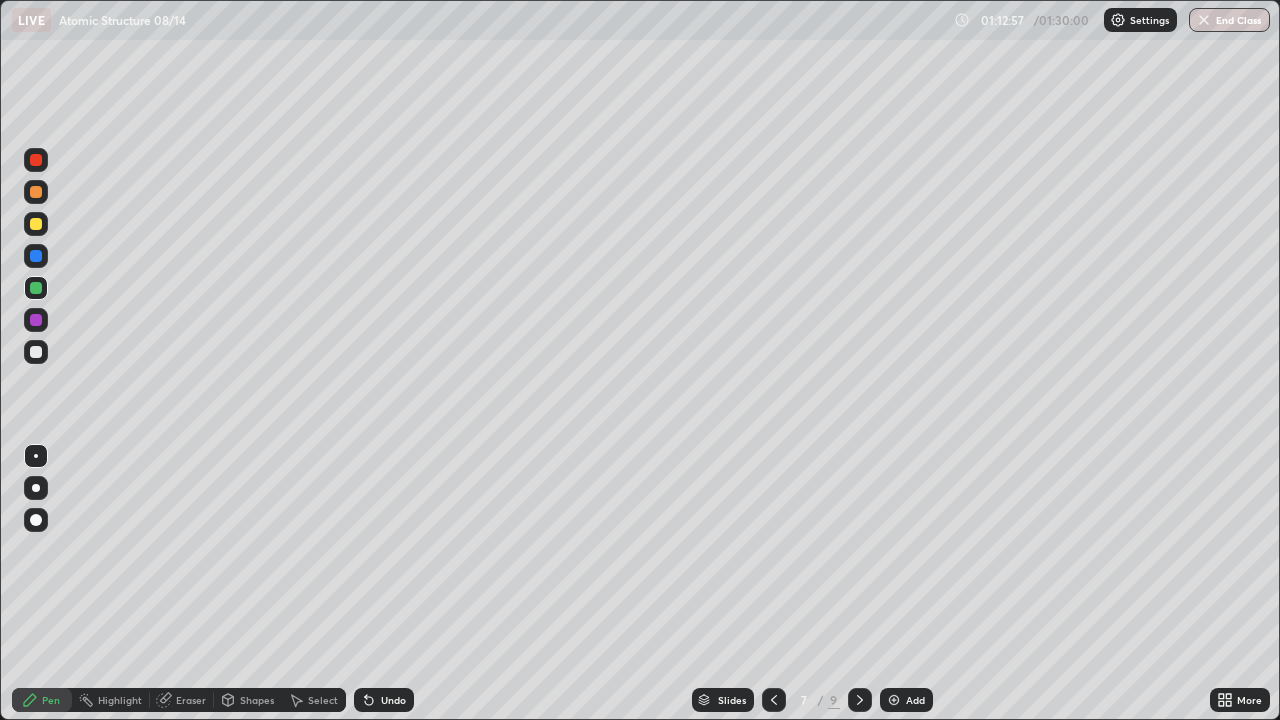 click 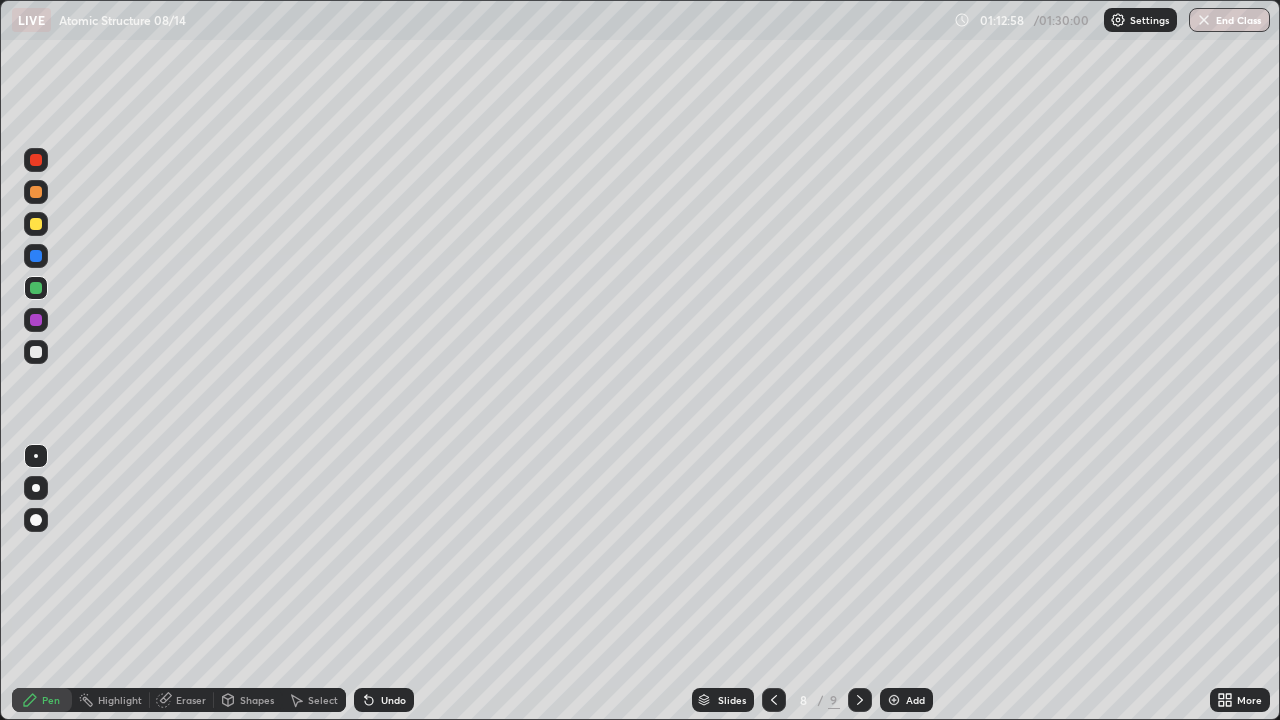 click at bounding box center [860, 700] 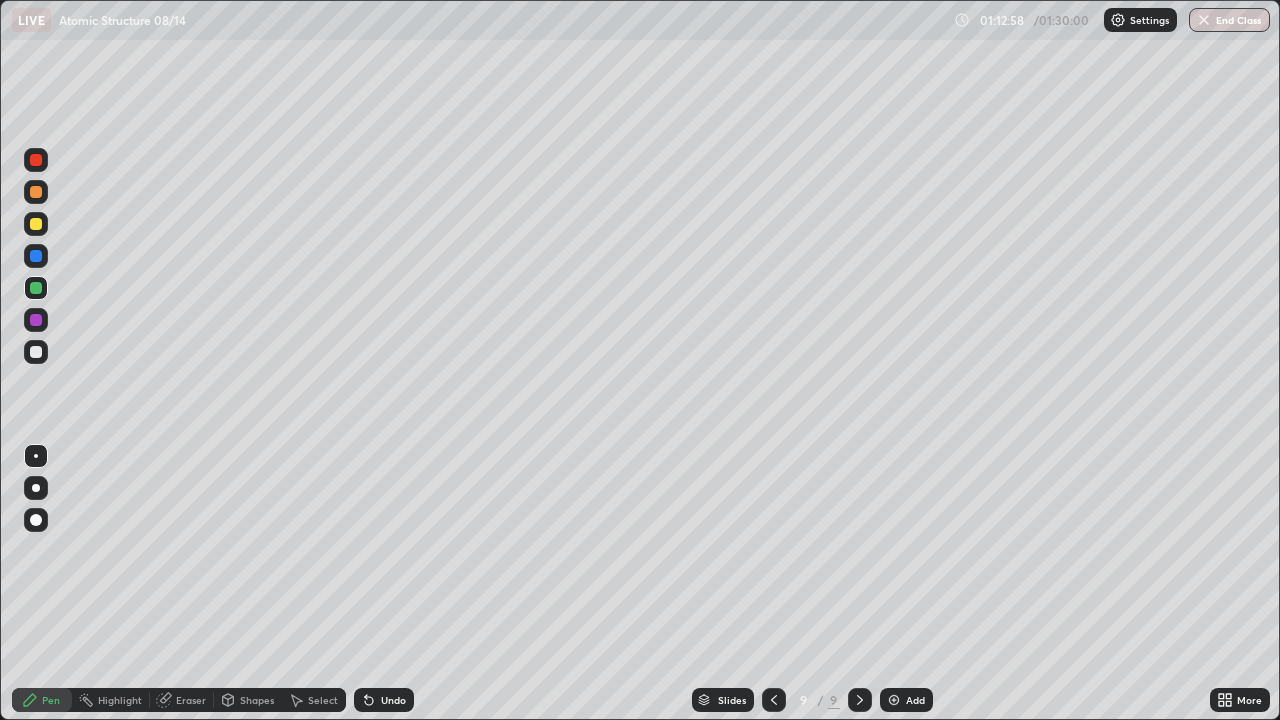 click at bounding box center (860, 700) 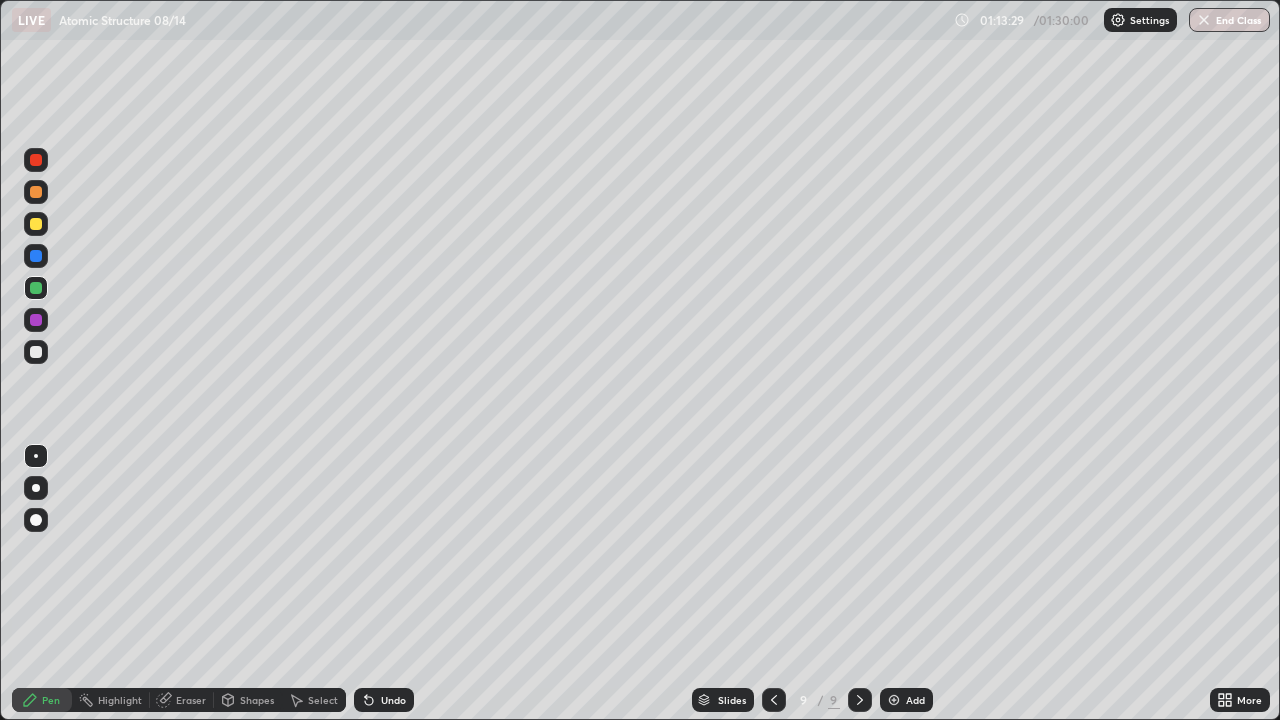 click on "Shapes" at bounding box center (257, 700) 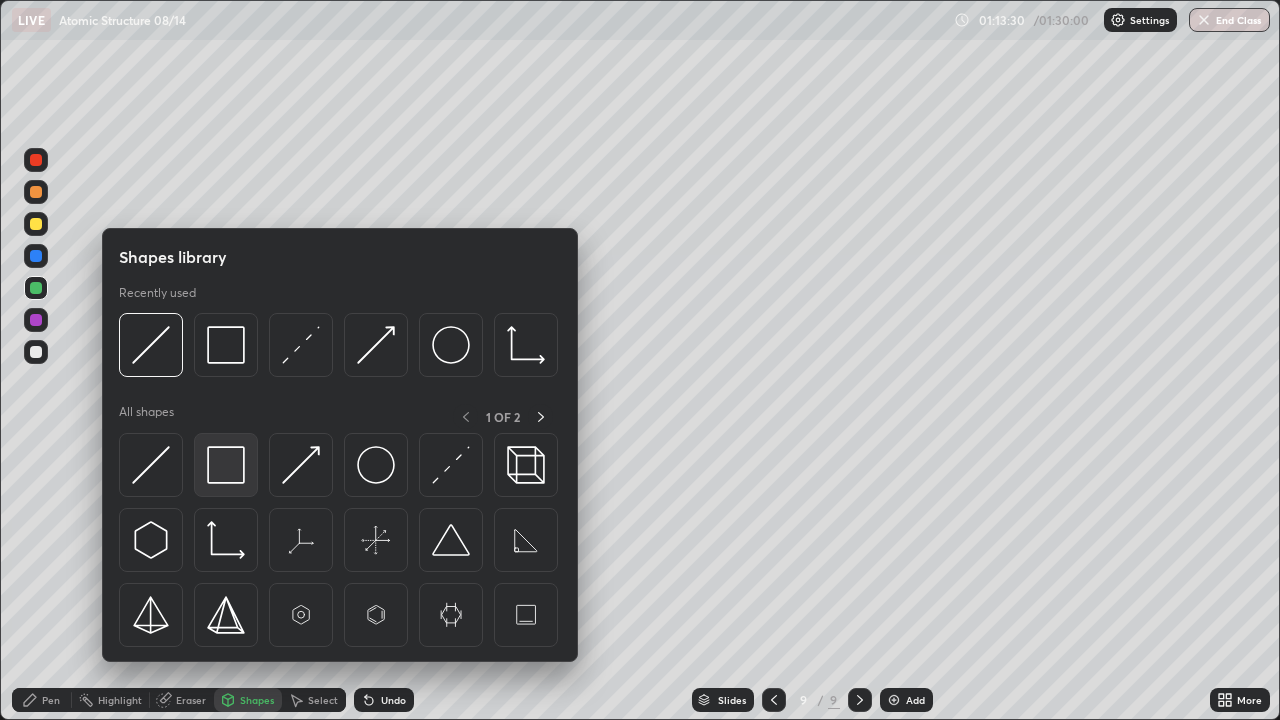 click at bounding box center (226, 465) 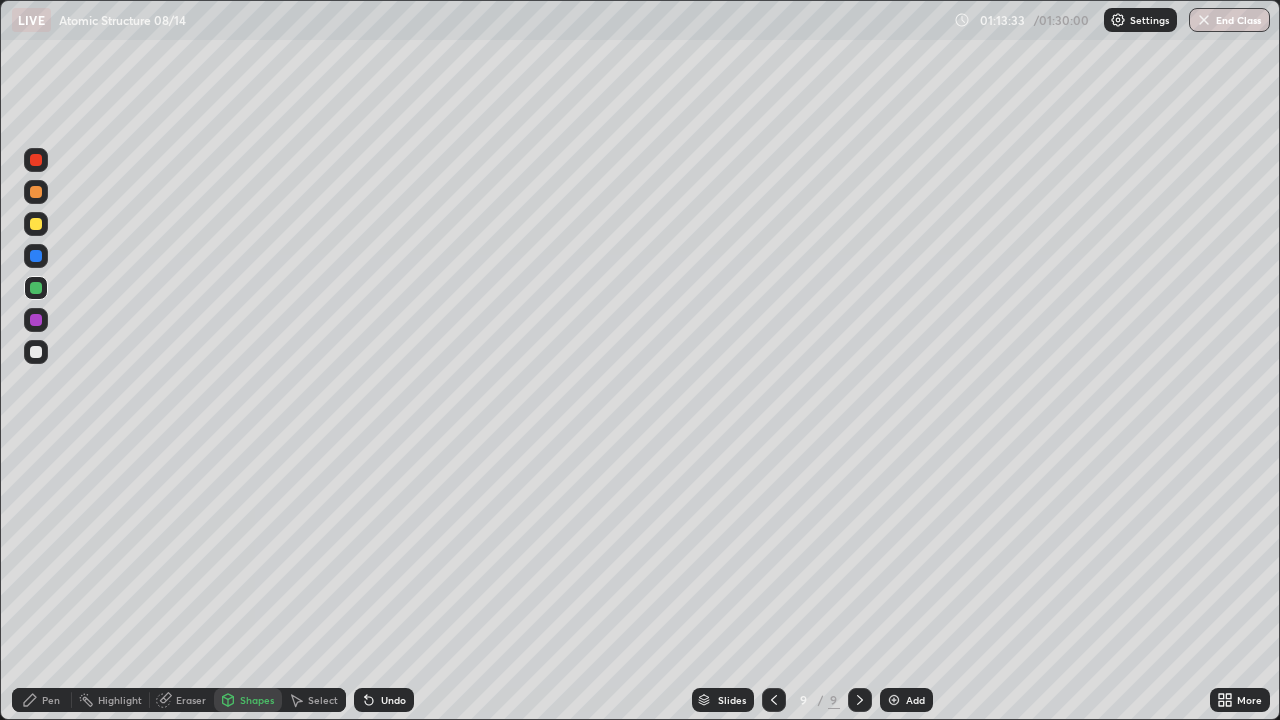 click on "Shapes" at bounding box center [257, 700] 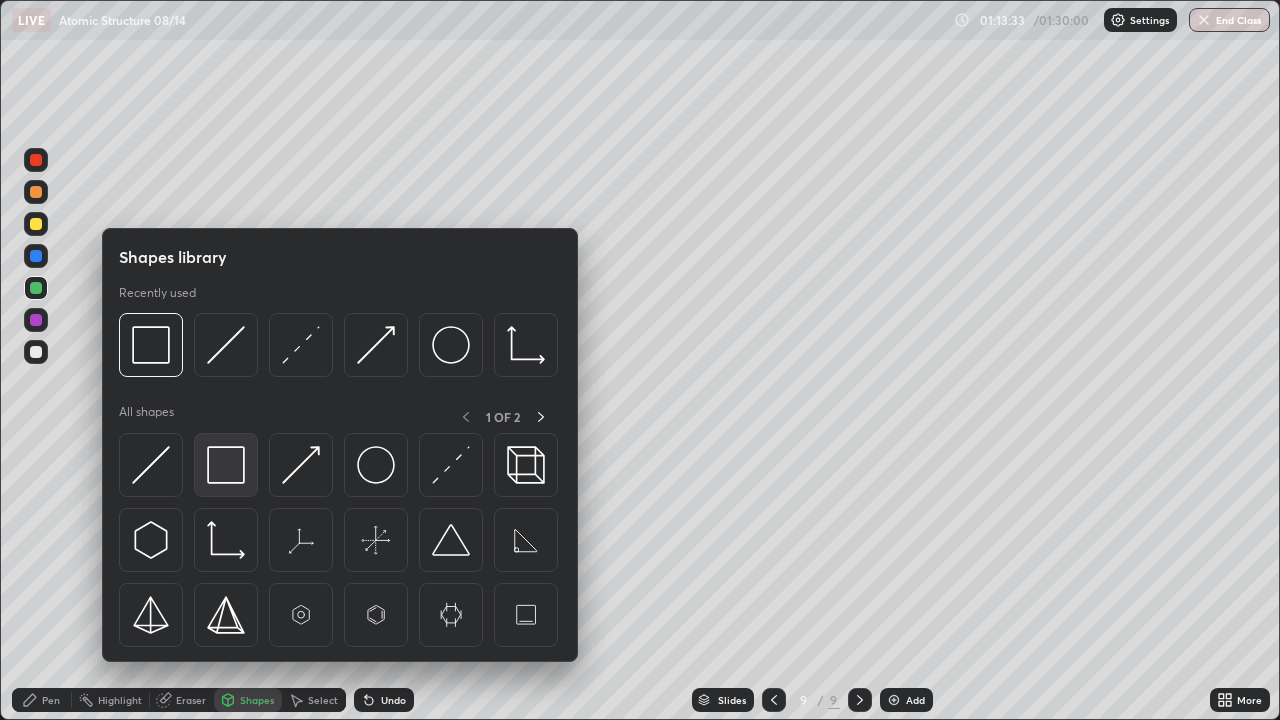 click at bounding box center (226, 465) 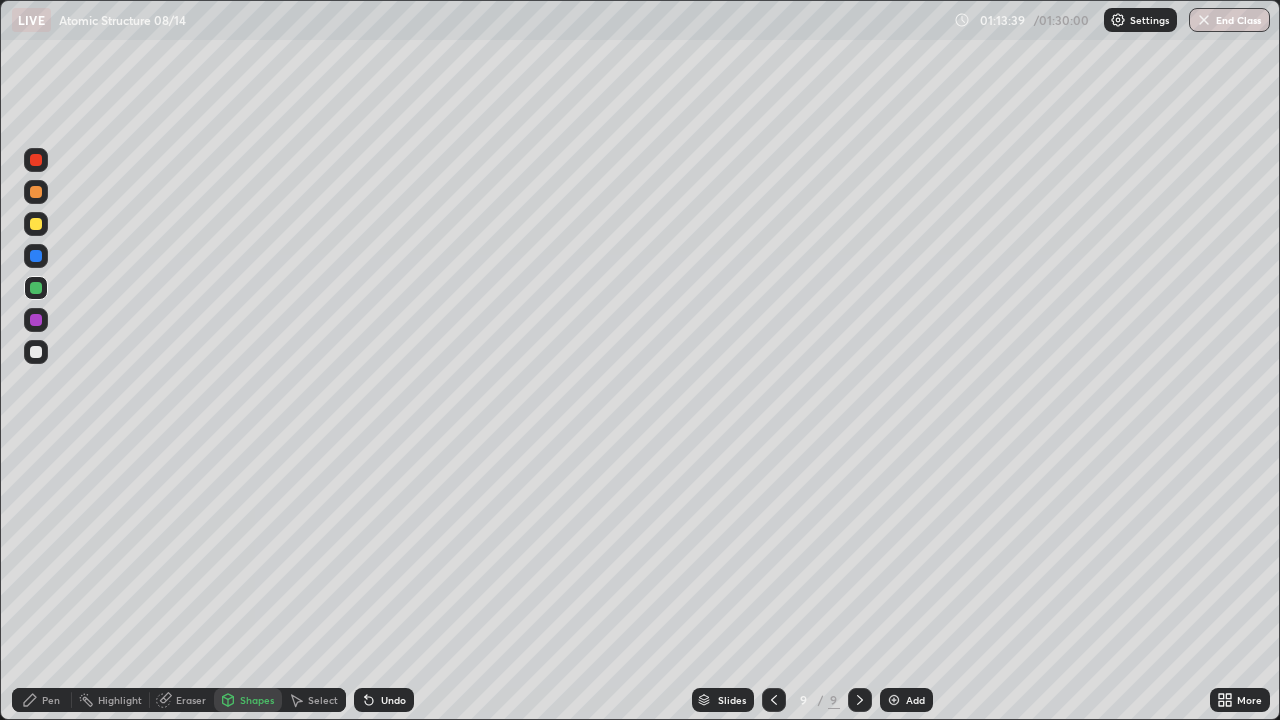 click on "Pen" at bounding box center [51, 700] 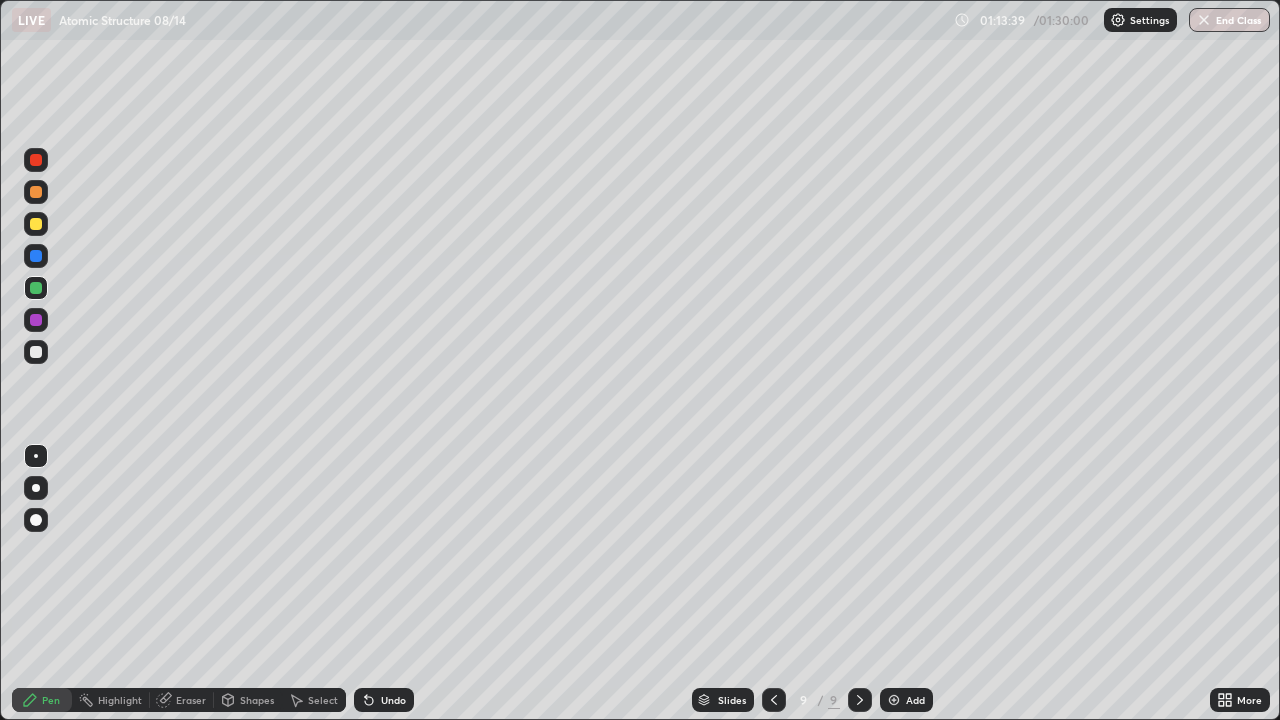 click at bounding box center [36, 352] 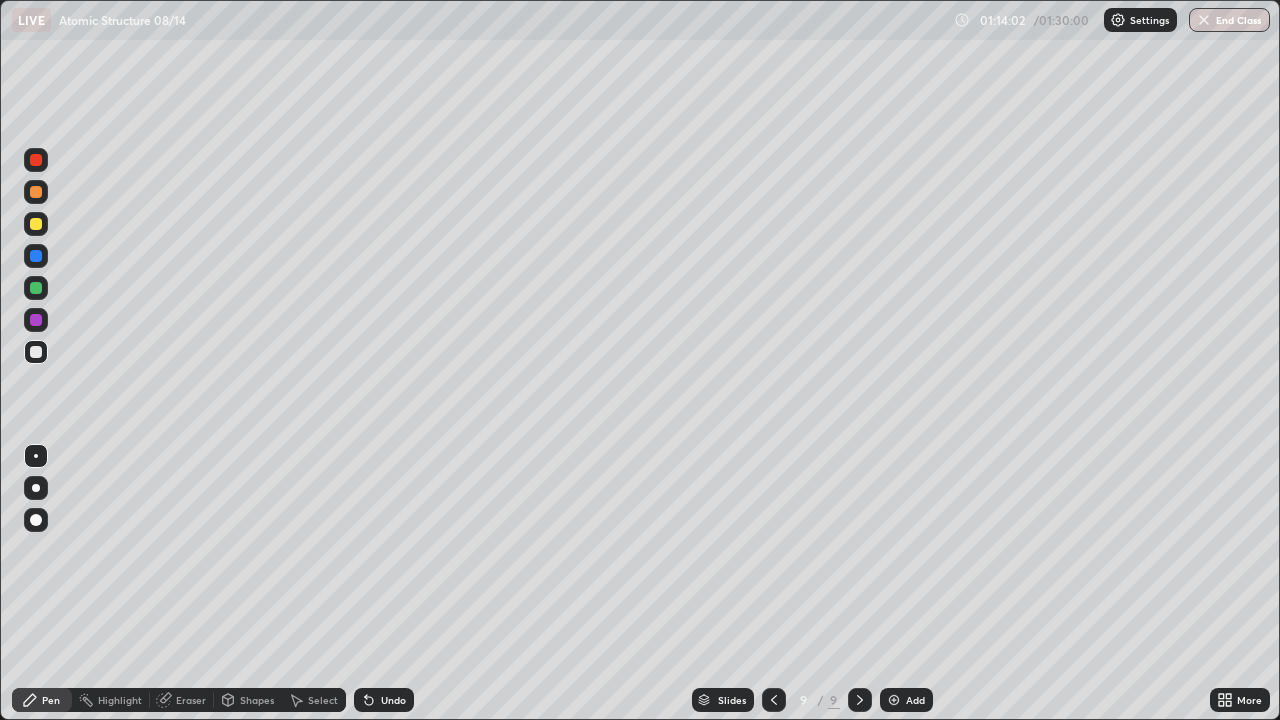 click on "Select" at bounding box center [323, 700] 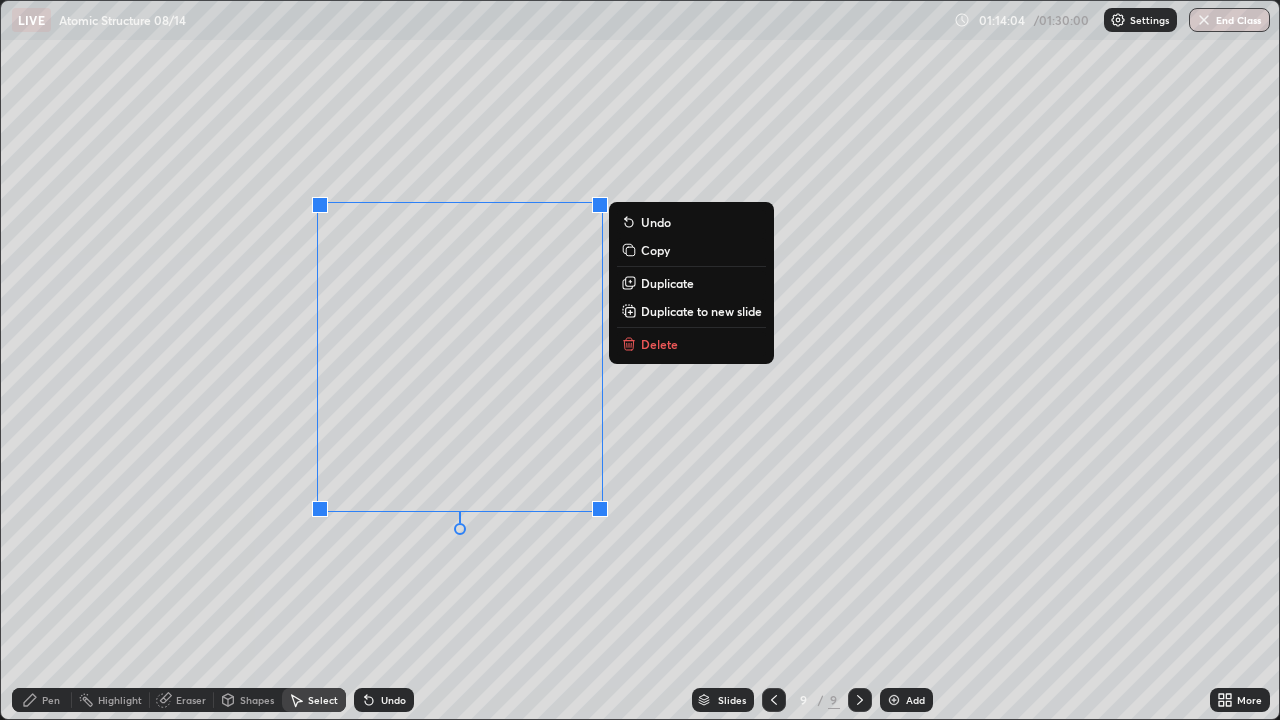 click on "Delete" at bounding box center [691, 344] 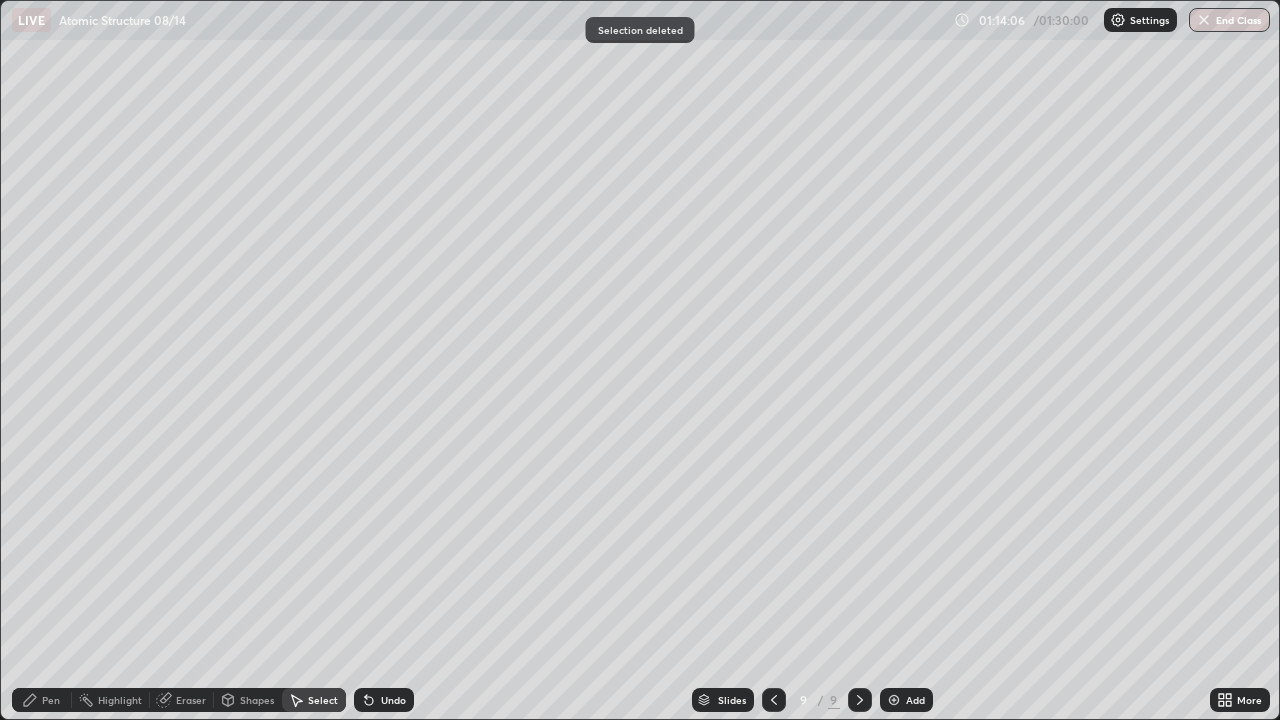 click on "Shapes" at bounding box center (248, 700) 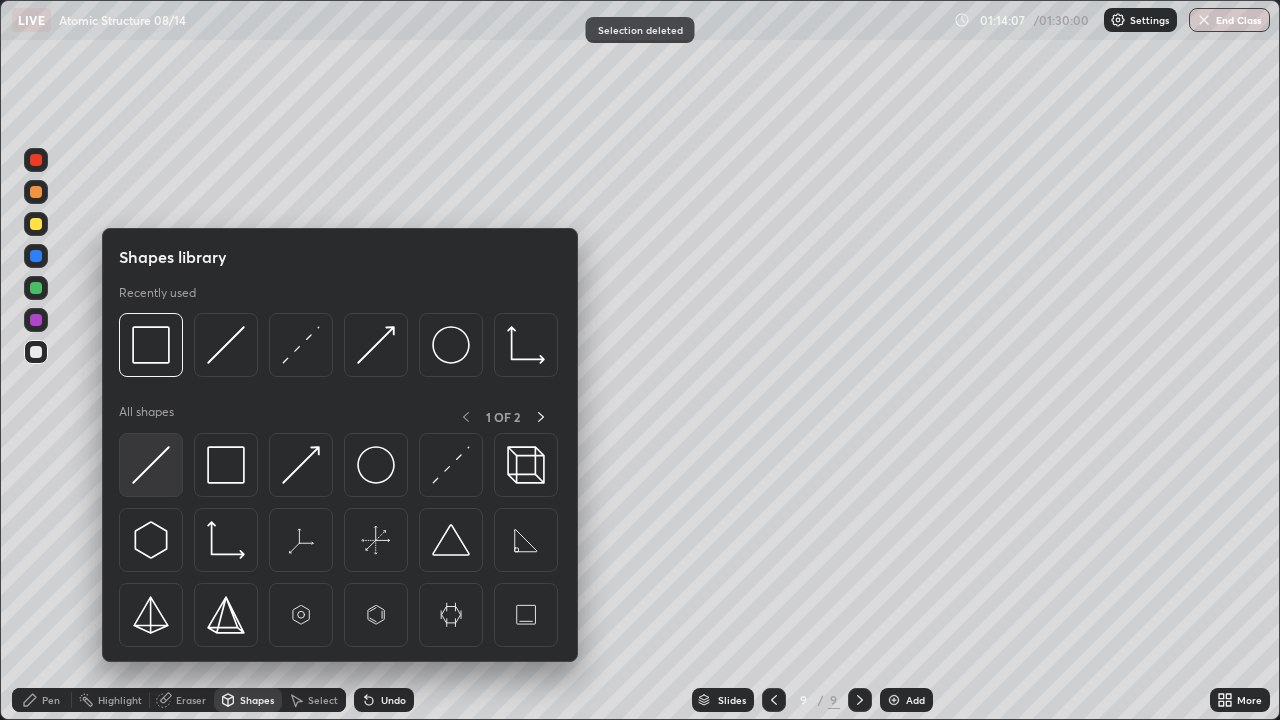 click at bounding box center (151, 465) 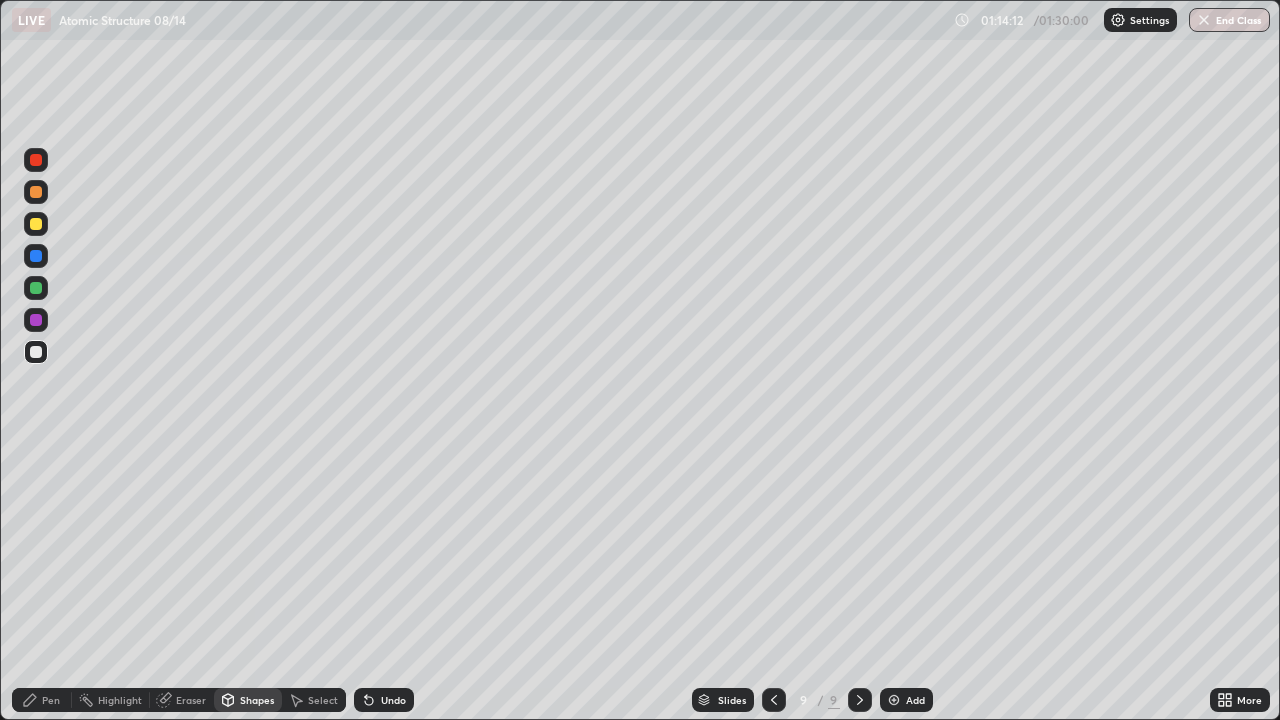 click on "Shapes" at bounding box center [257, 700] 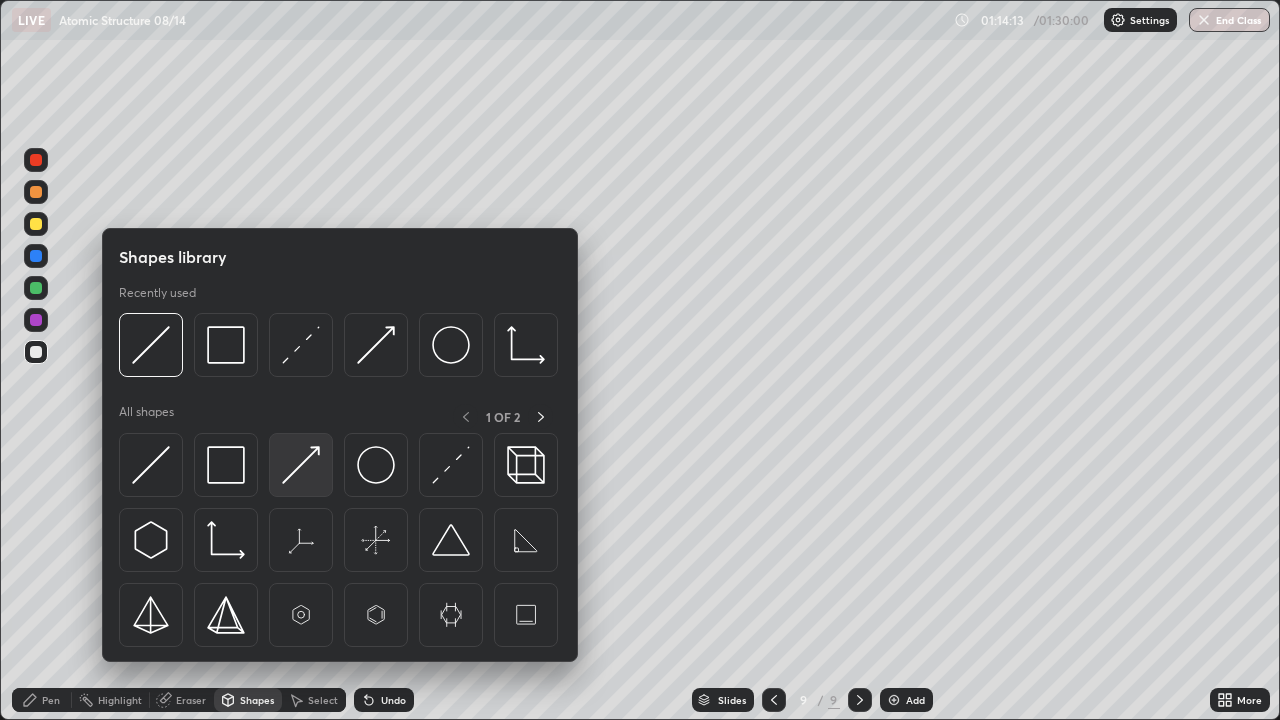 click at bounding box center (301, 465) 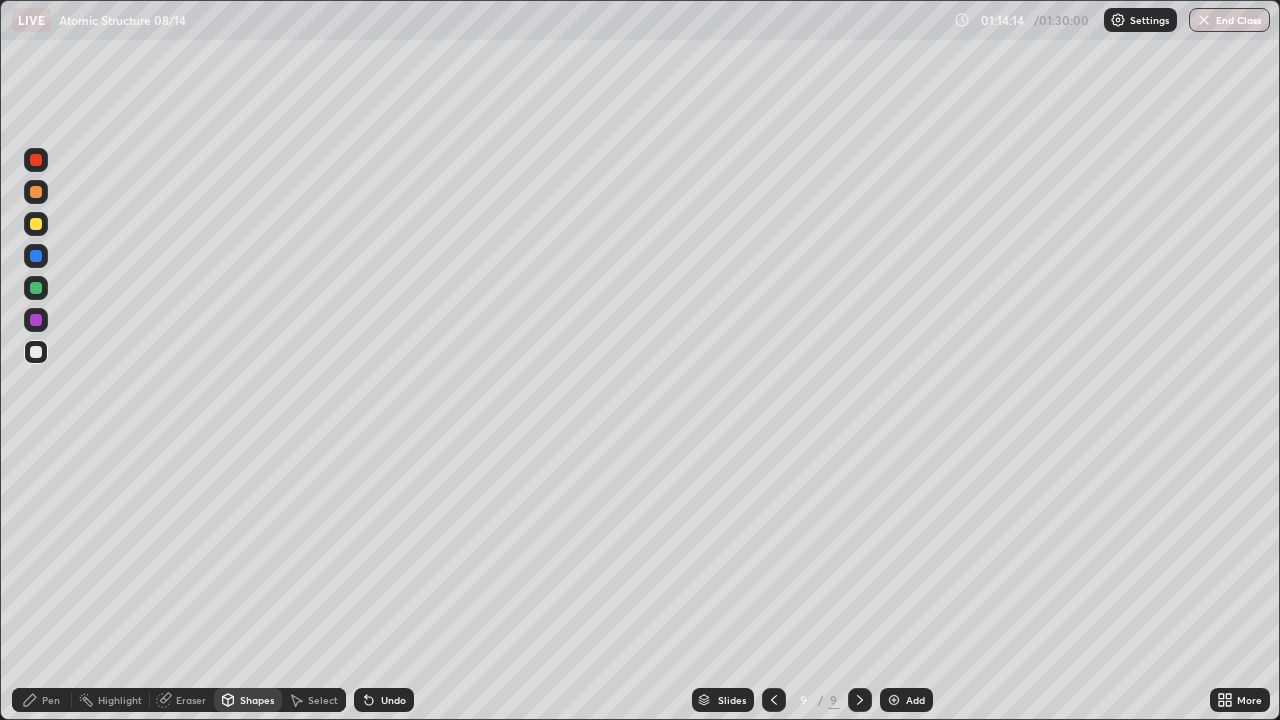 click at bounding box center [36, 288] 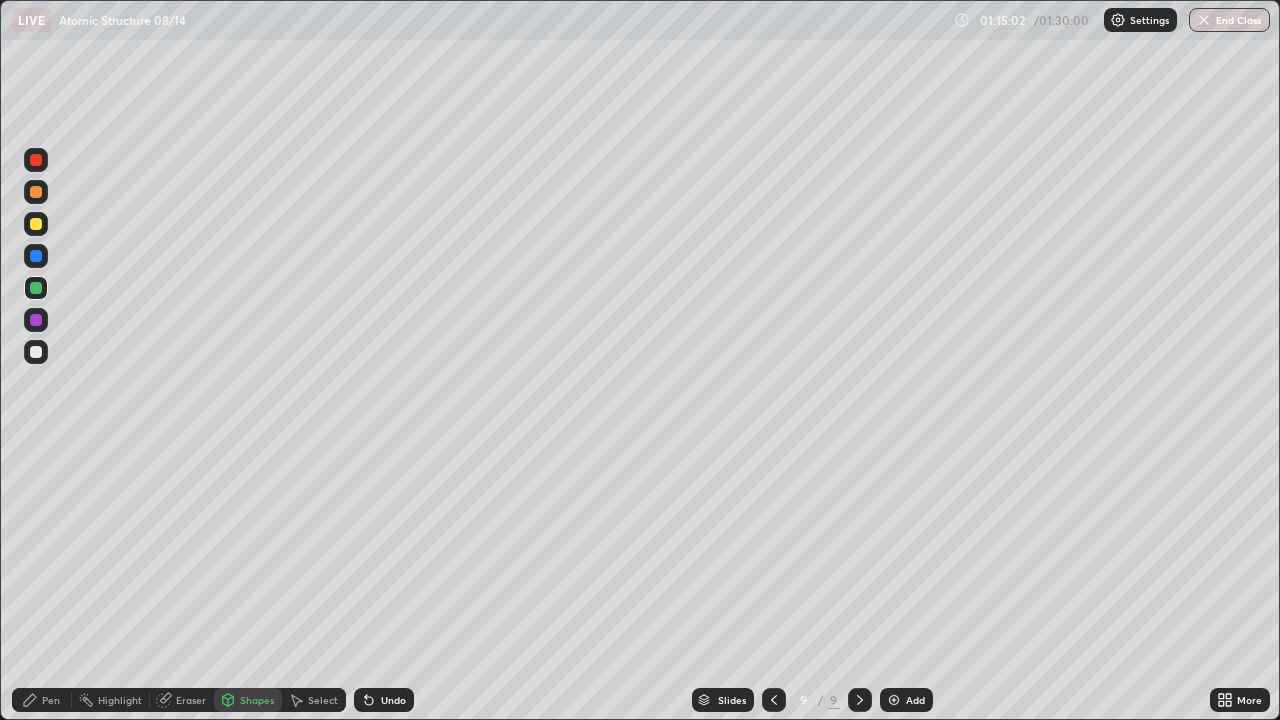 click on "Select" at bounding box center (314, 700) 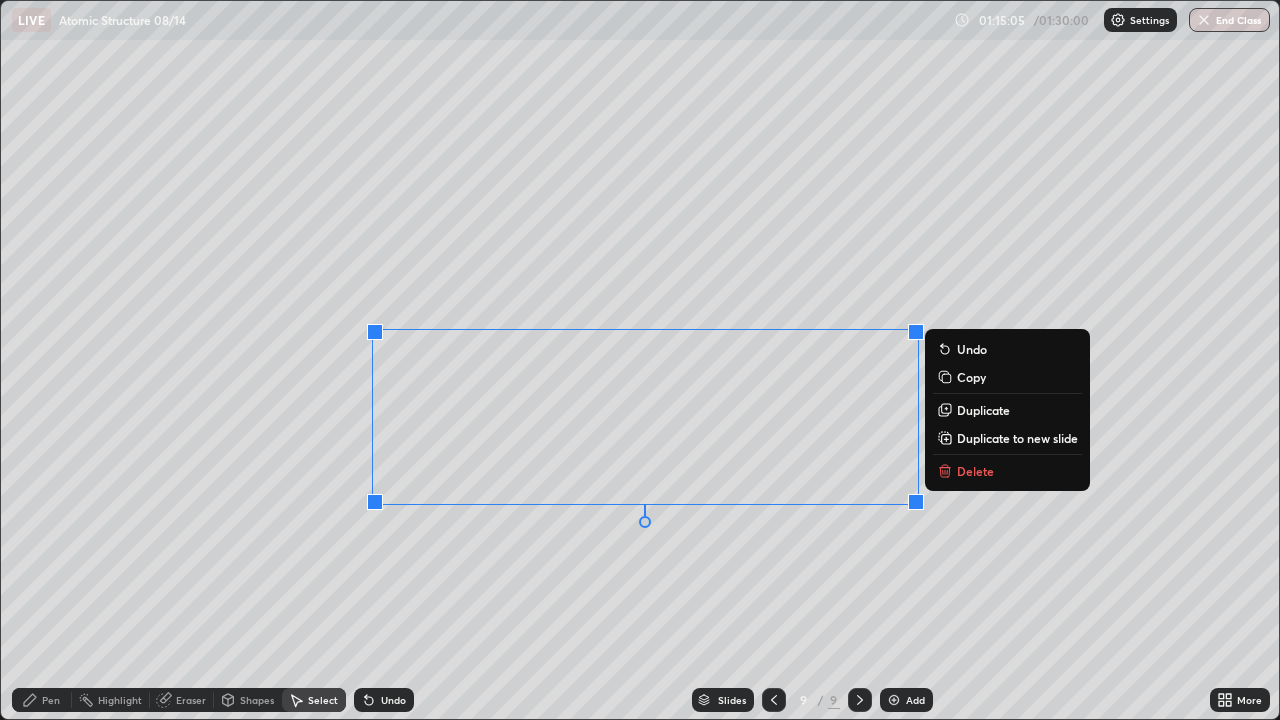 click 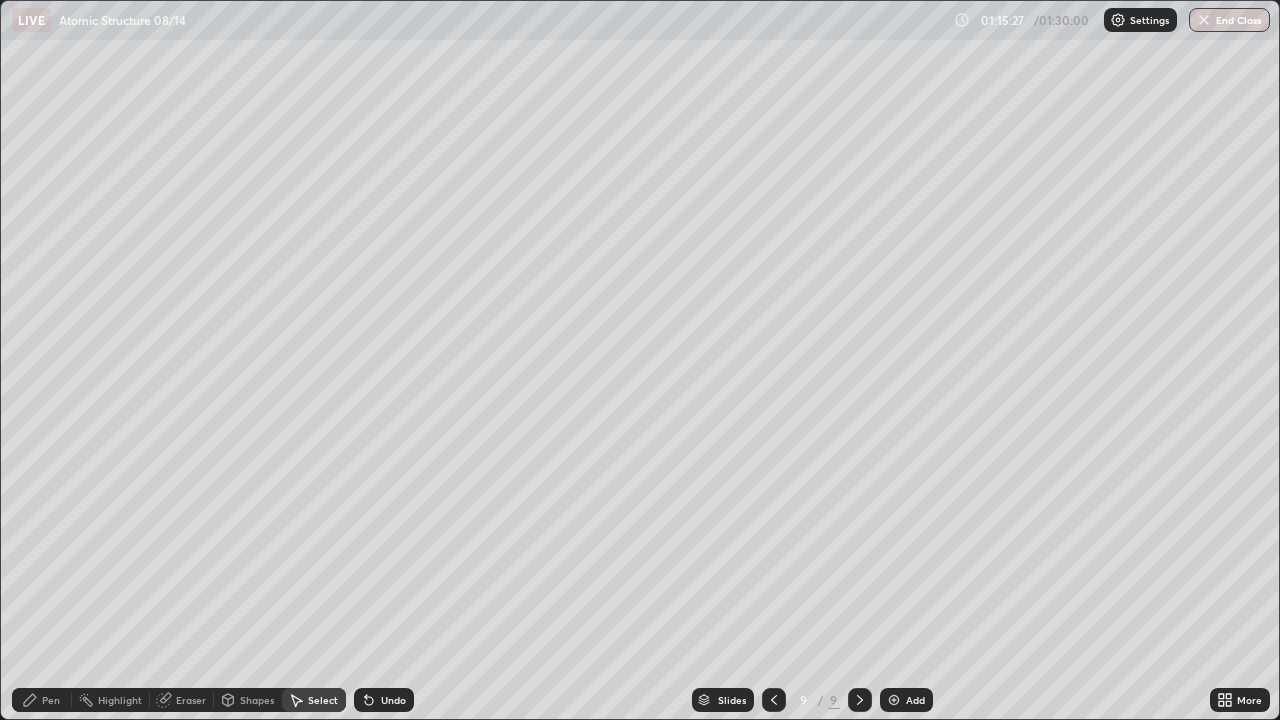 click on "Pen" at bounding box center (42, 700) 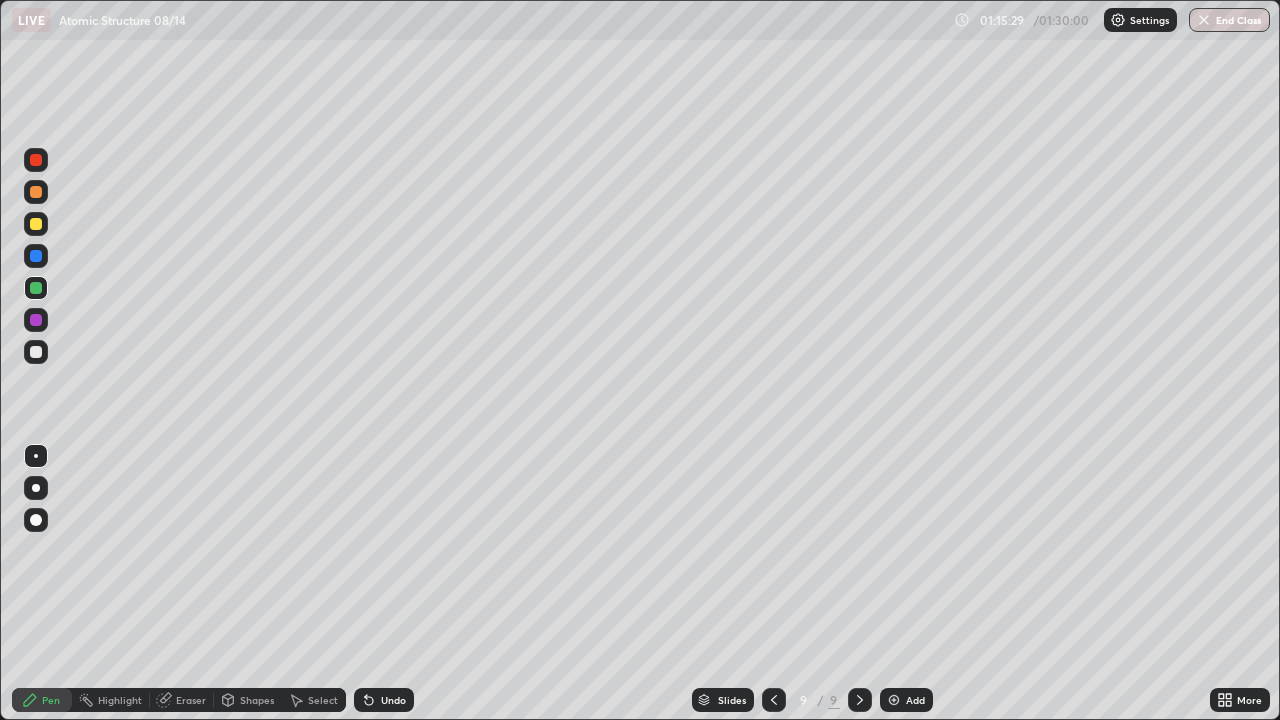click at bounding box center (36, 352) 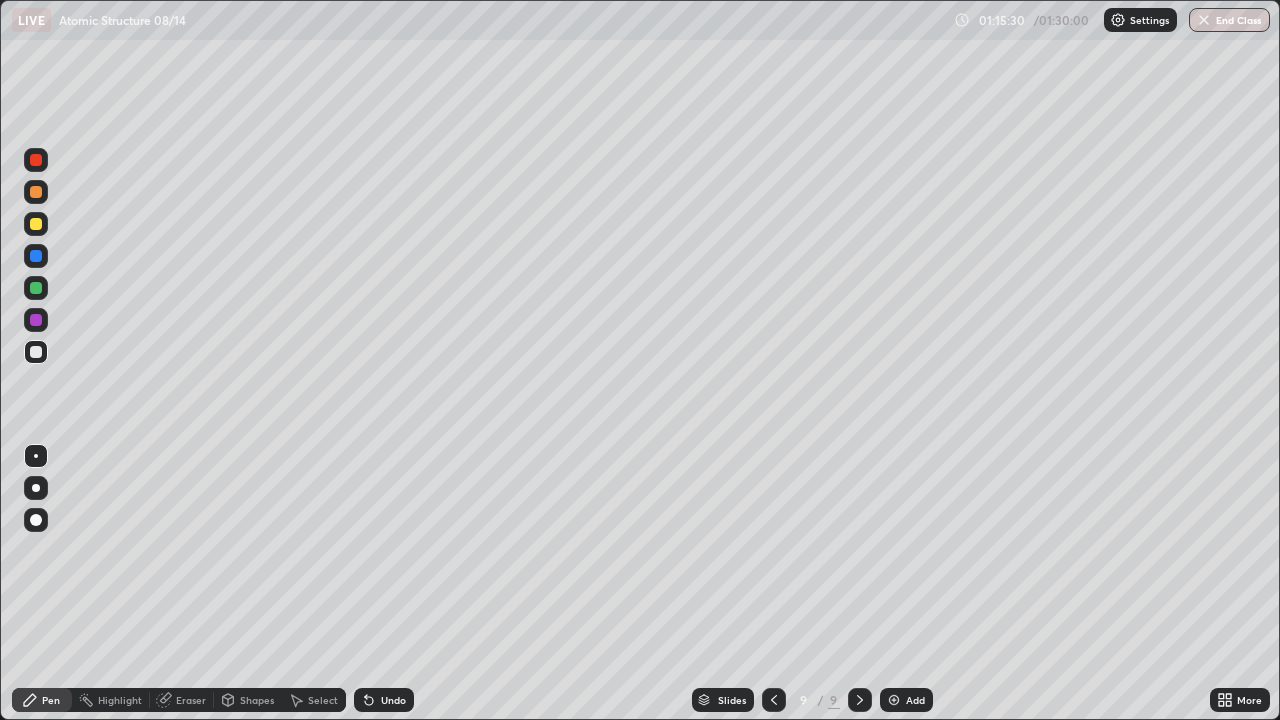 click on "Shapes" at bounding box center (257, 700) 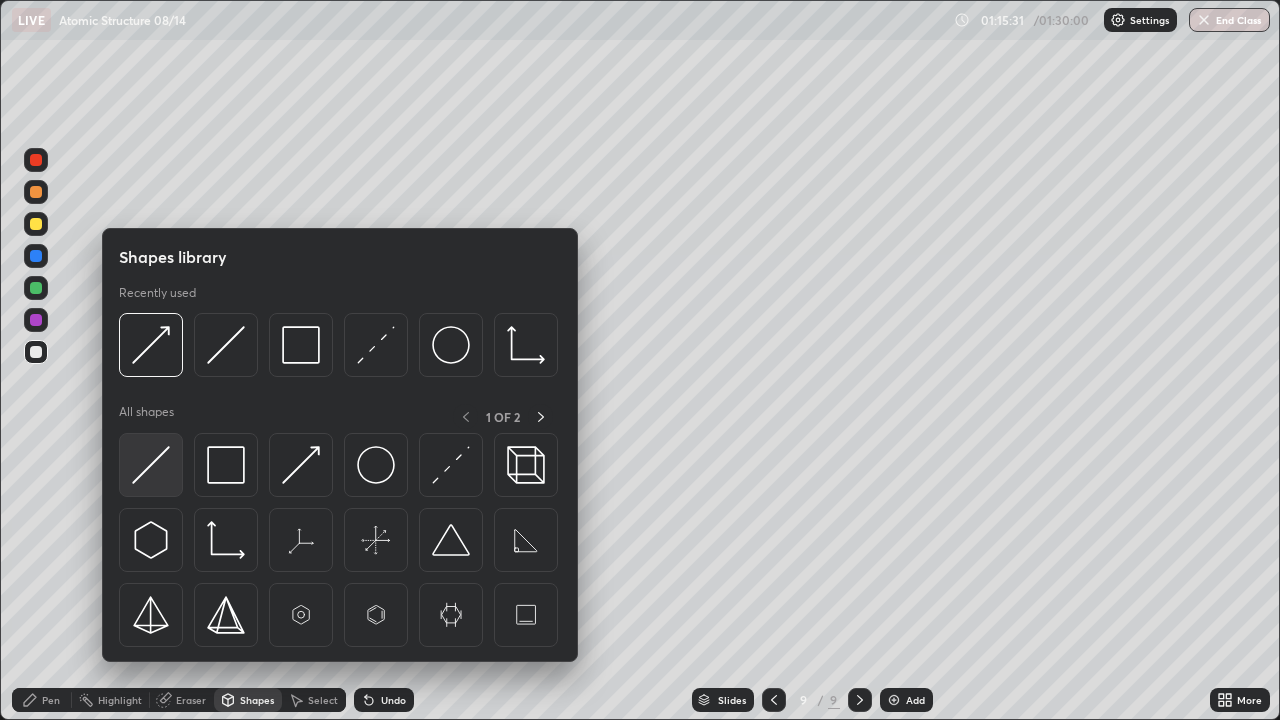 click at bounding box center [151, 465] 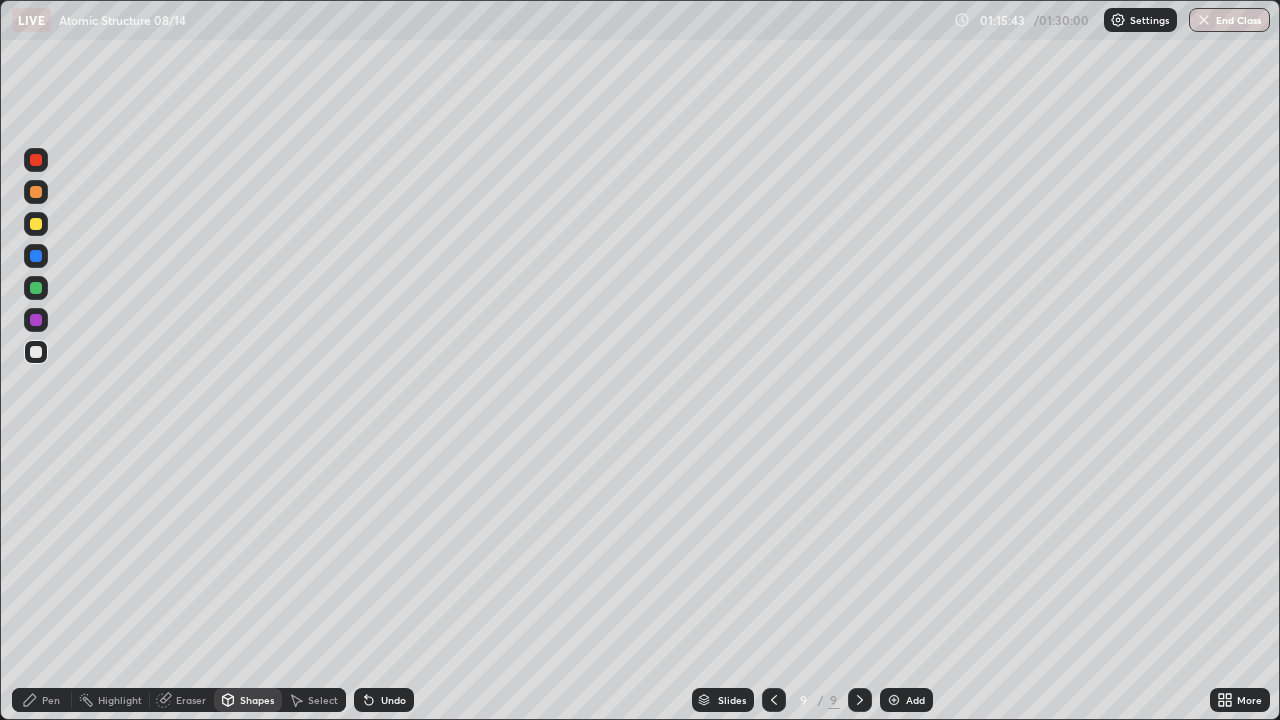 click on "Undo" at bounding box center (393, 700) 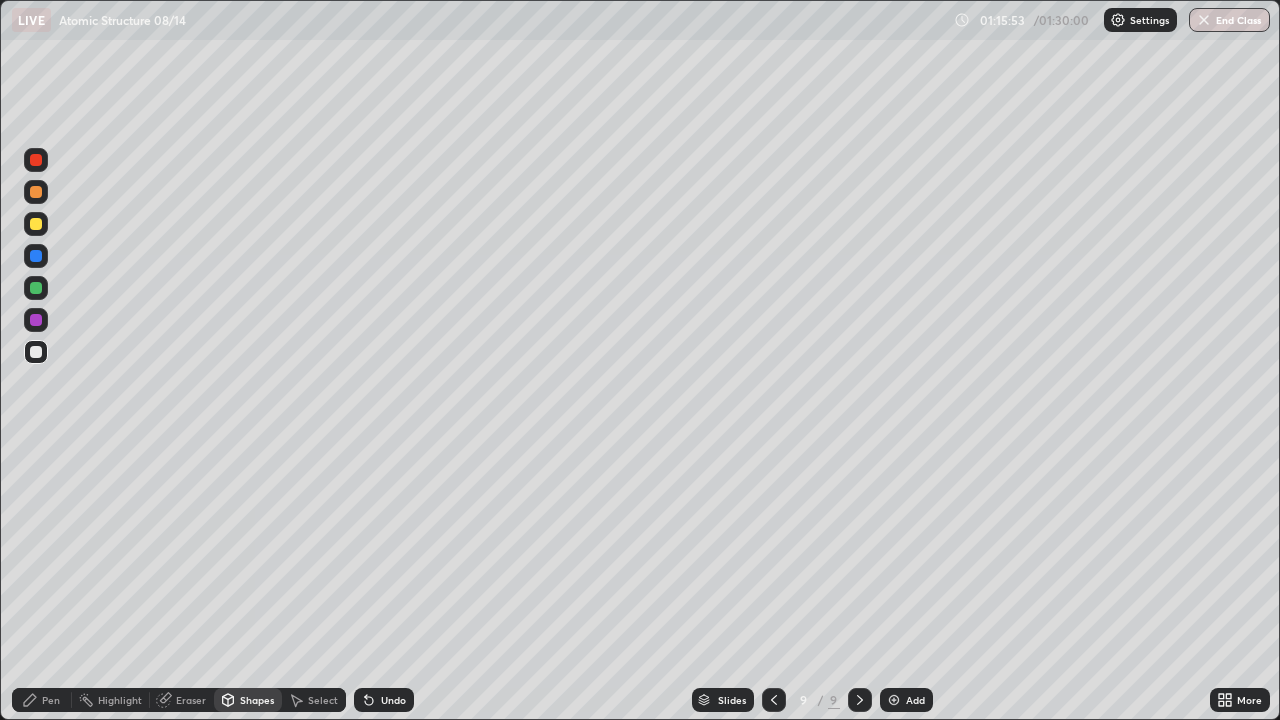 click 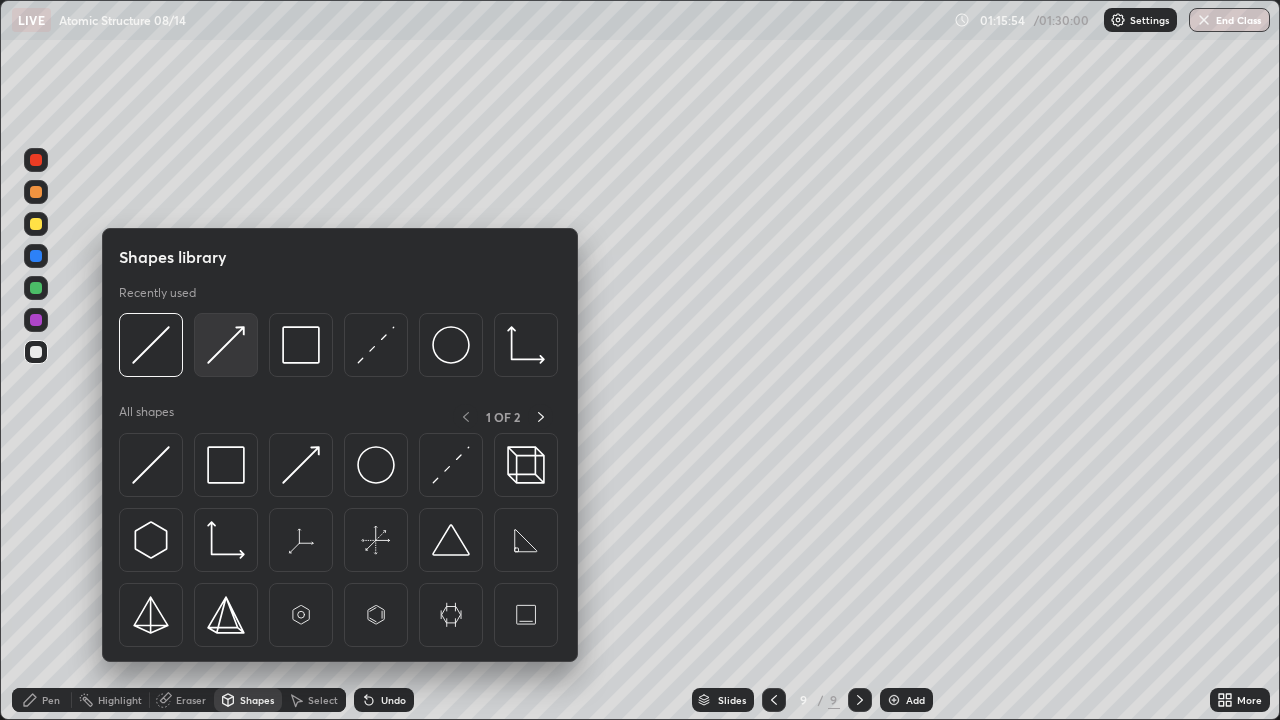click at bounding box center (226, 345) 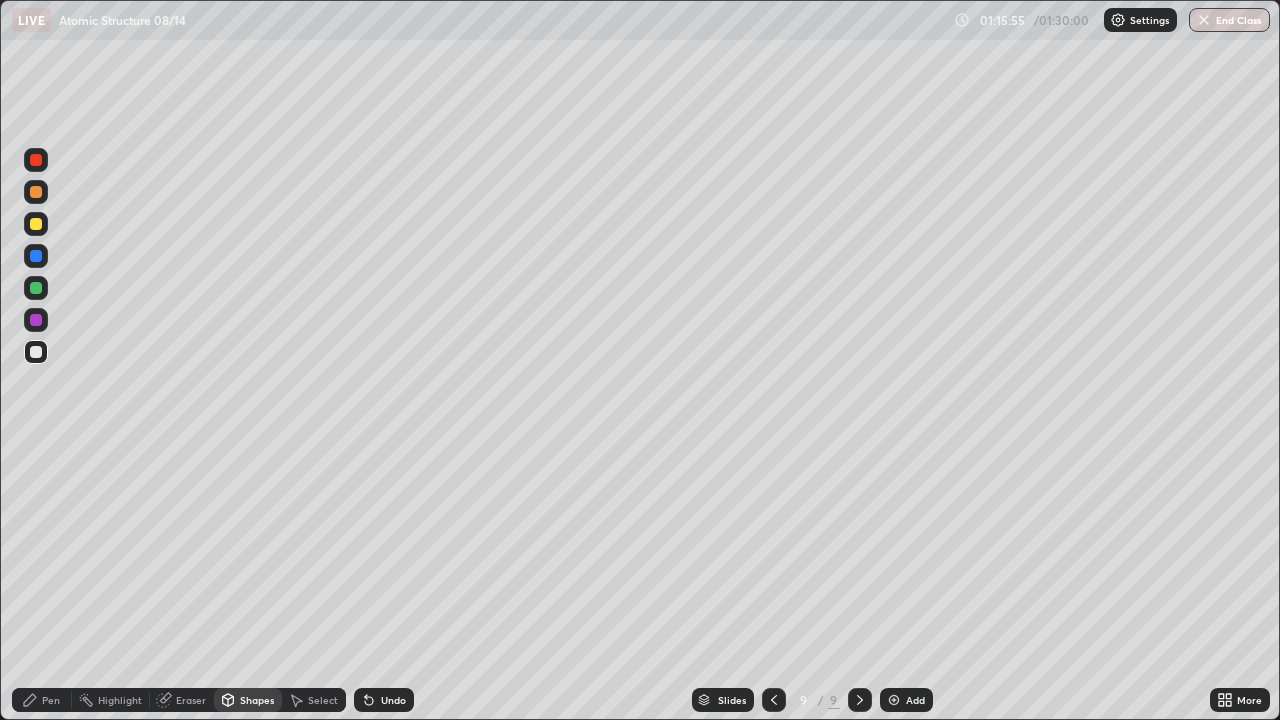 click on "Shapes" at bounding box center [257, 700] 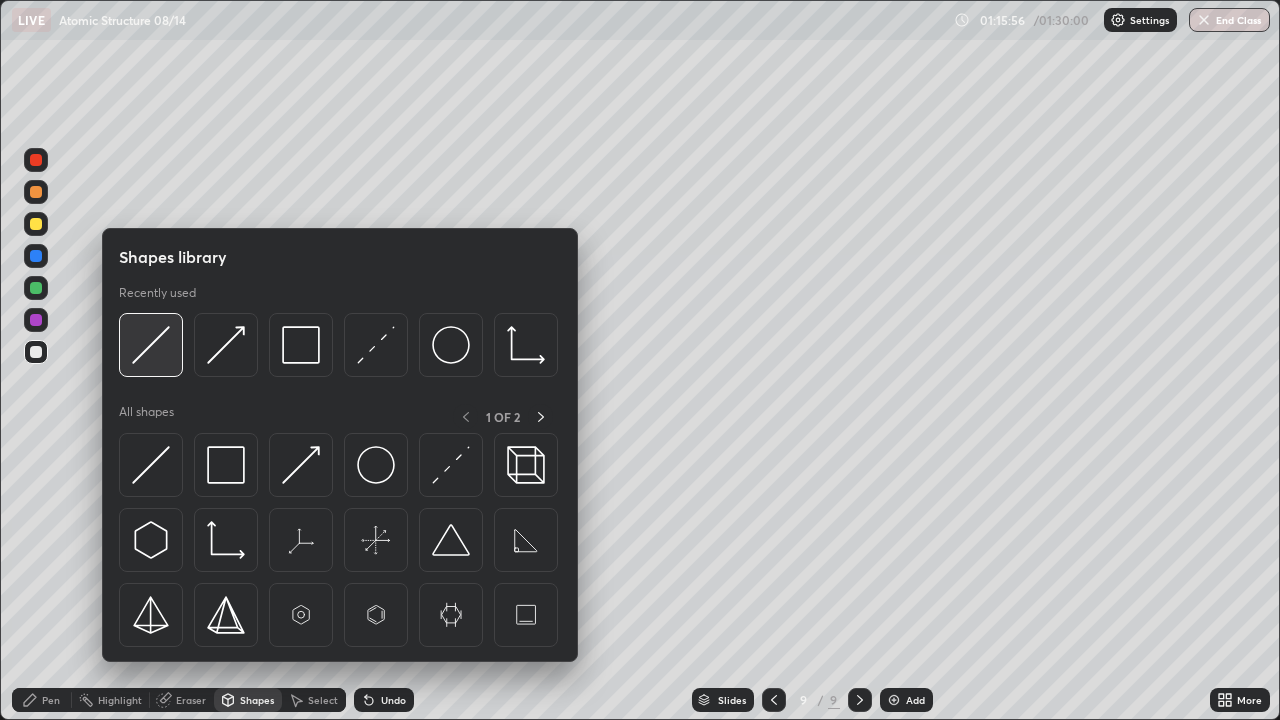 click at bounding box center (151, 345) 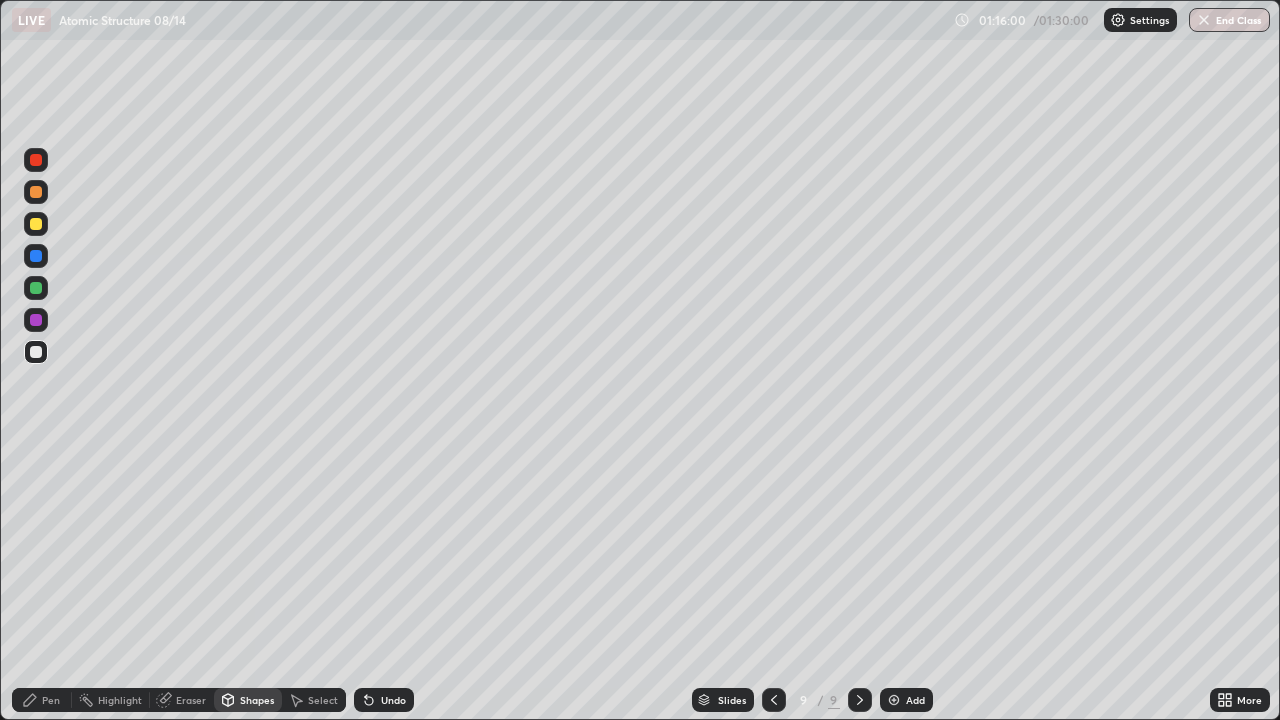 click on "Shapes" at bounding box center (257, 700) 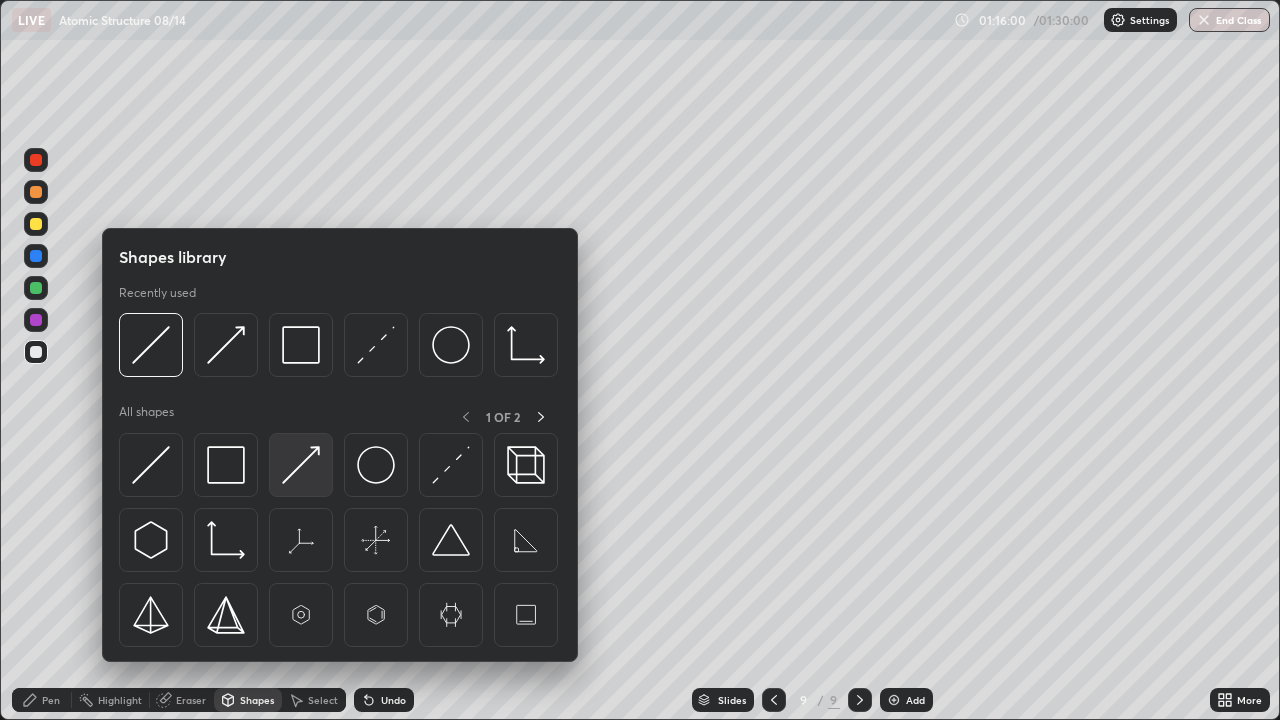 click at bounding box center [301, 465] 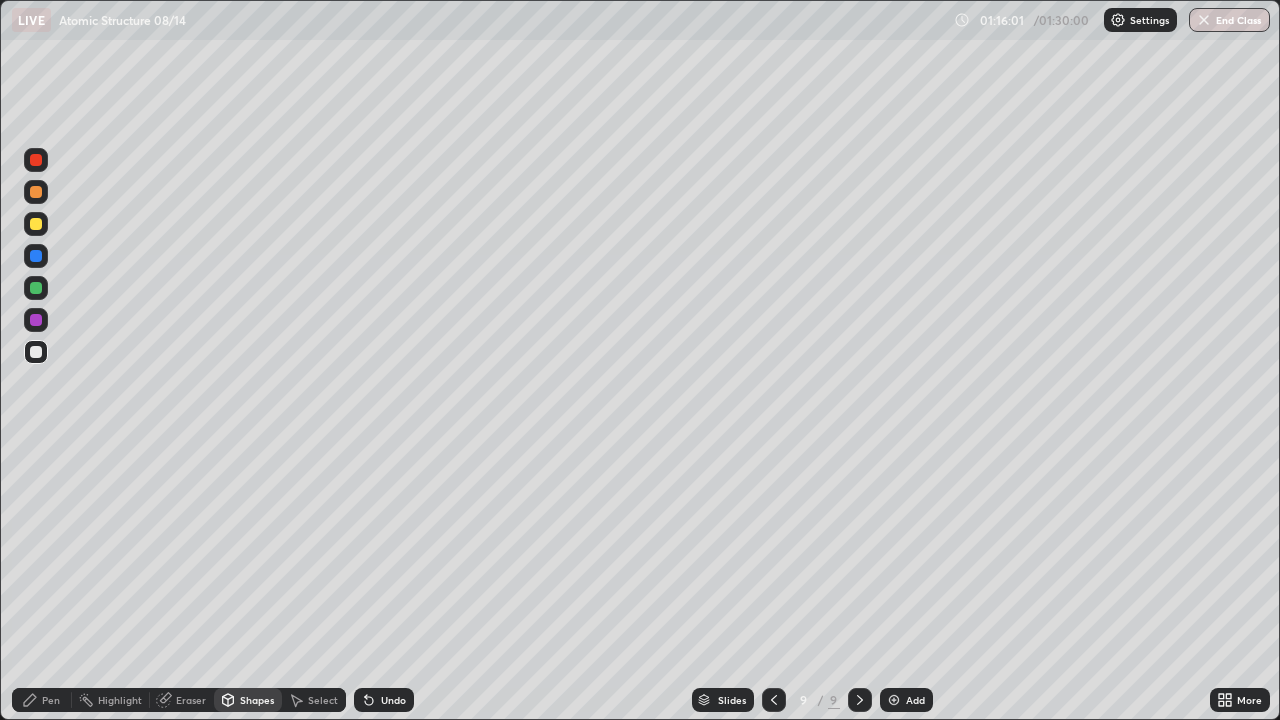 click at bounding box center [36, 288] 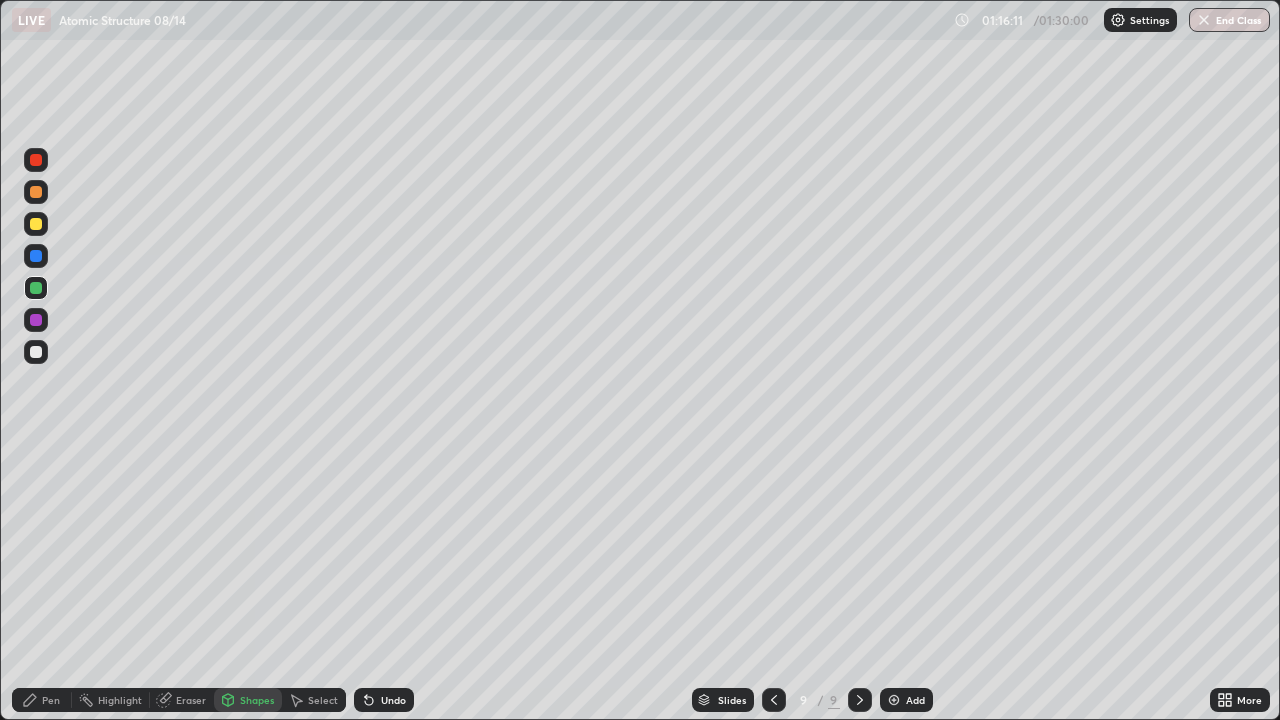 click on "Pen" at bounding box center [51, 700] 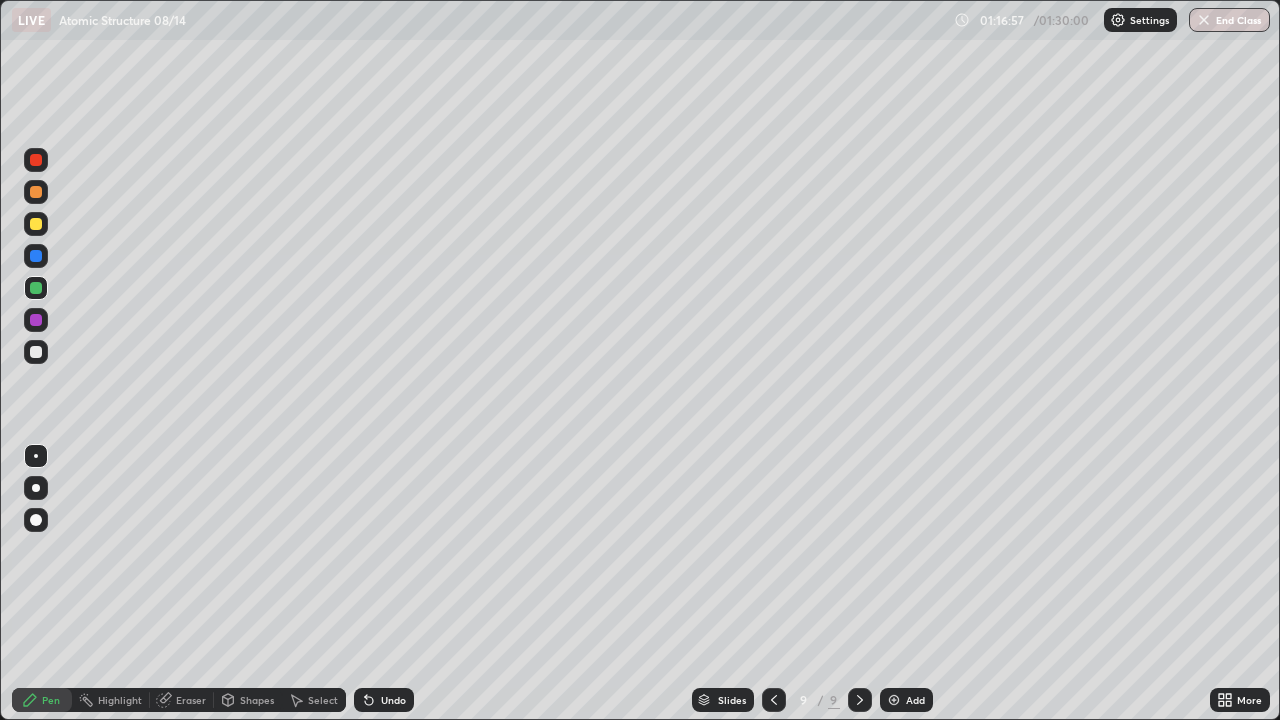 click at bounding box center (36, 352) 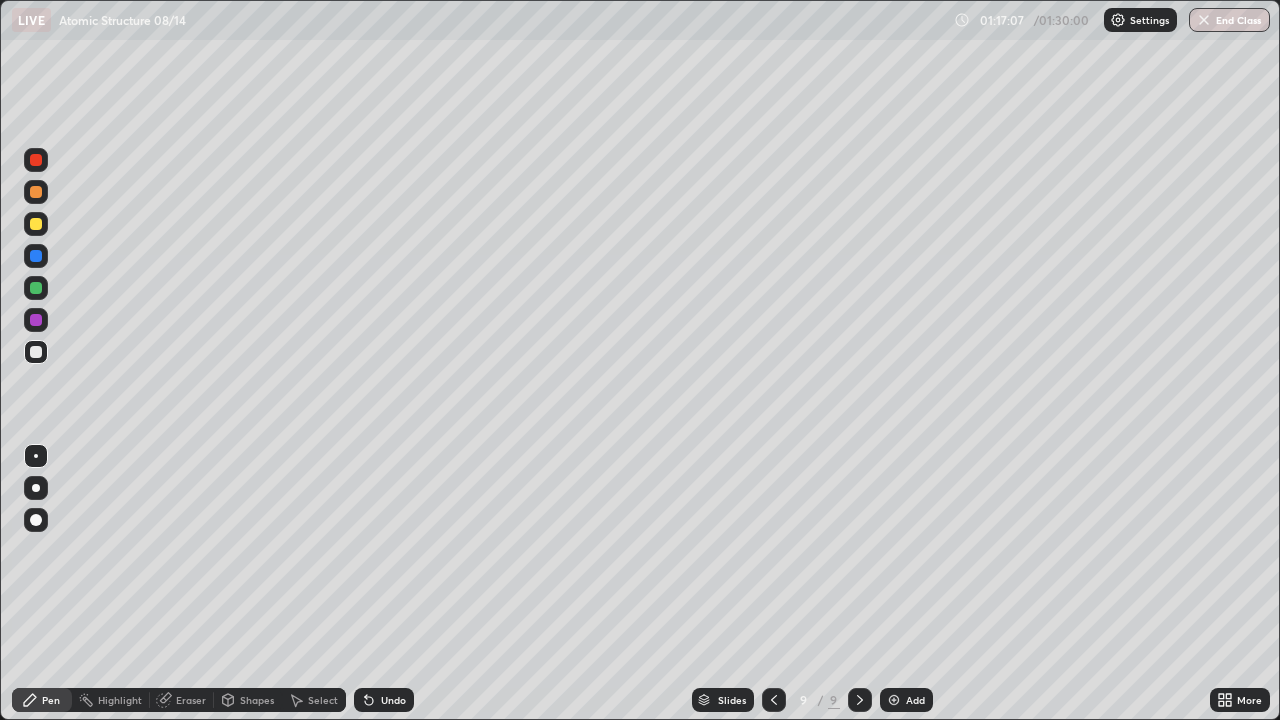 click on "Undo" at bounding box center (384, 700) 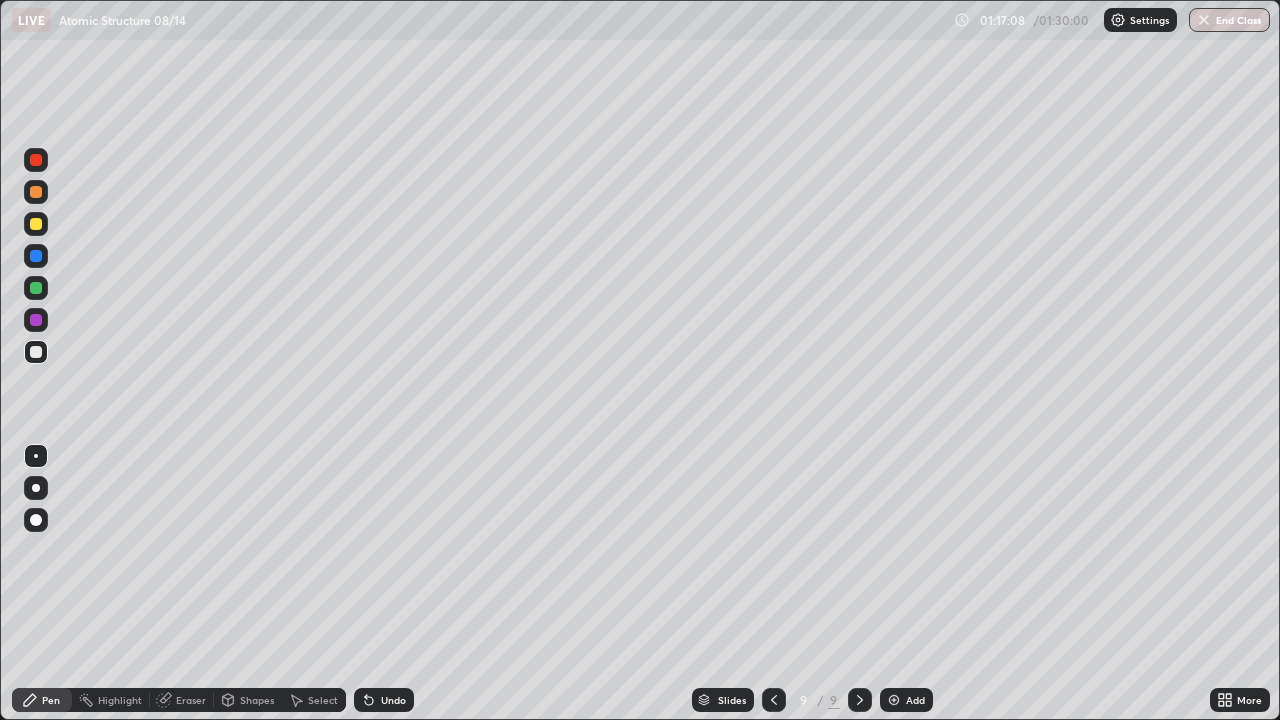 click on "Undo" at bounding box center (393, 700) 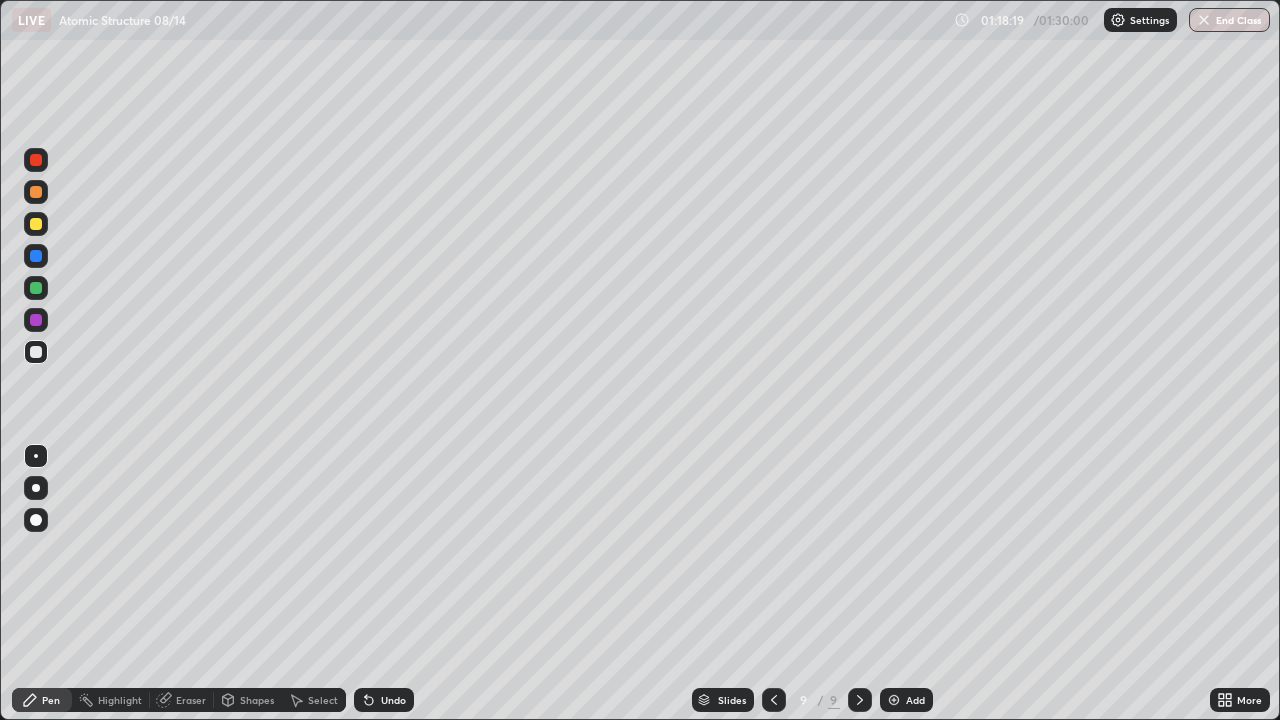 click 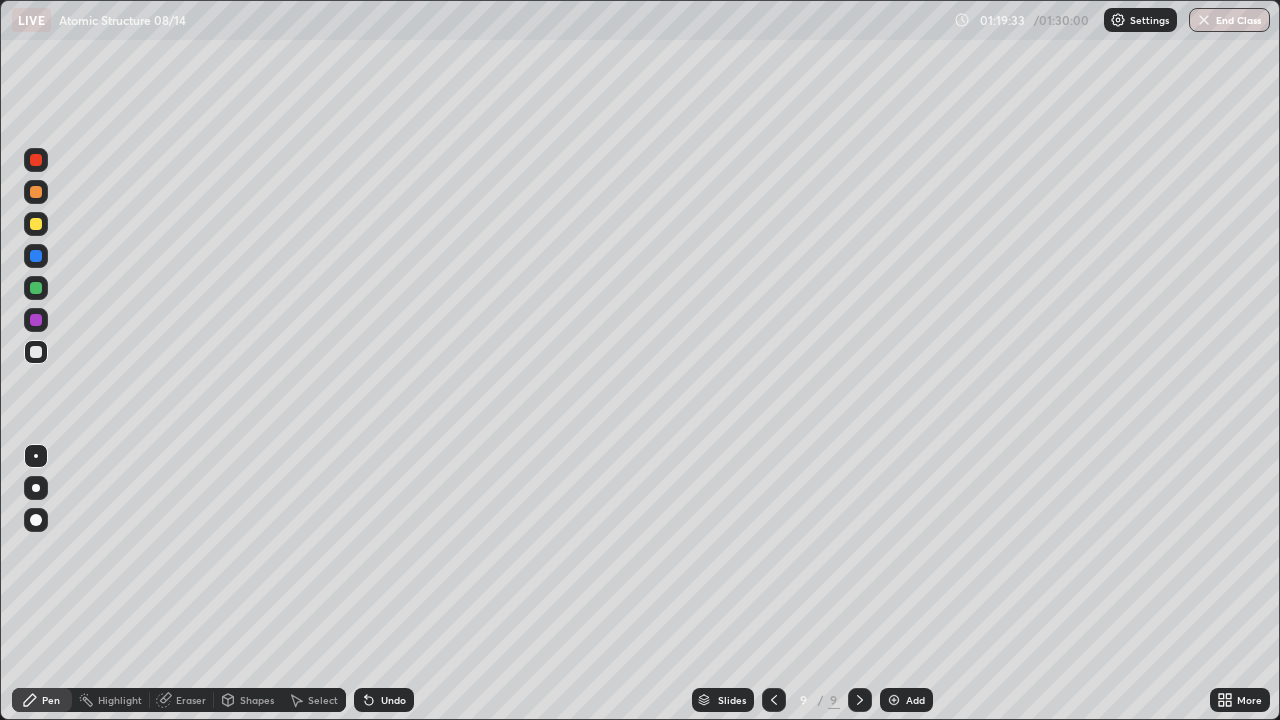 click on "Shapes" at bounding box center [257, 700] 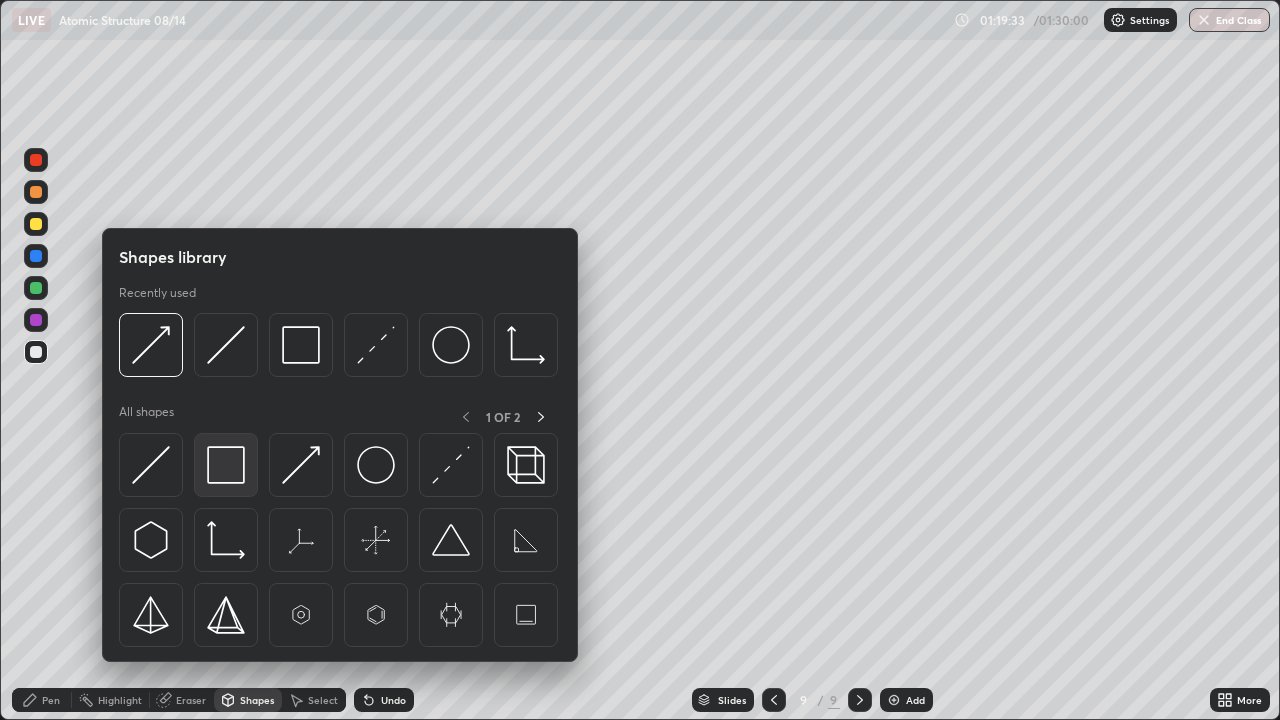 click at bounding box center [226, 465] 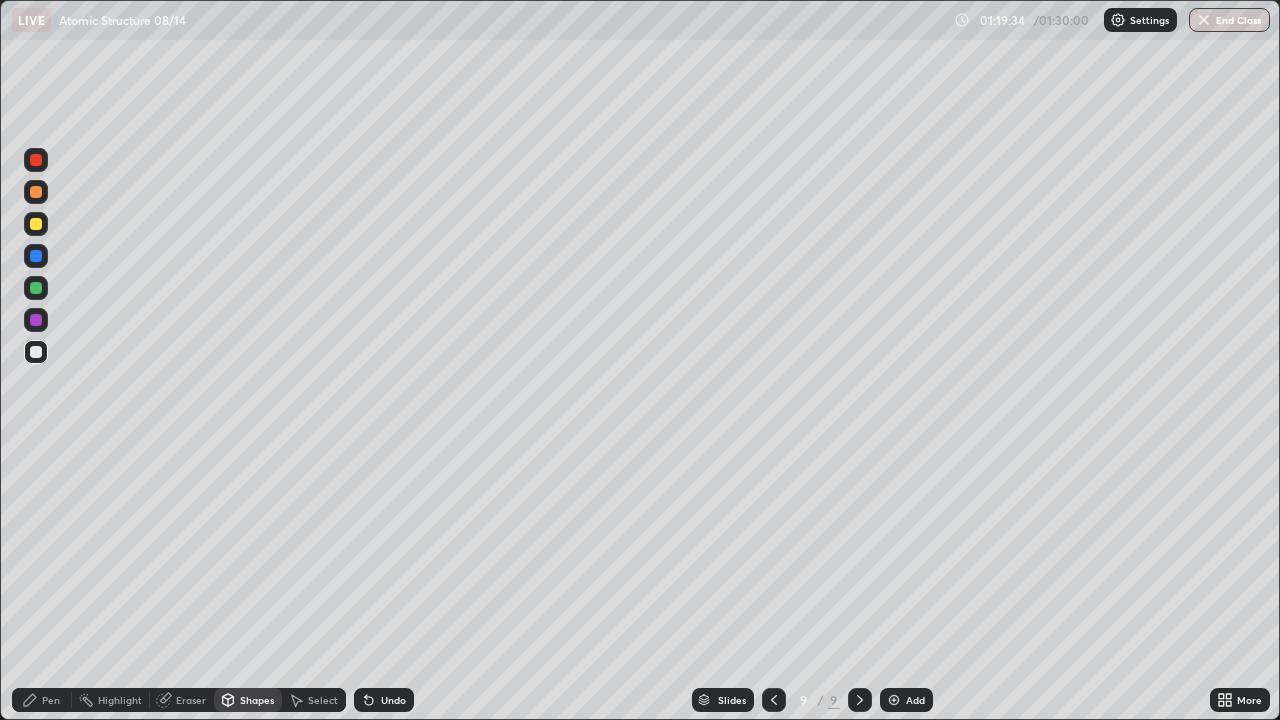 click at bounding box center (36, 288) 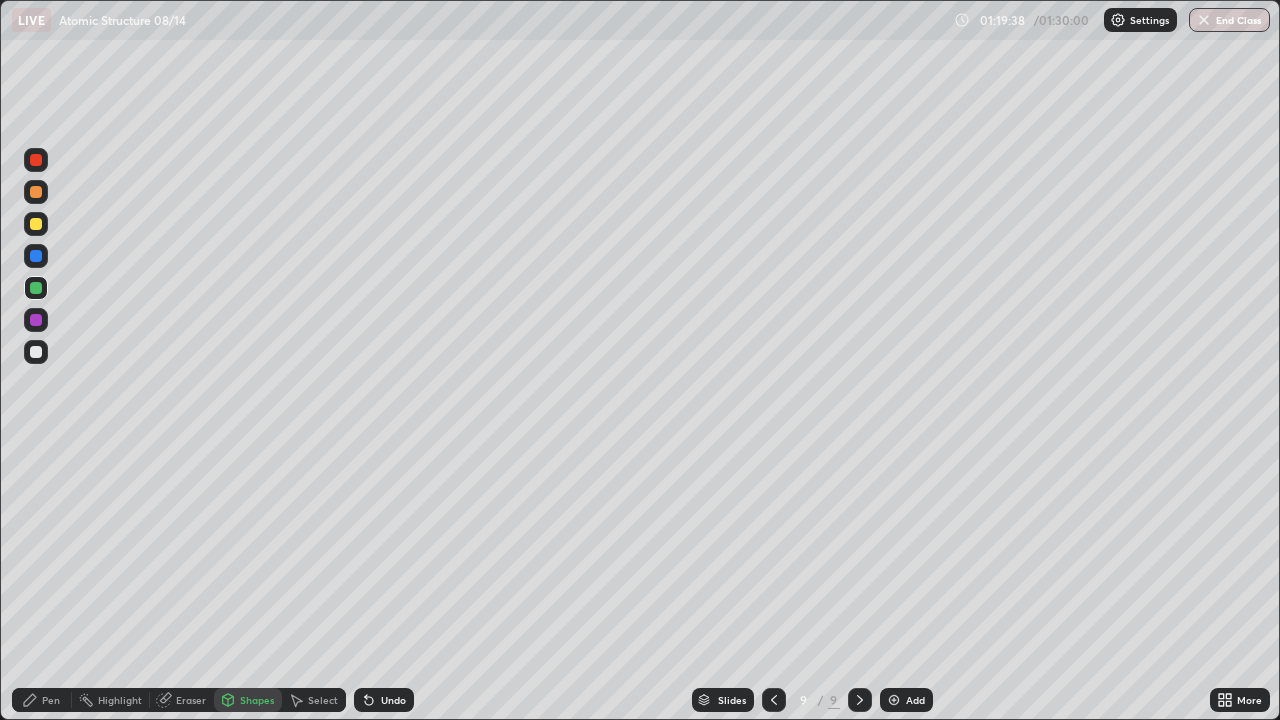 click on "Undo" at bounding box center (384, 700) 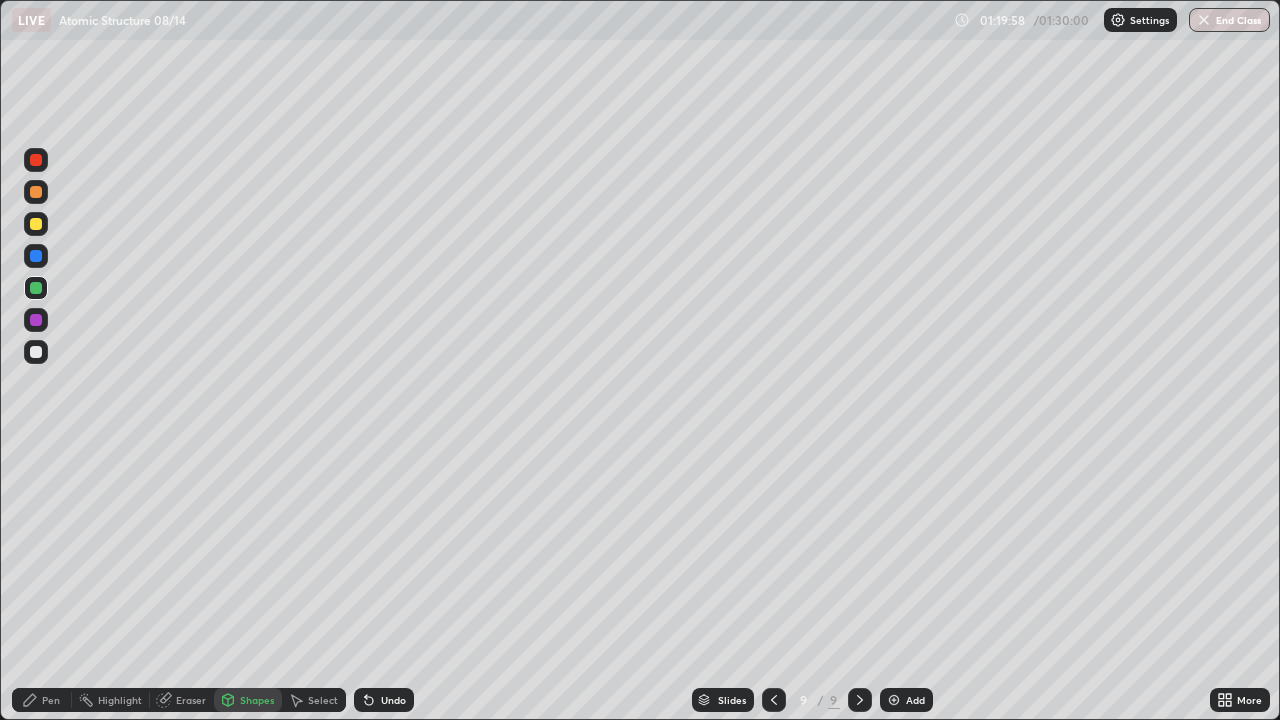 click on "Eraser" at bounding box center [191, 700] 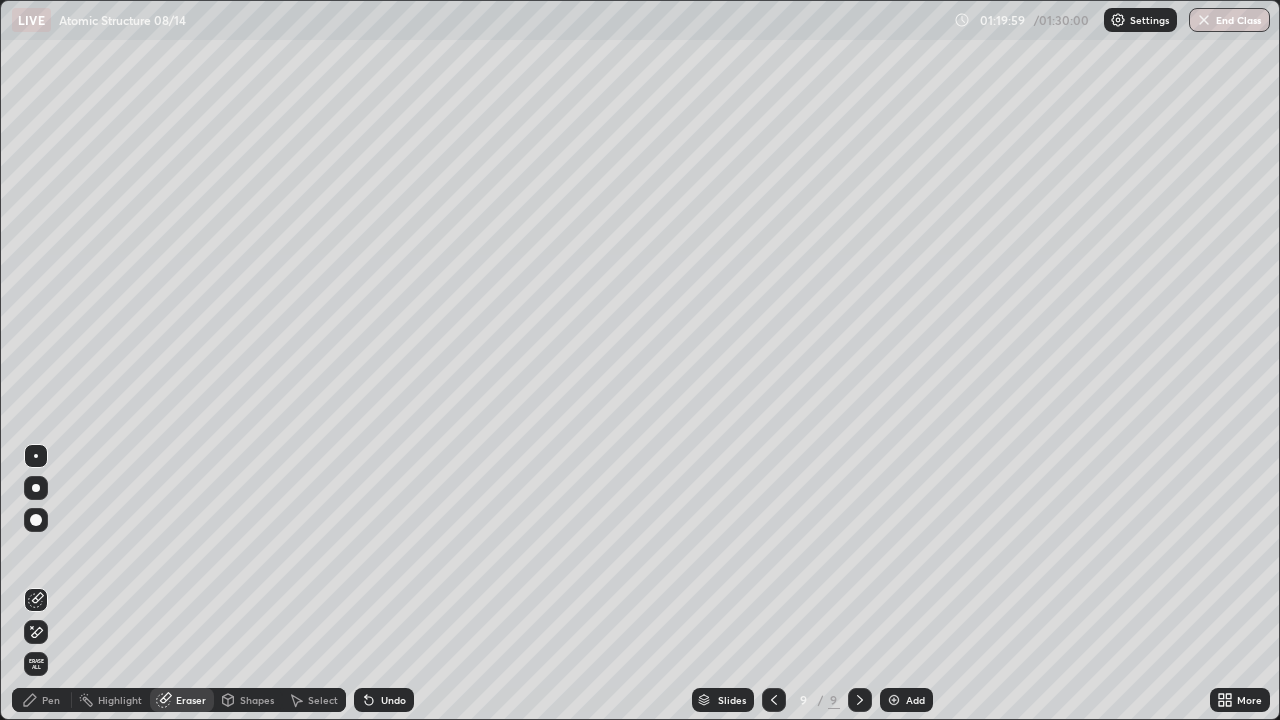 click 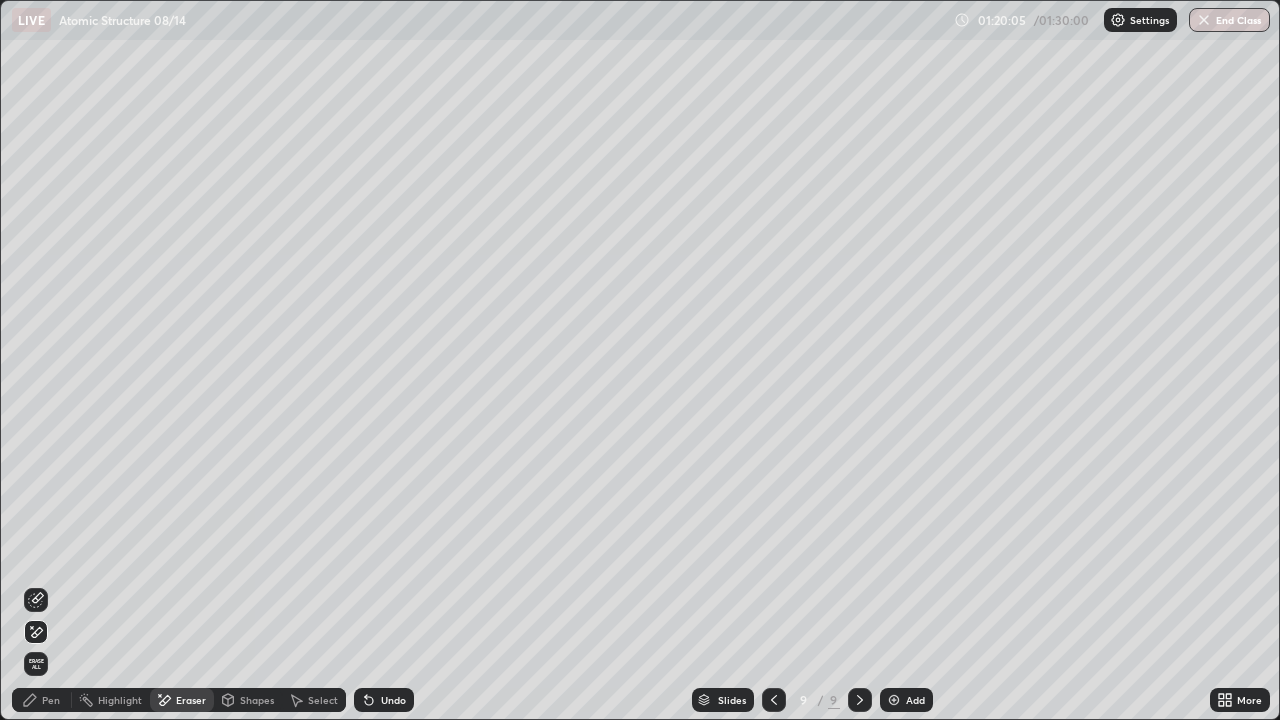 click on "Shapes" at bounding box center (257, 700) 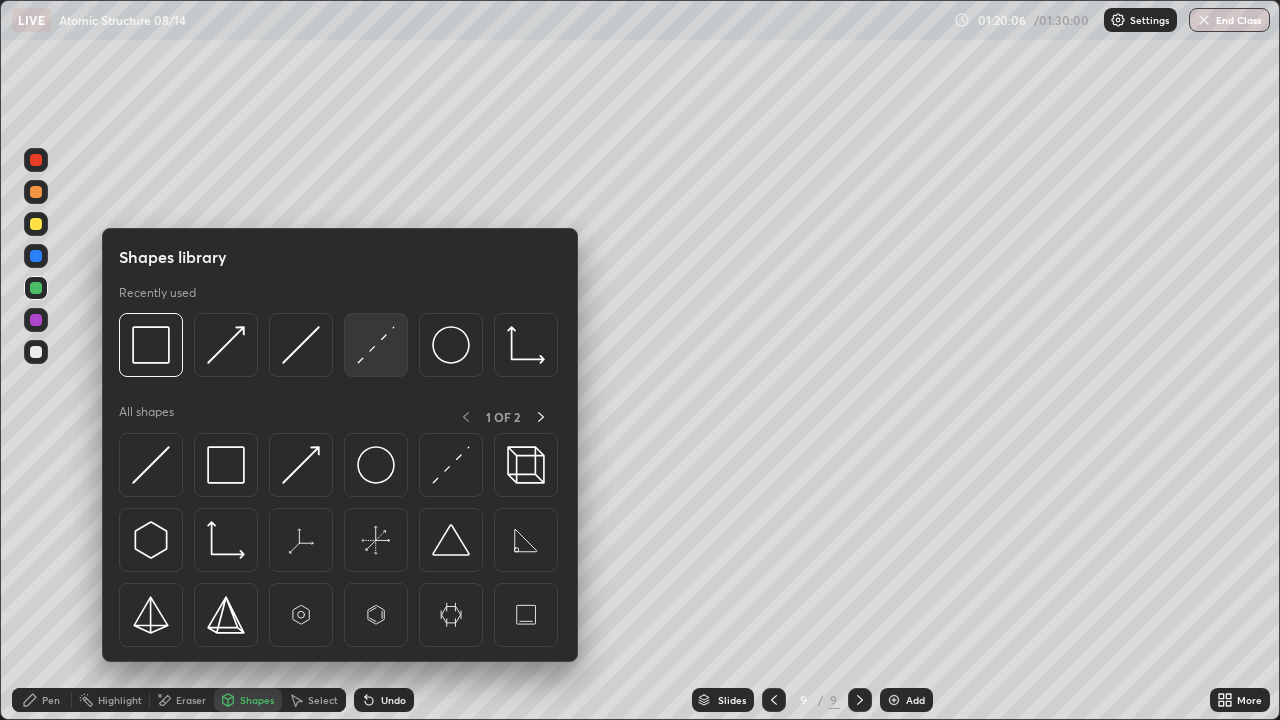 click at bounding box center (376, 345) 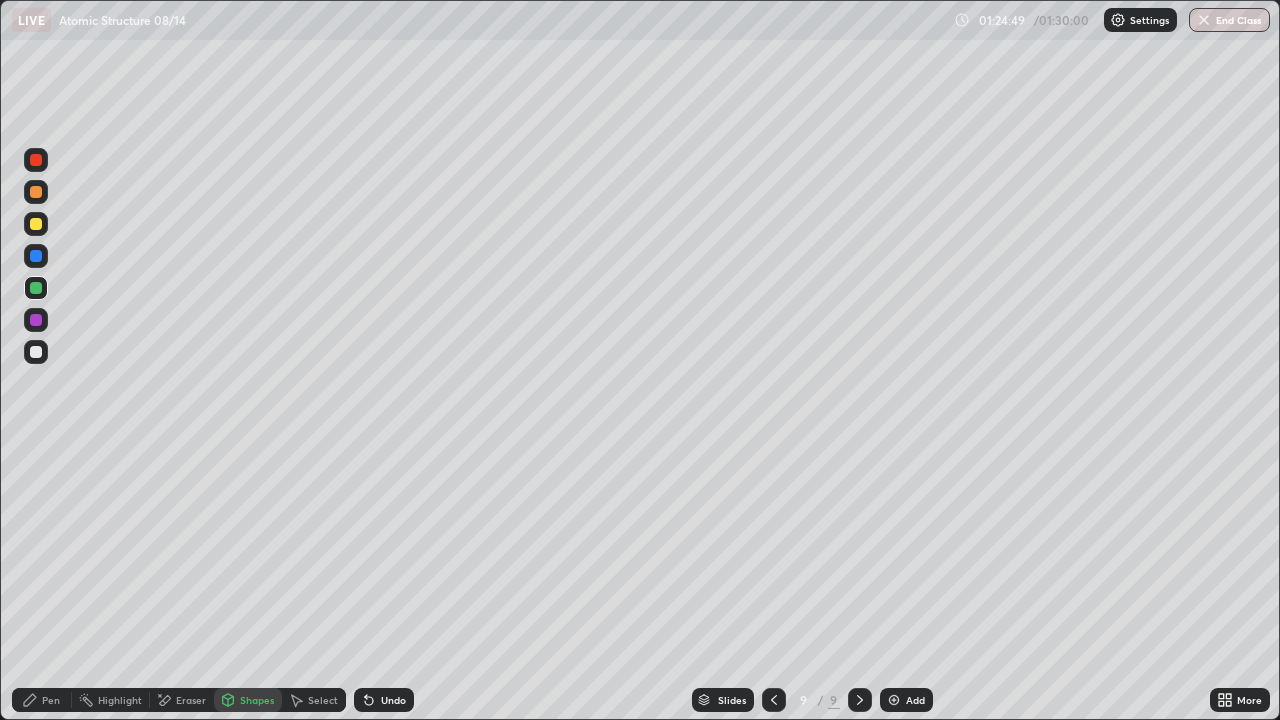 click on "End Class" at bounding box center (1229, 20) 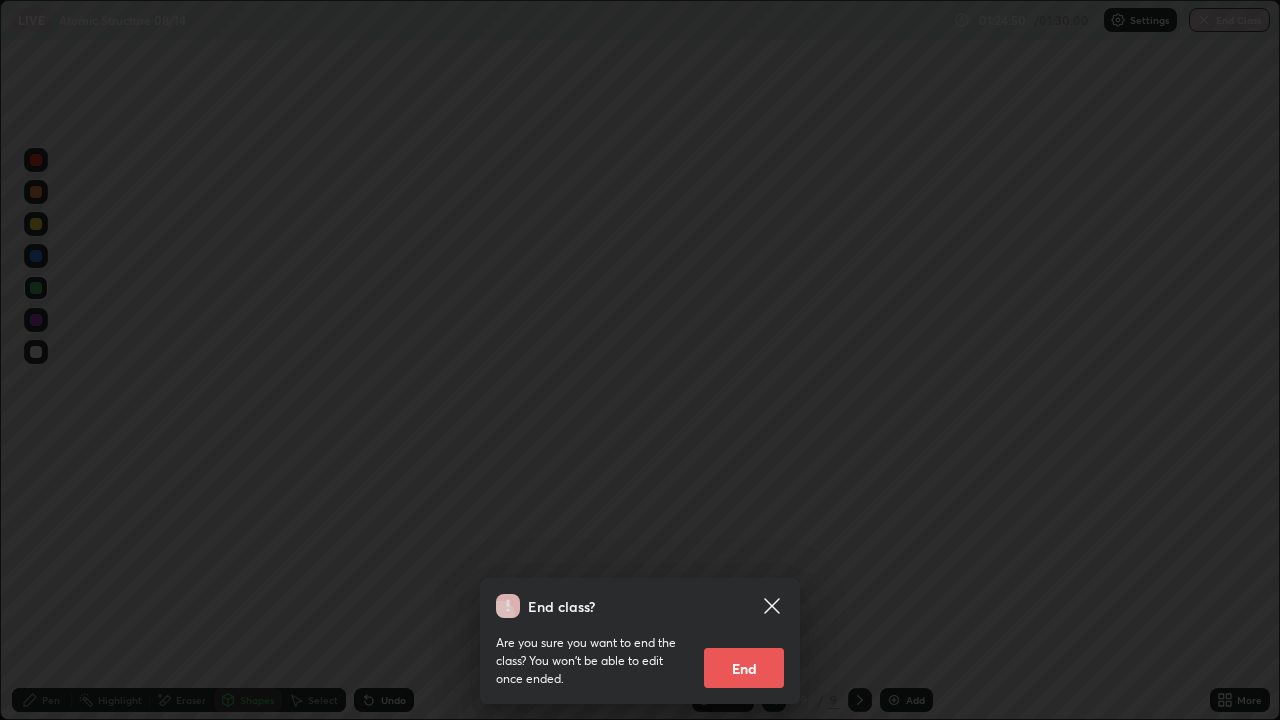 click on "End" at bounding box center [744, 668] 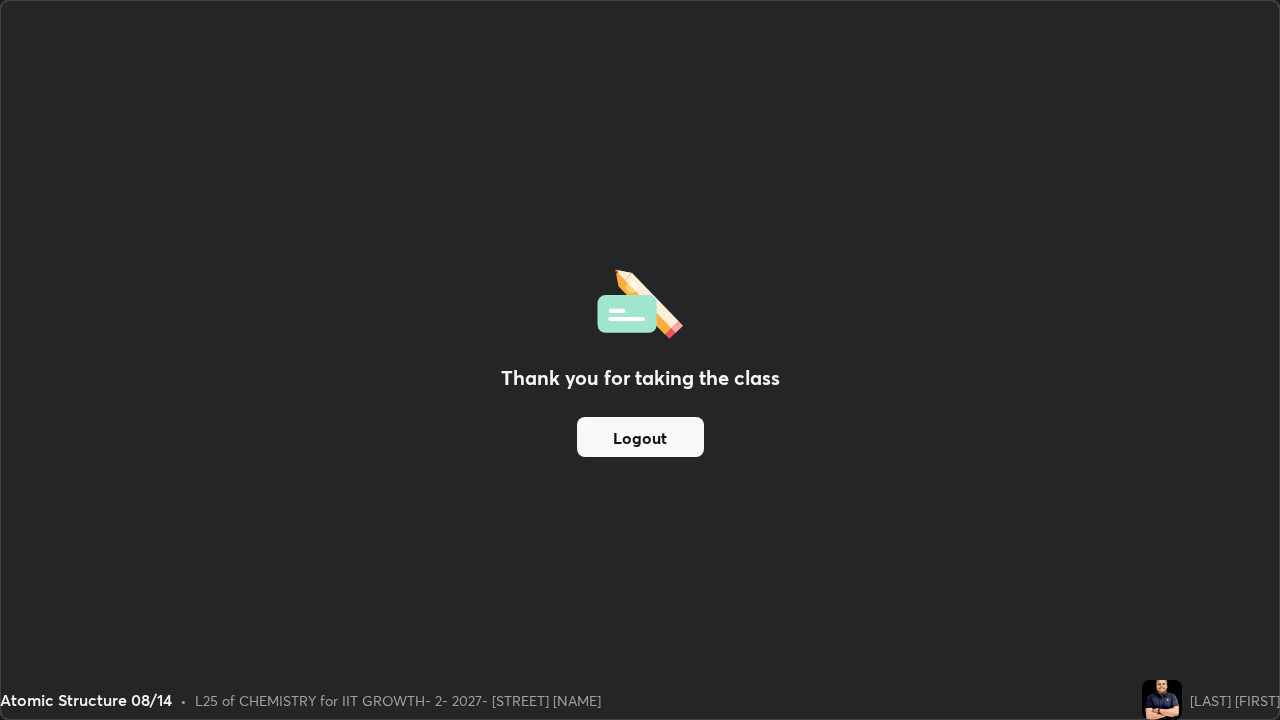 click on "Logout" at bounding box center (640, 437) 